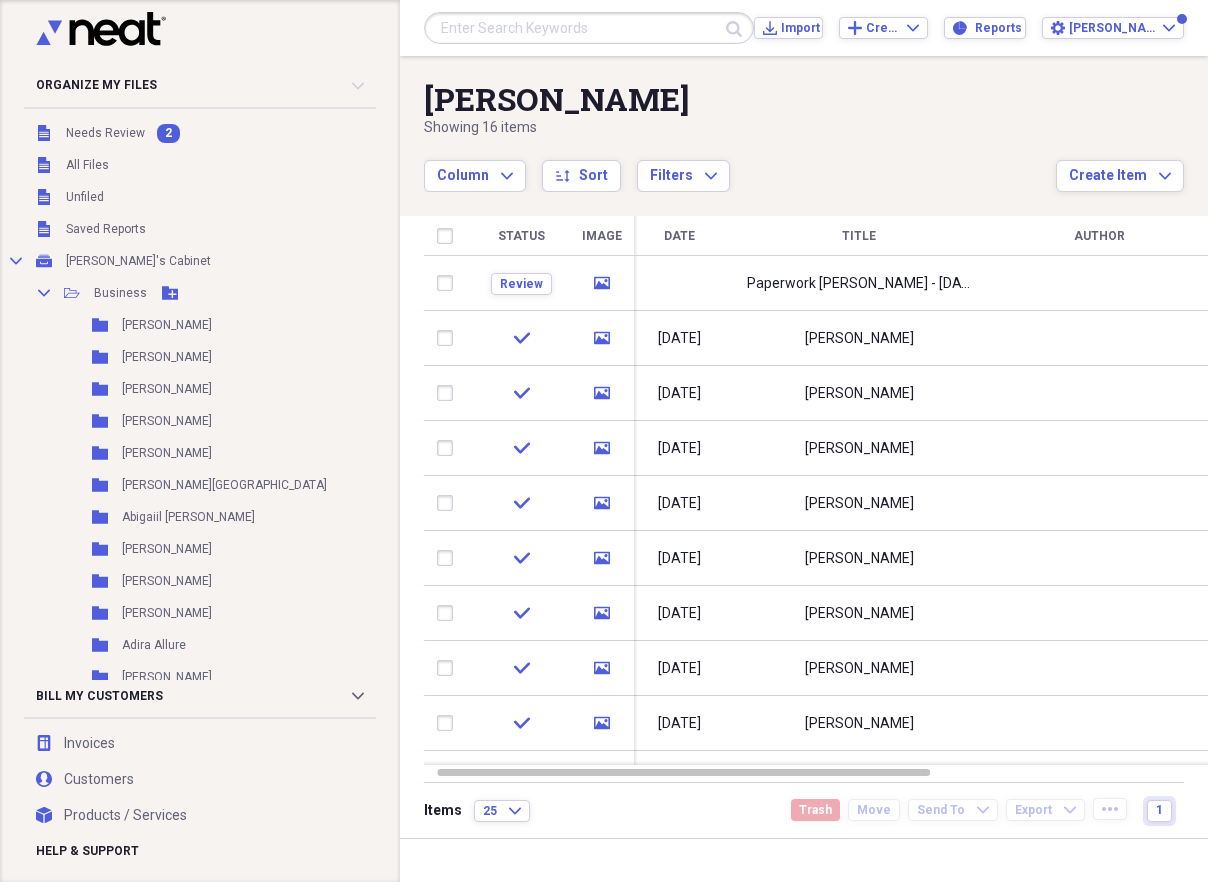 scroll, scrollTop: 0, scrollLeft: 0, axis: both 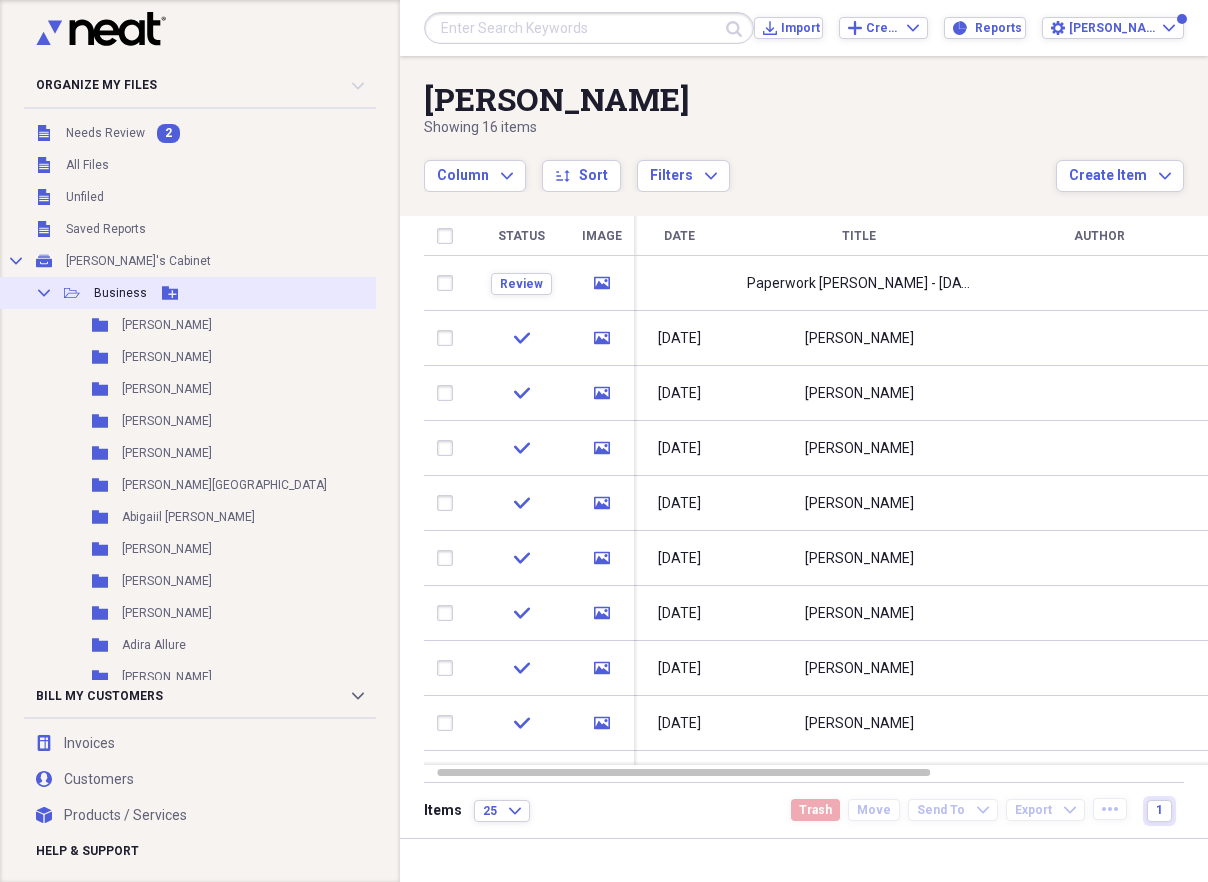 click on "Add Folder" 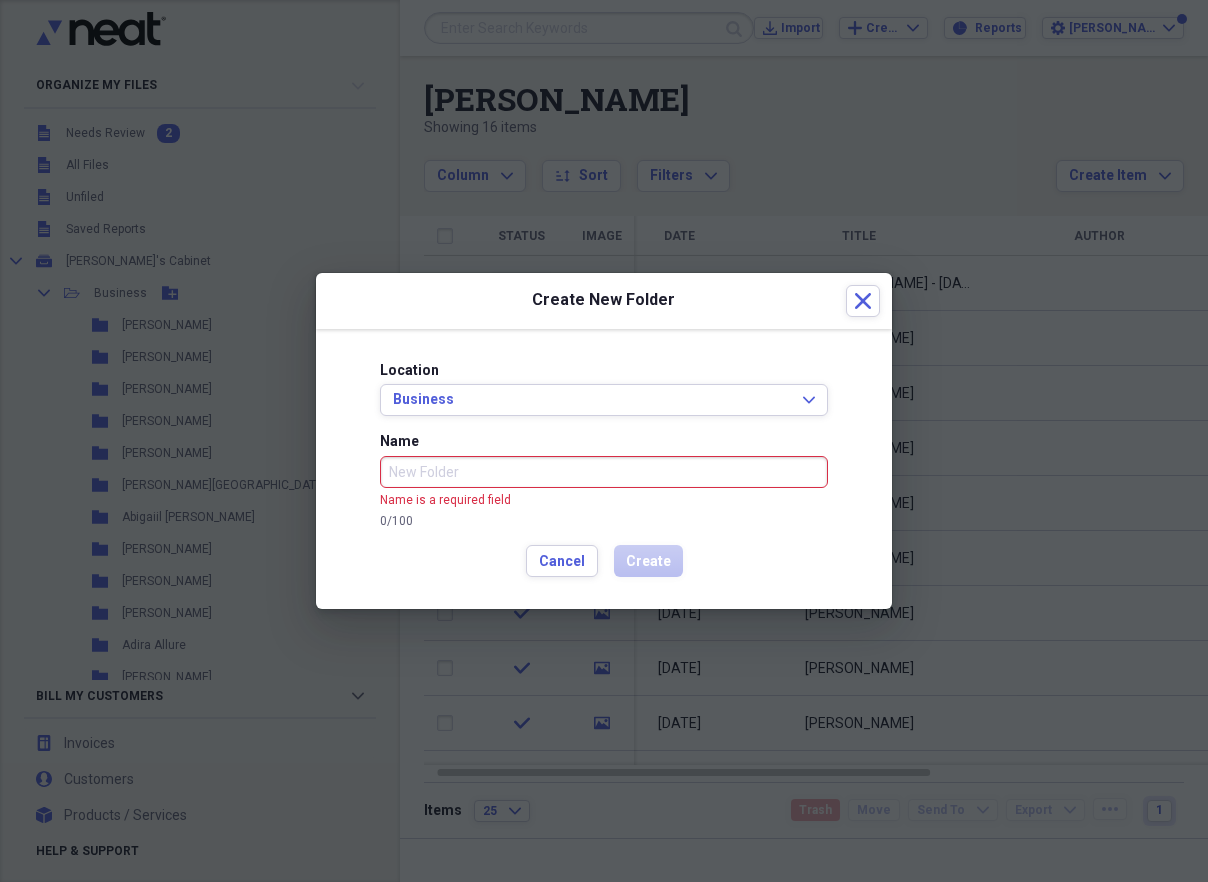 scroll, scrollTop: 5, scrollLeft: 0, axis: vertical 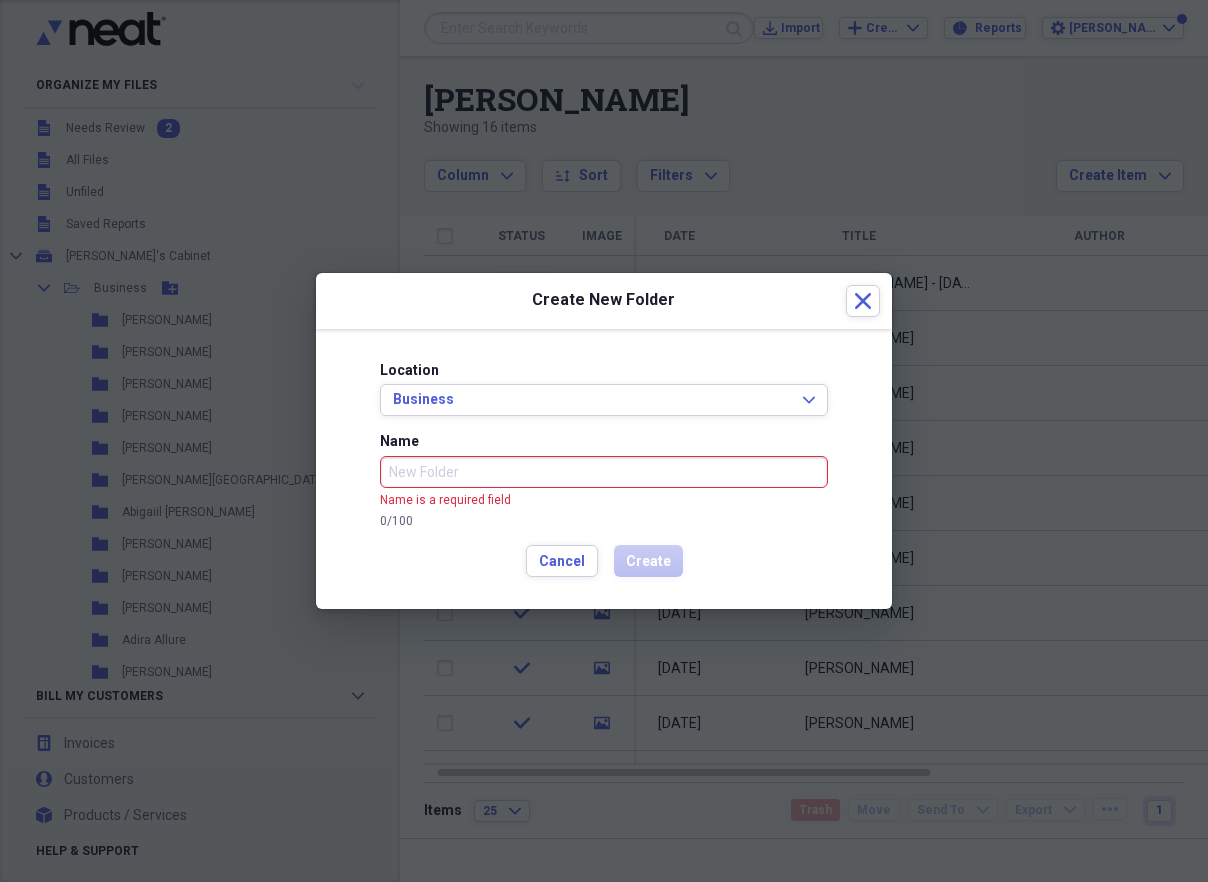 paste on "[PERSON_NAME]" 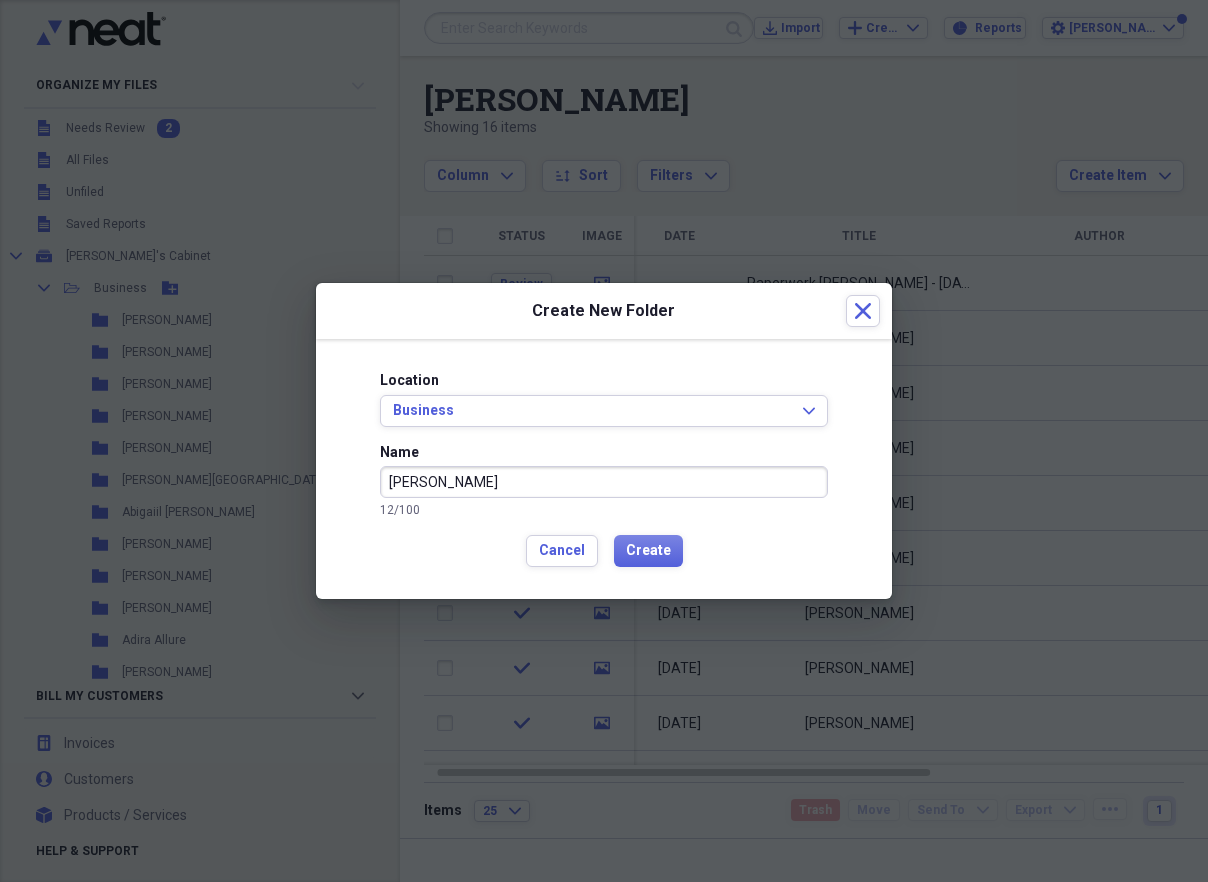 type on "[PERSON_NAME]" 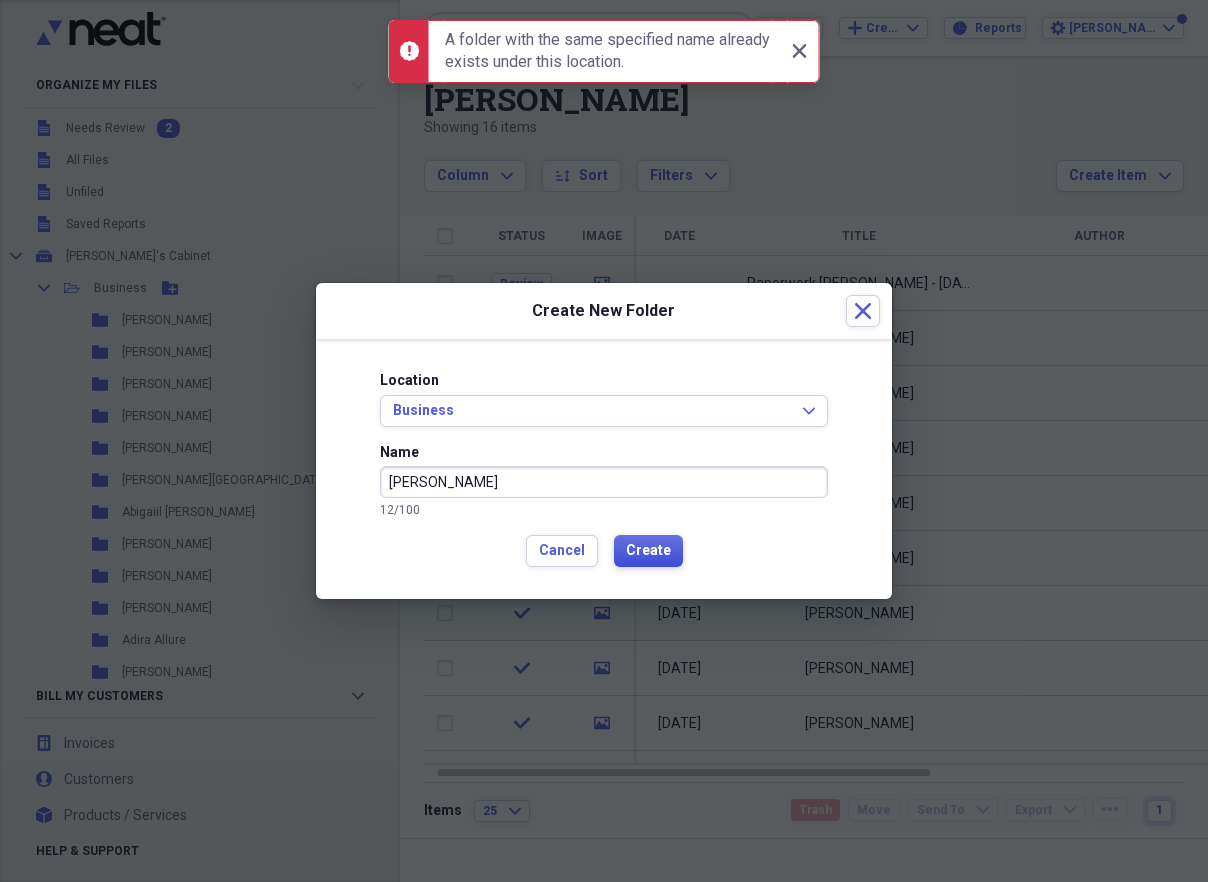 click on "Create" at bounding box center (648, 551) 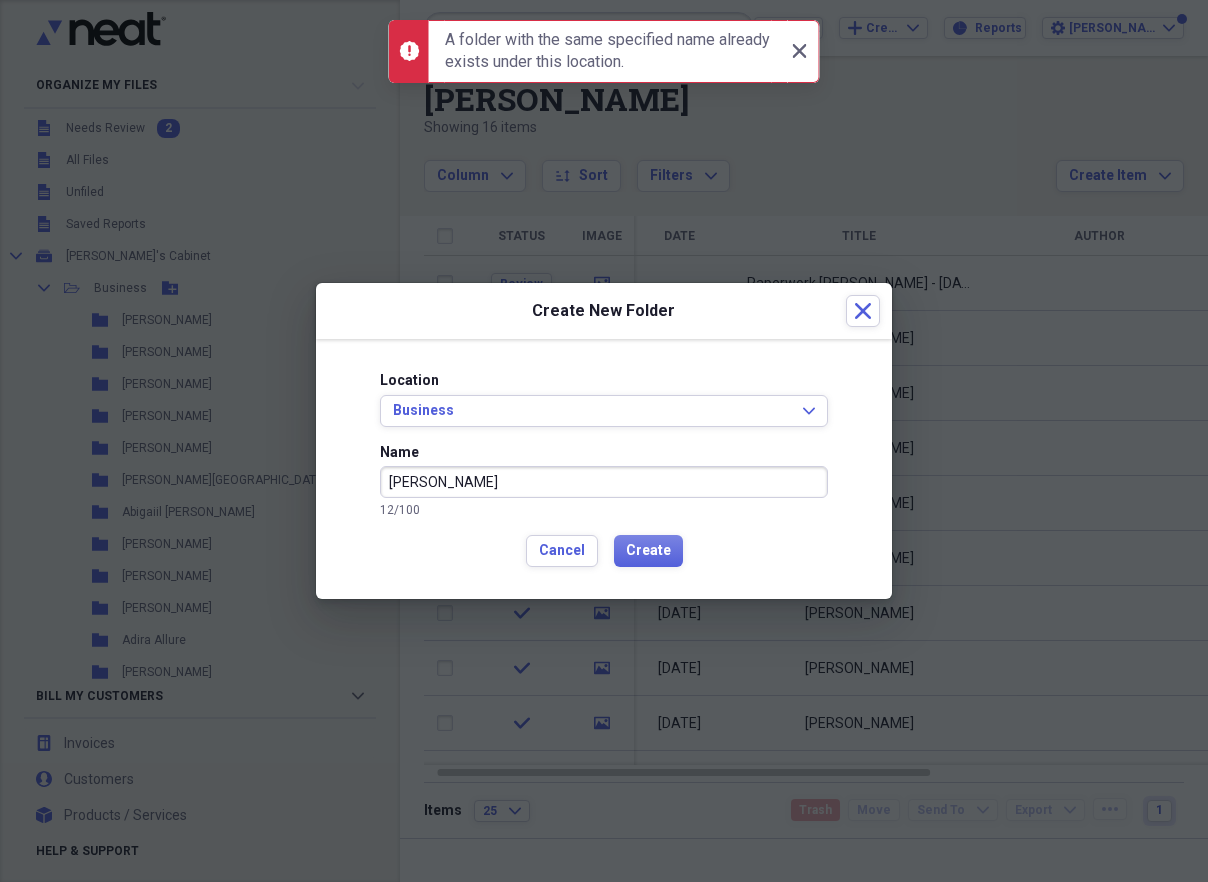 drag, startPoint x: 399, startPoint y: 484, endPoint x: 334, endPoint y: 479, distance: 65.192024 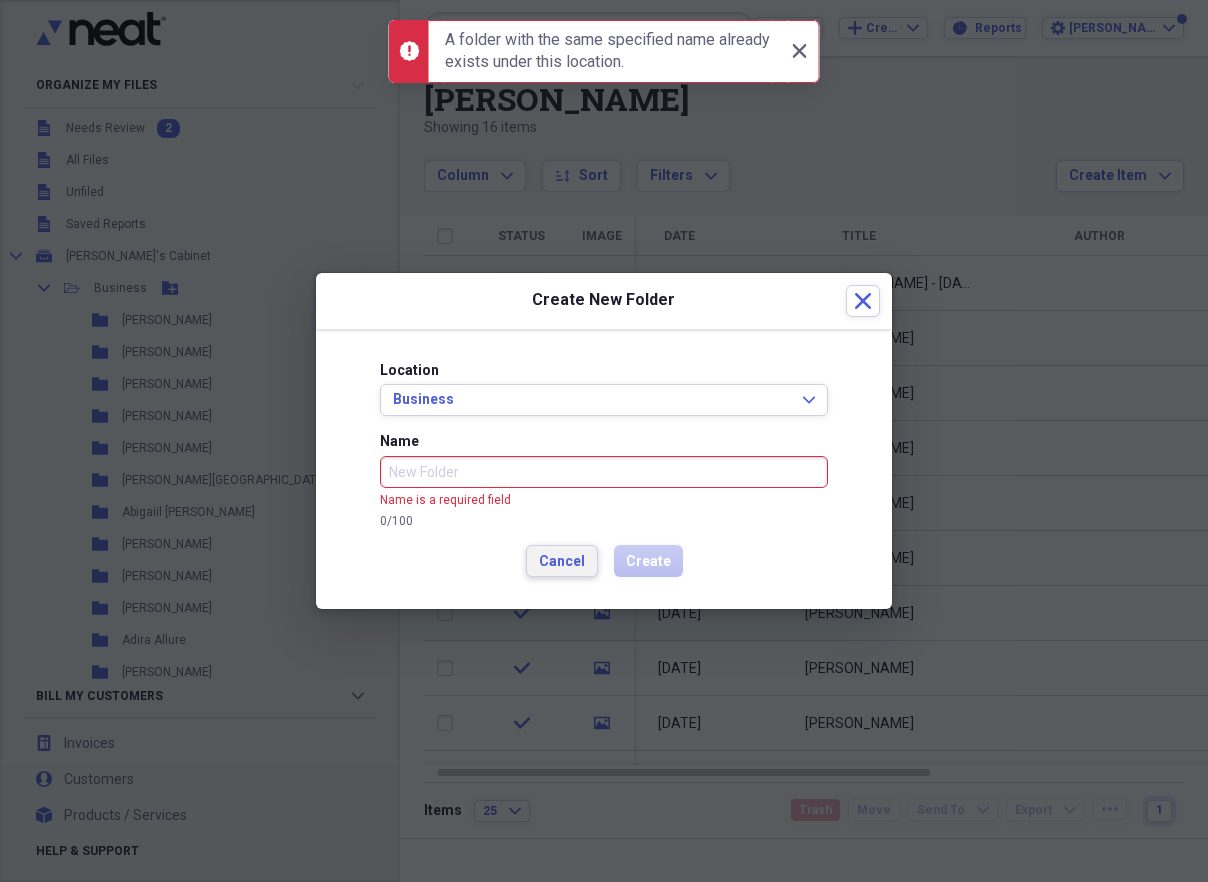 type 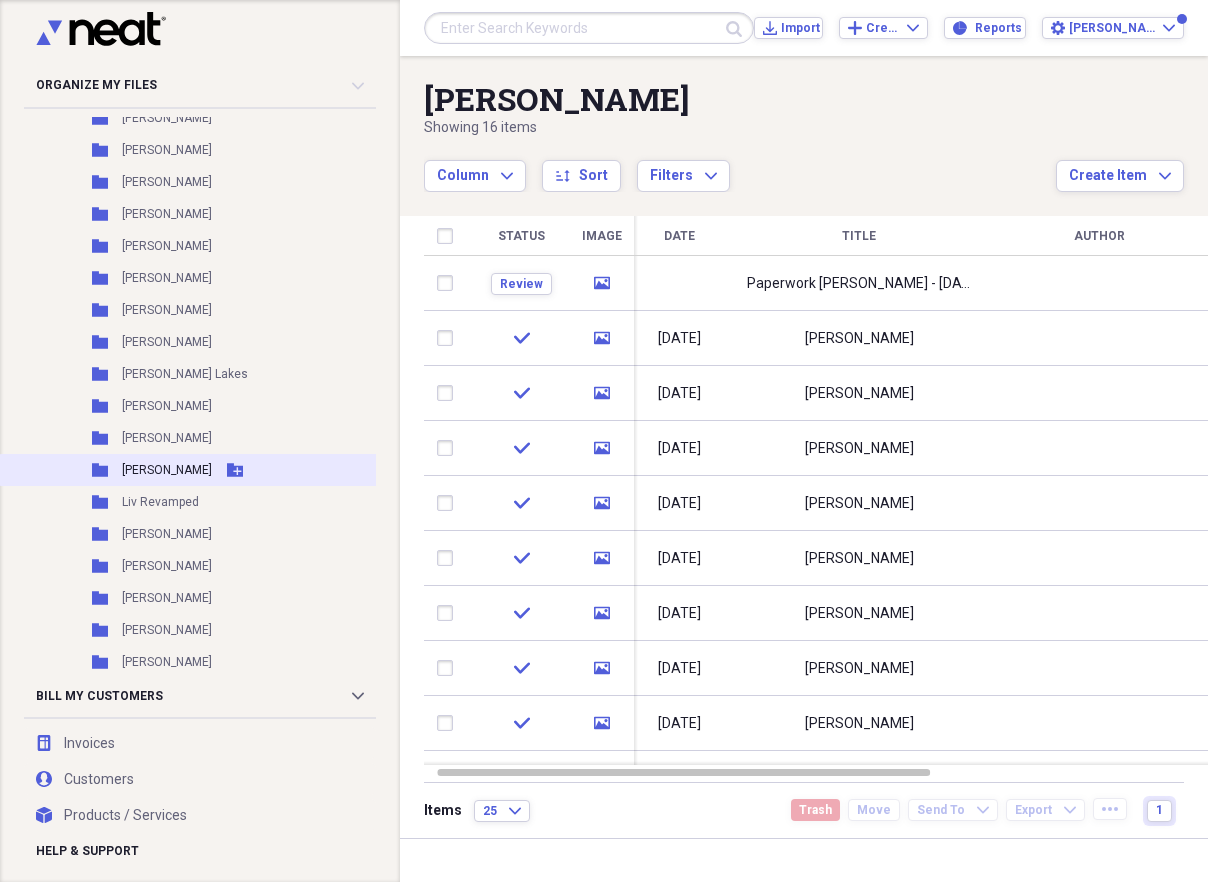 scroll, scrollTop: 18950, scrollLeft: 0, axis: vertical 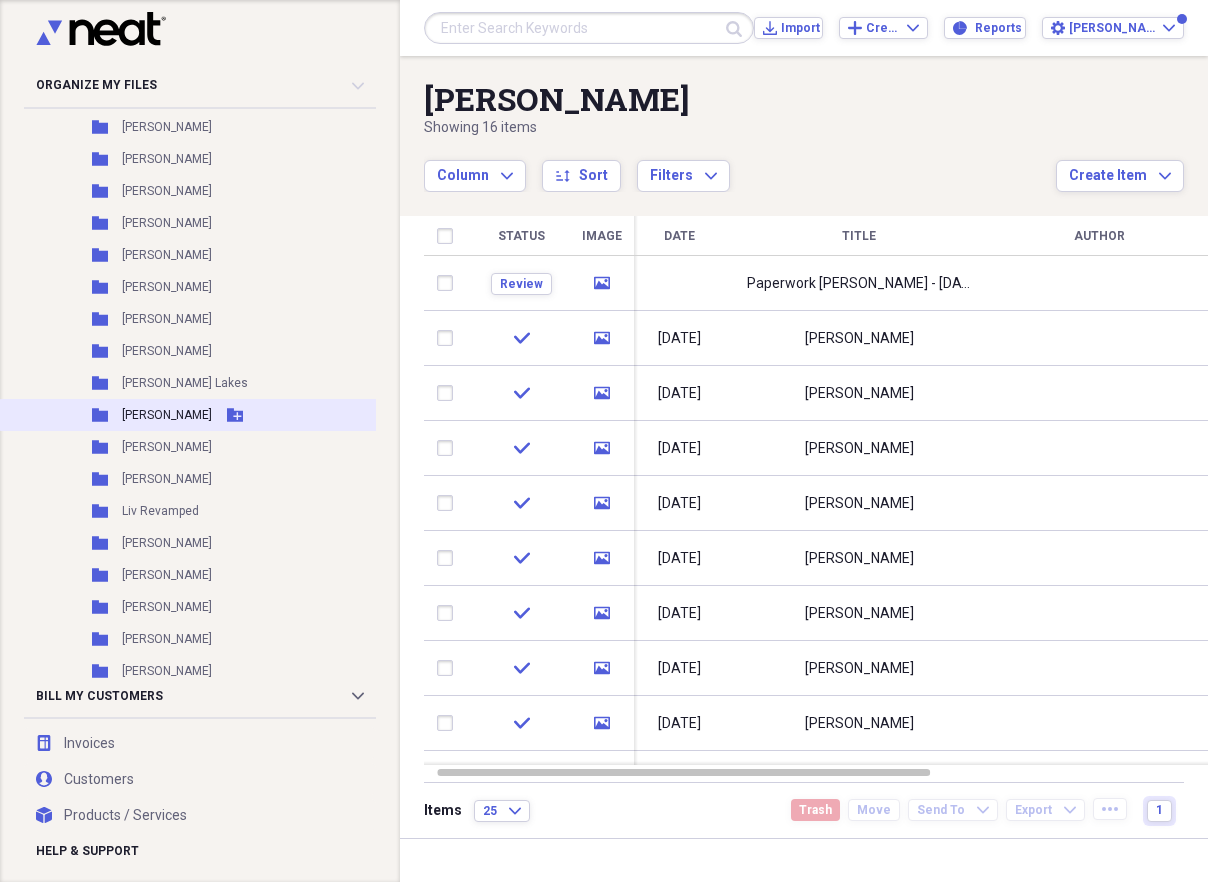 click on "[PERSON_NAME]" at bounding box center [167, 415] 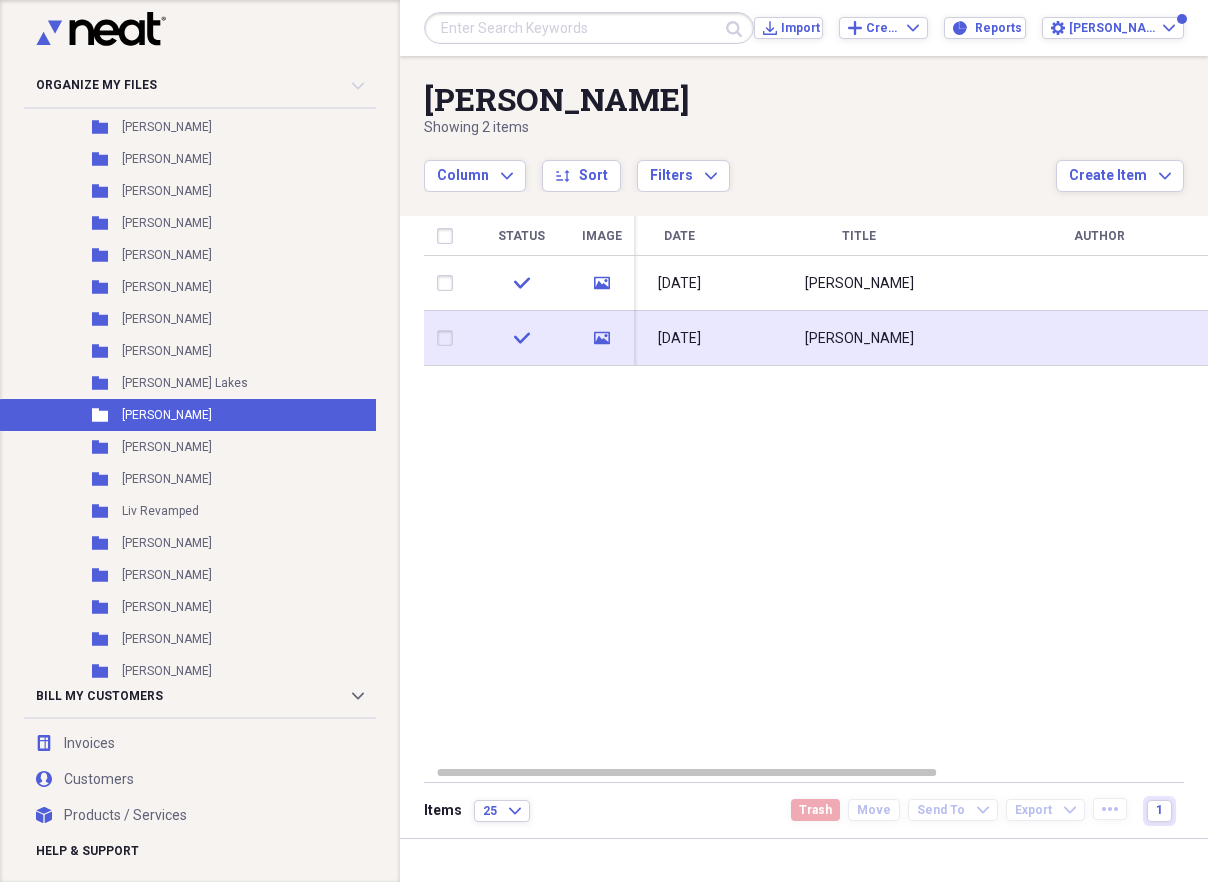 click on "[DATE]" at bounding box center (679, 339) 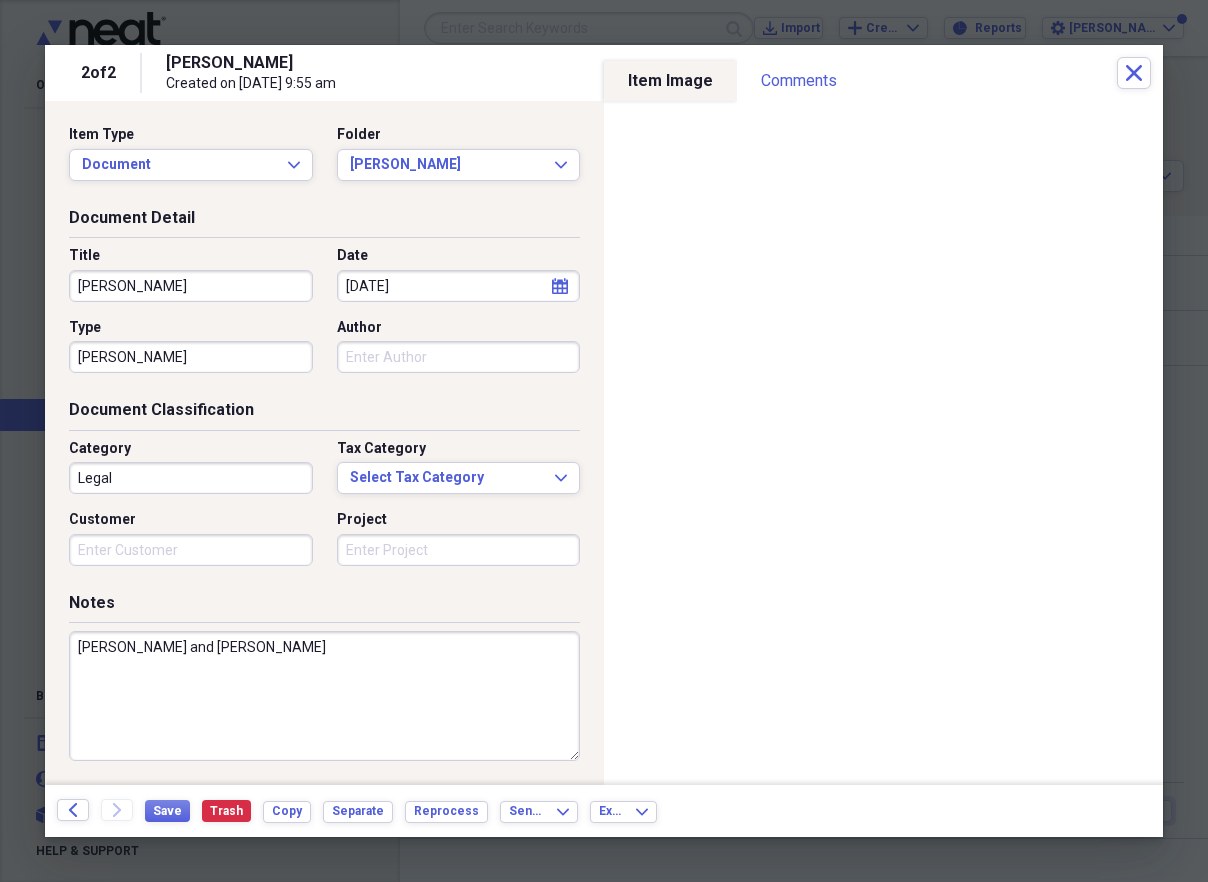 scroll, scrollTop: 7, scrollLeft: 0, axis: vertical 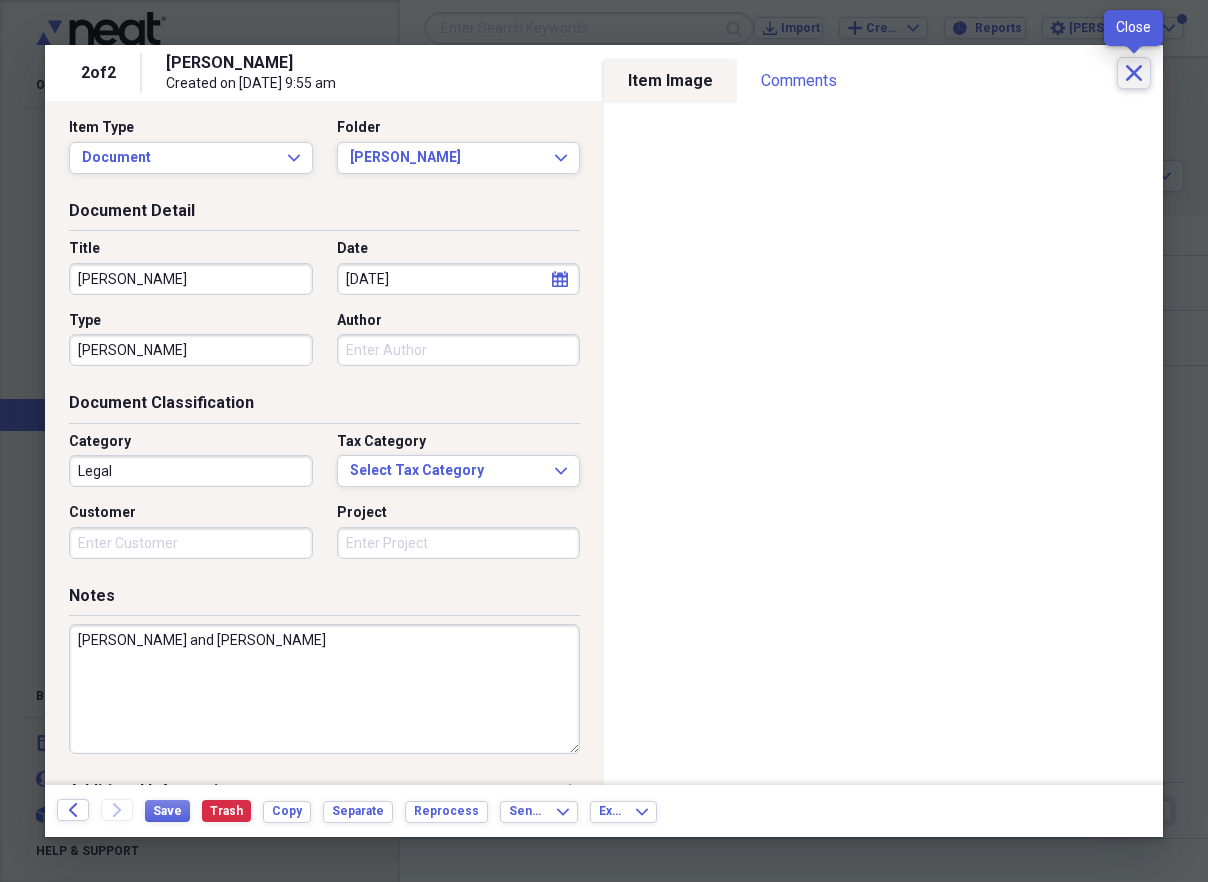 click on "Close" 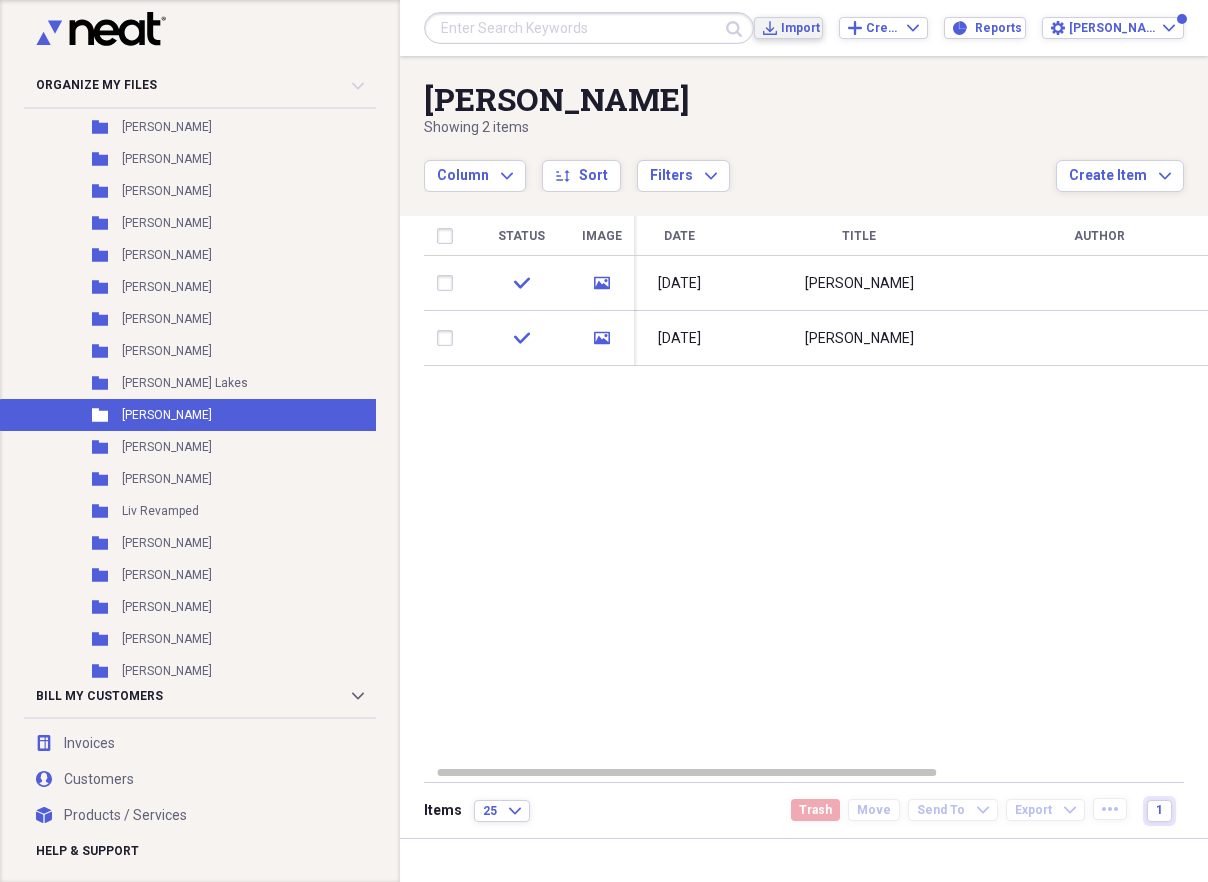 click on "Import" at bounding box center (797, 28) 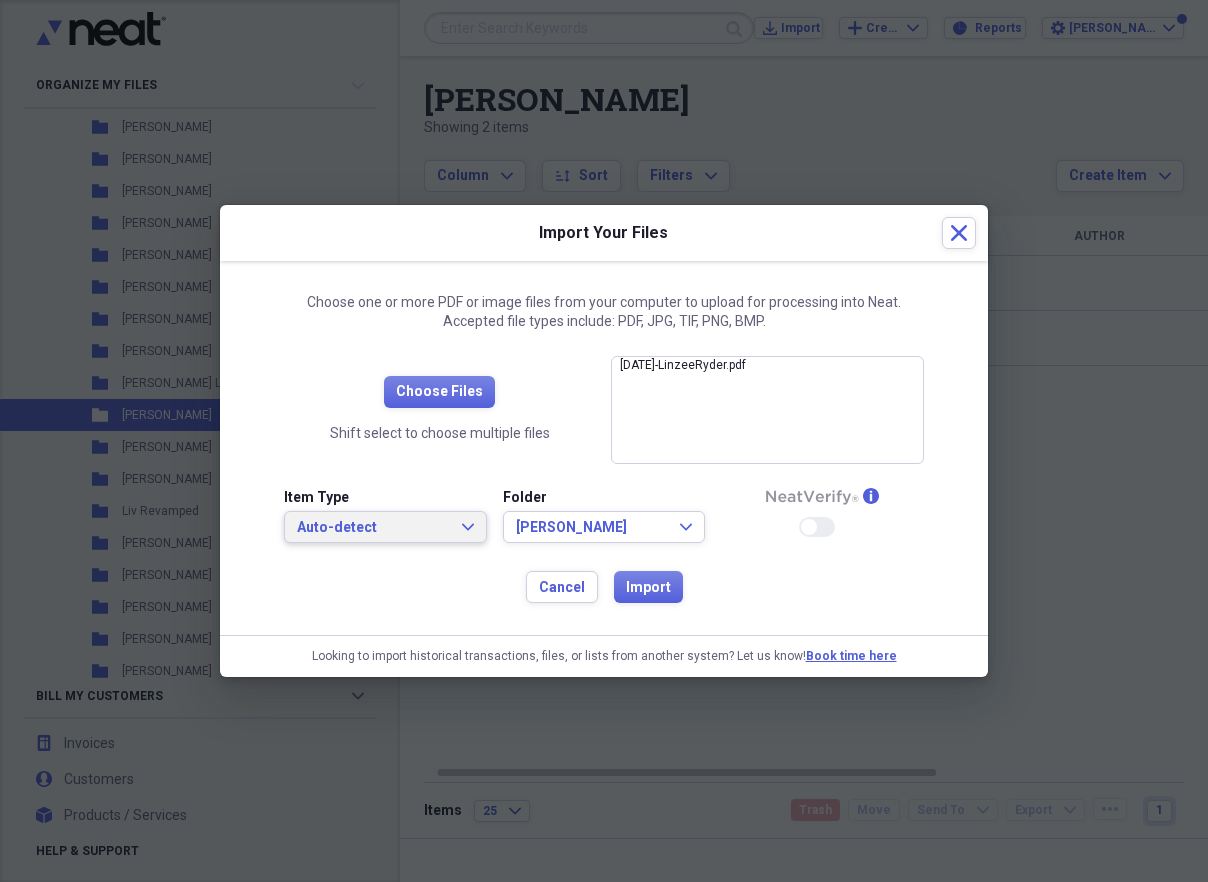 click on "Auto-detect" at bounding box center [373, 528] 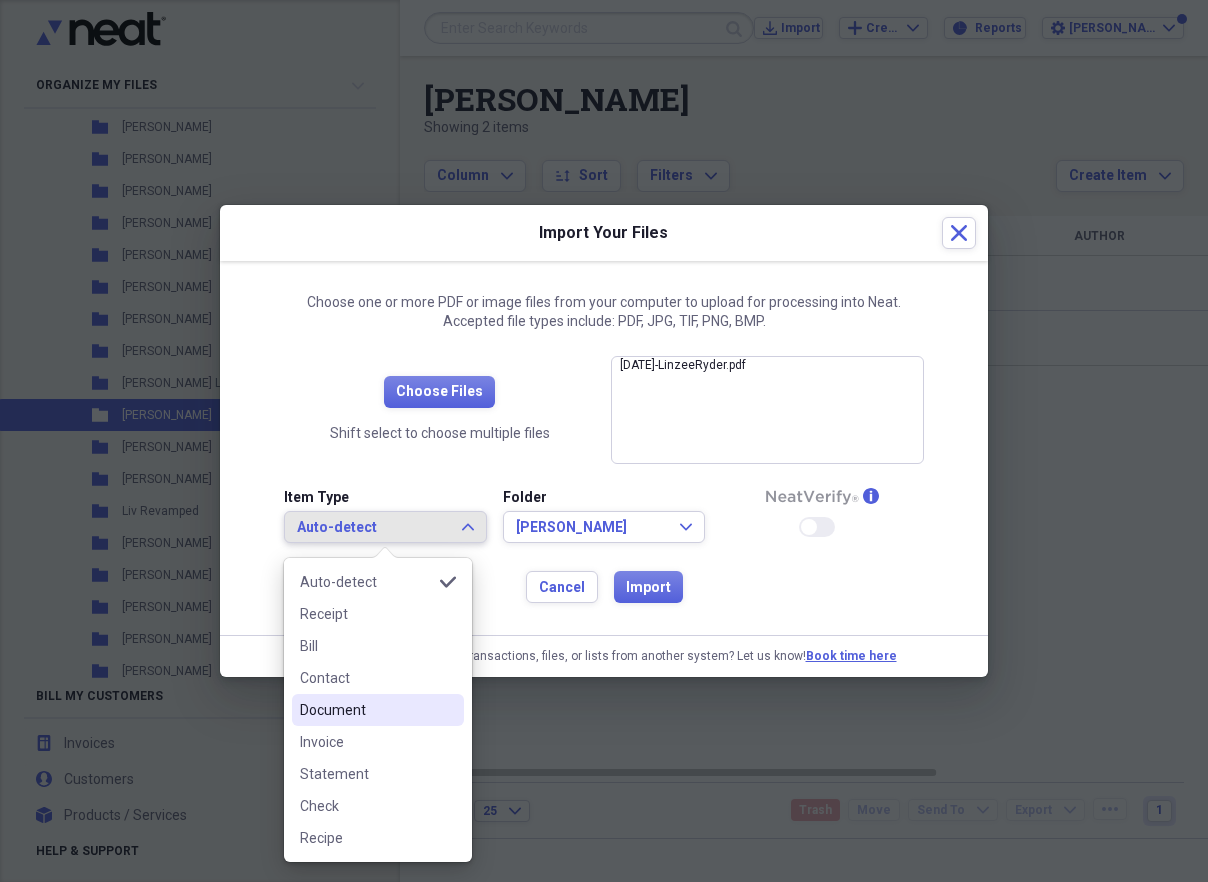 click on "Document" at bounding box center (366, 710) 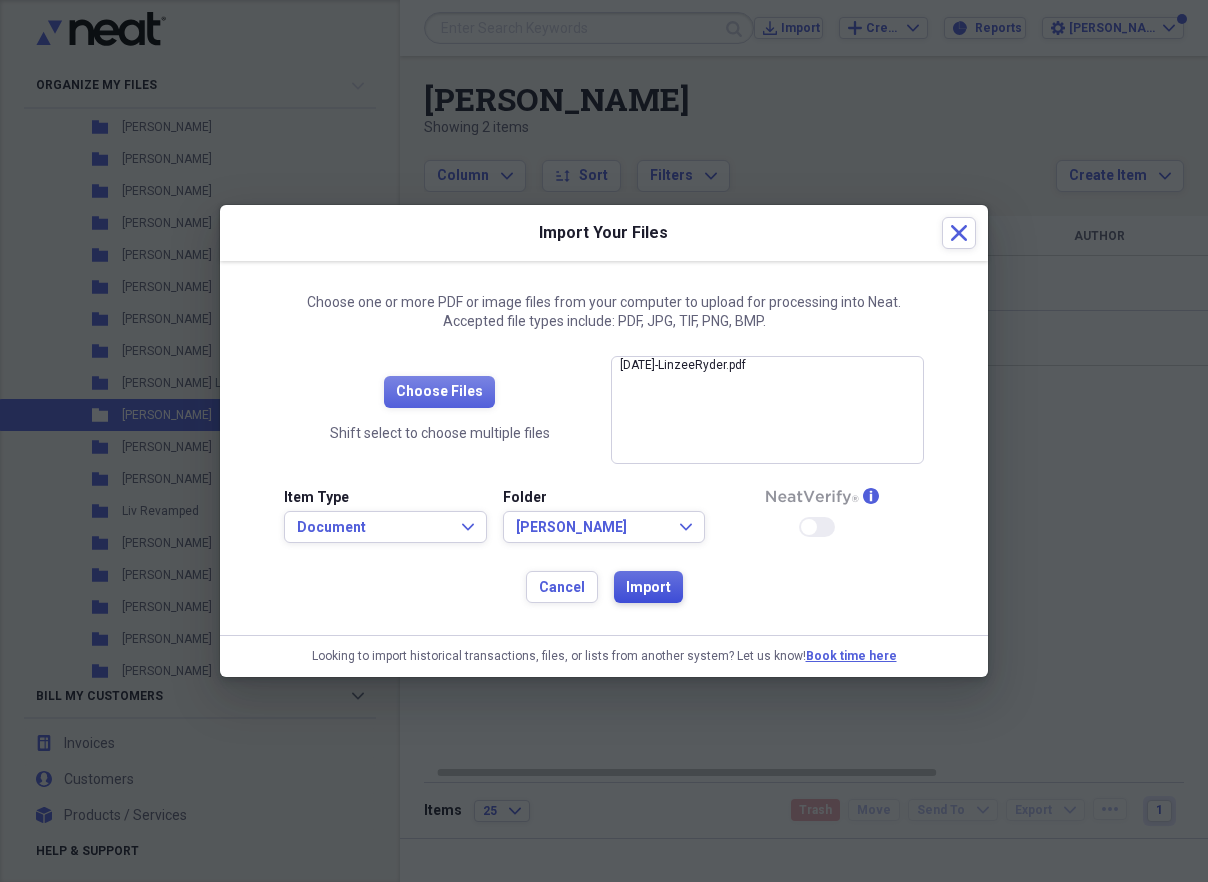 click on "Import" at bounding box center [648, 588] 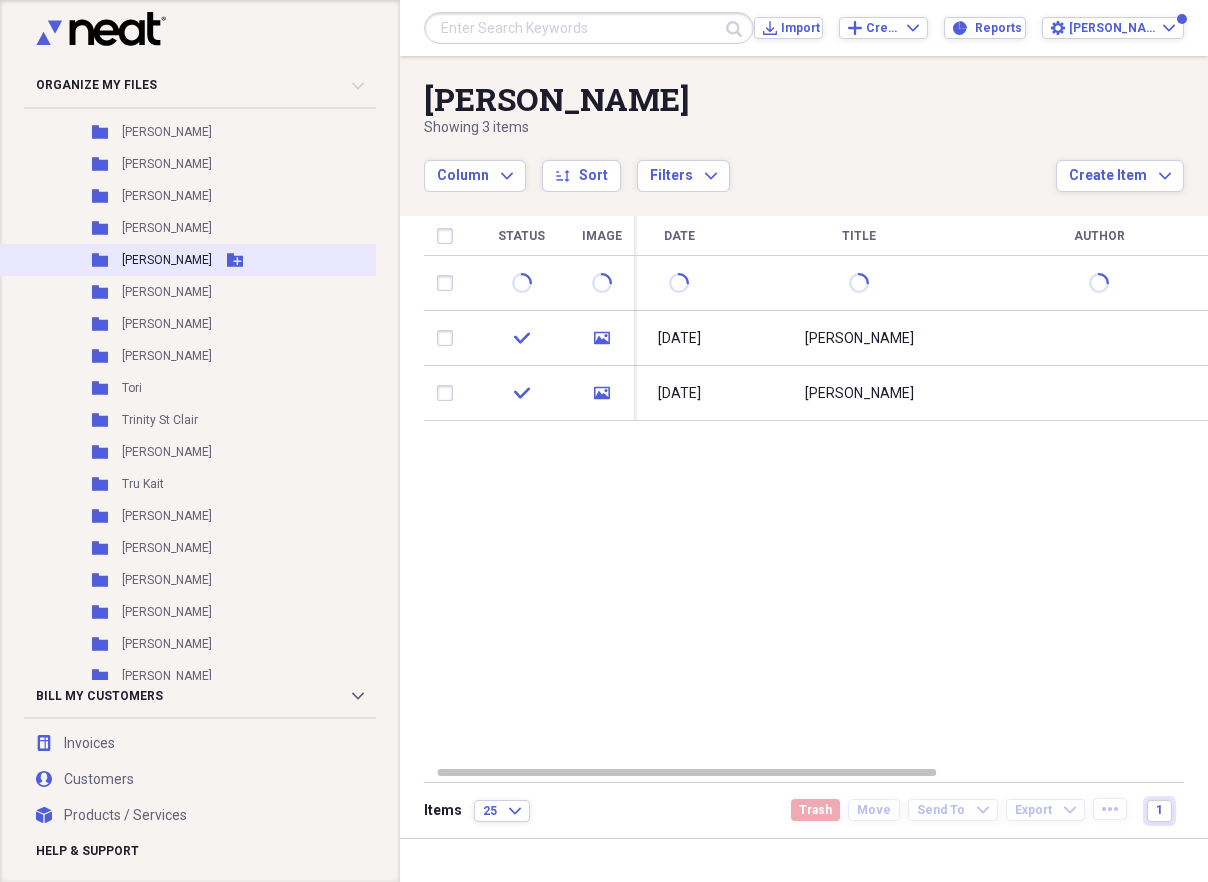 scroll, scrollTop: 30775, scrollLeft: 0, axis: vertical 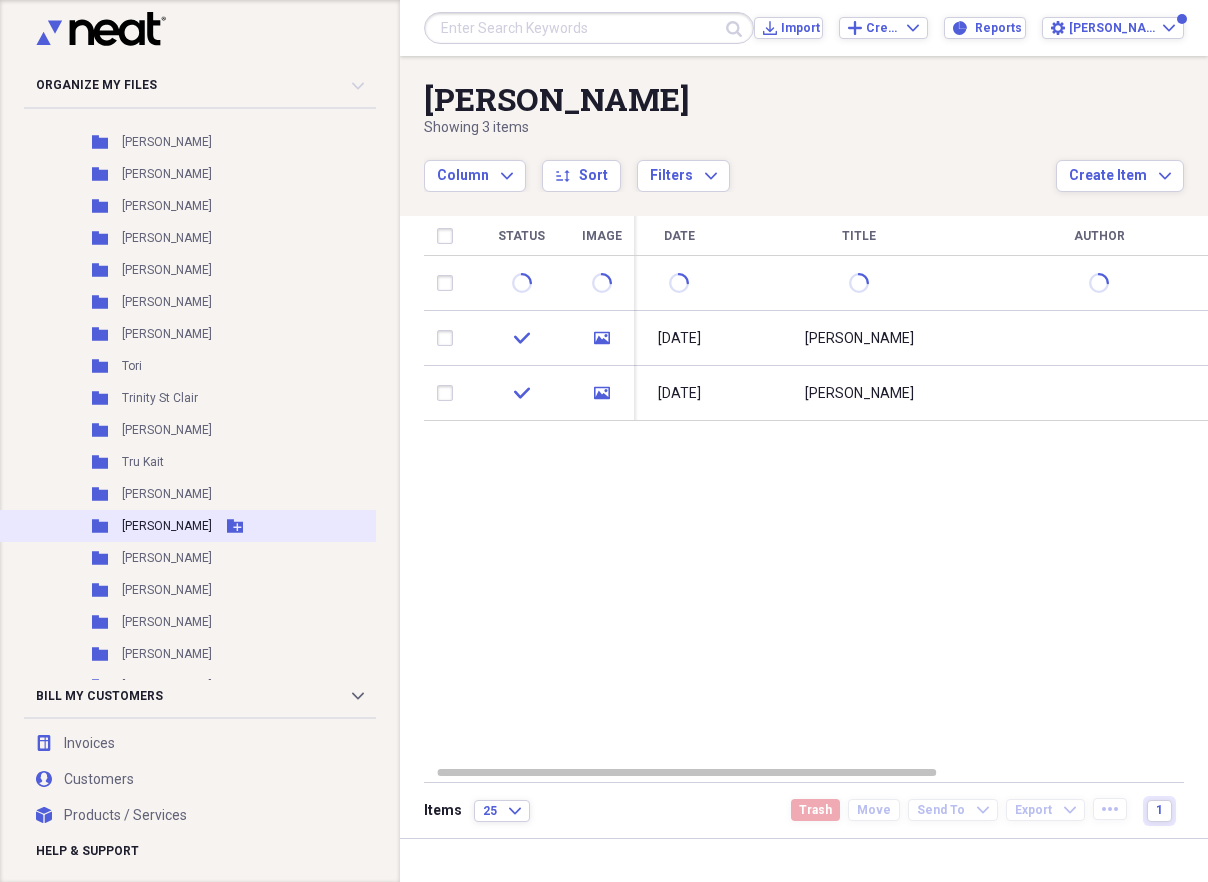 click on "[PERSON_NAME]" at bounding box center (167, 526) 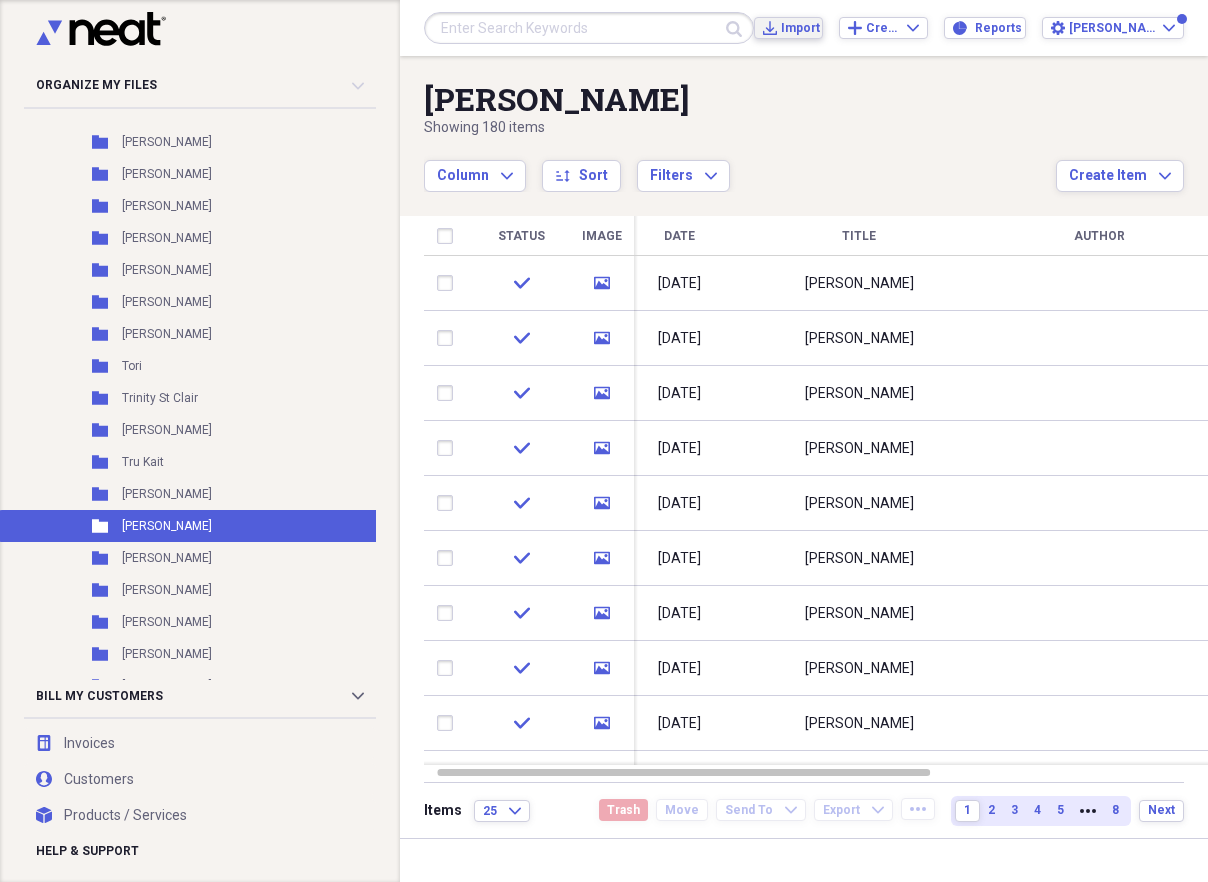click on "Import" at bounding box center (797, 28) 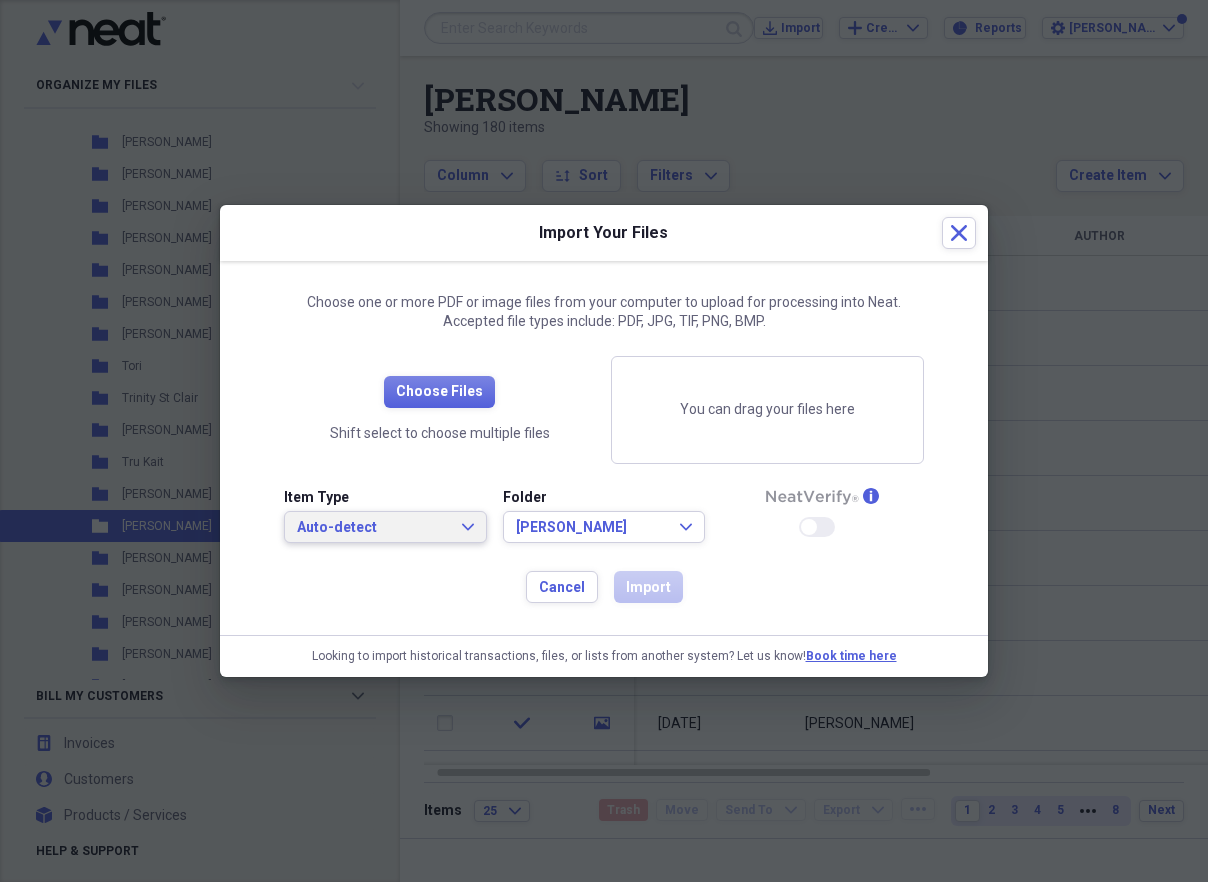 click on "Auto-detect" at bounding box center (373, 528) 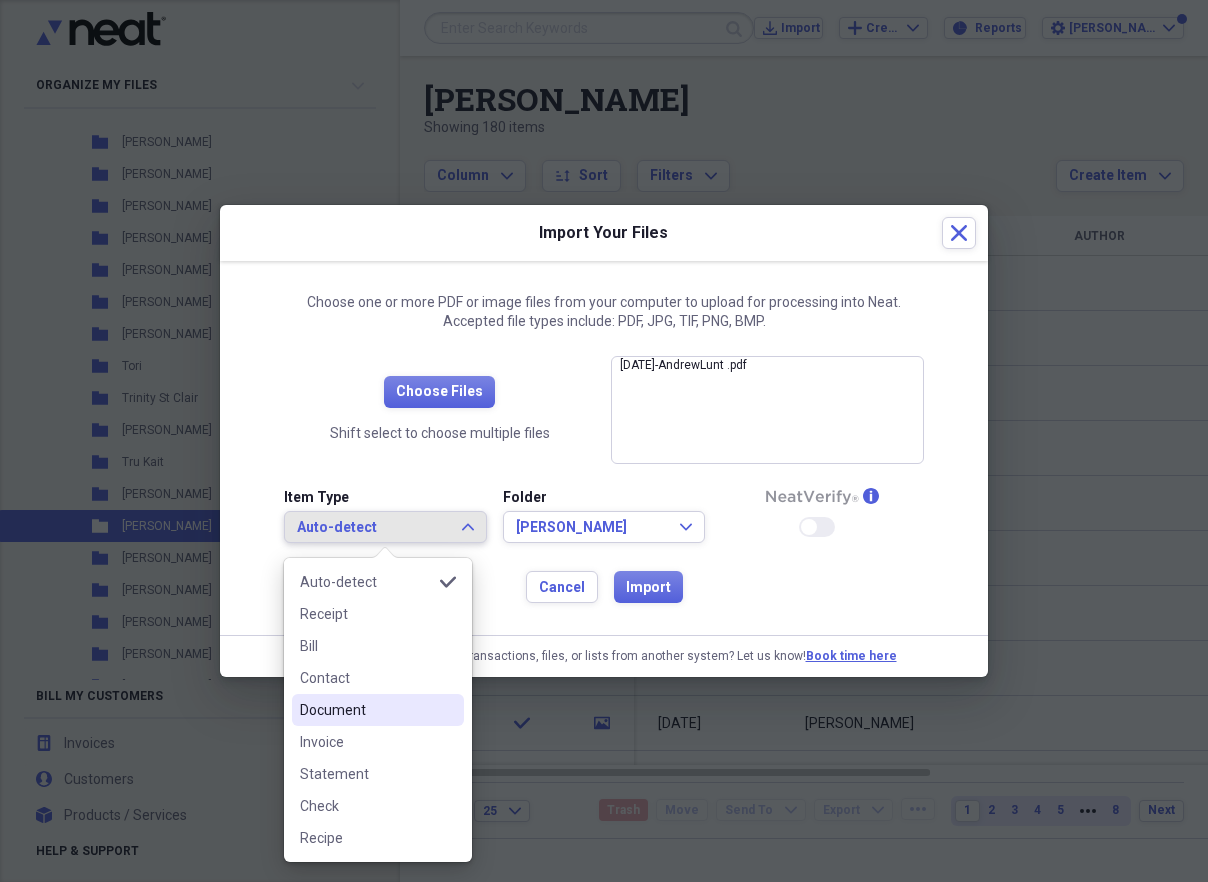 click on "Document" at bounding box center (378, 710) 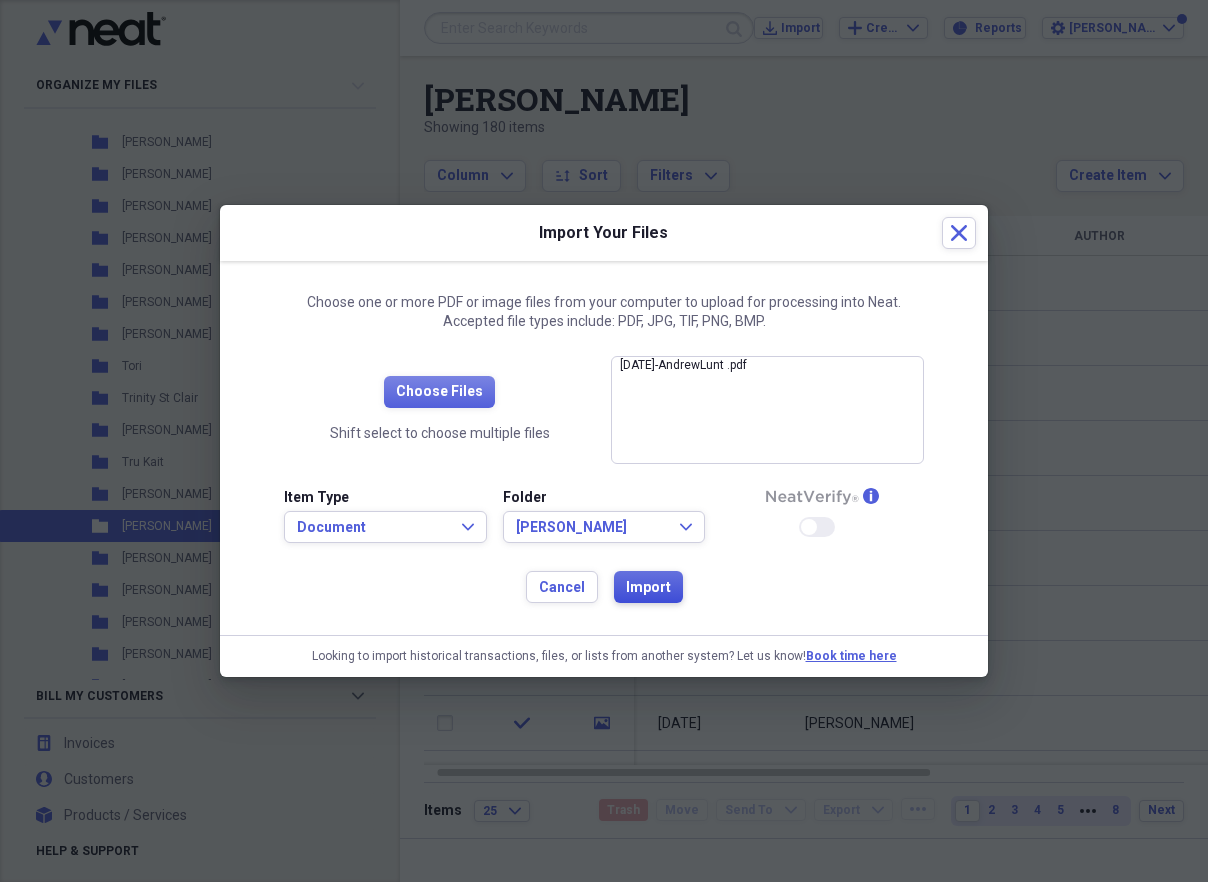 click on "Import" at bounding box center (648, 588) 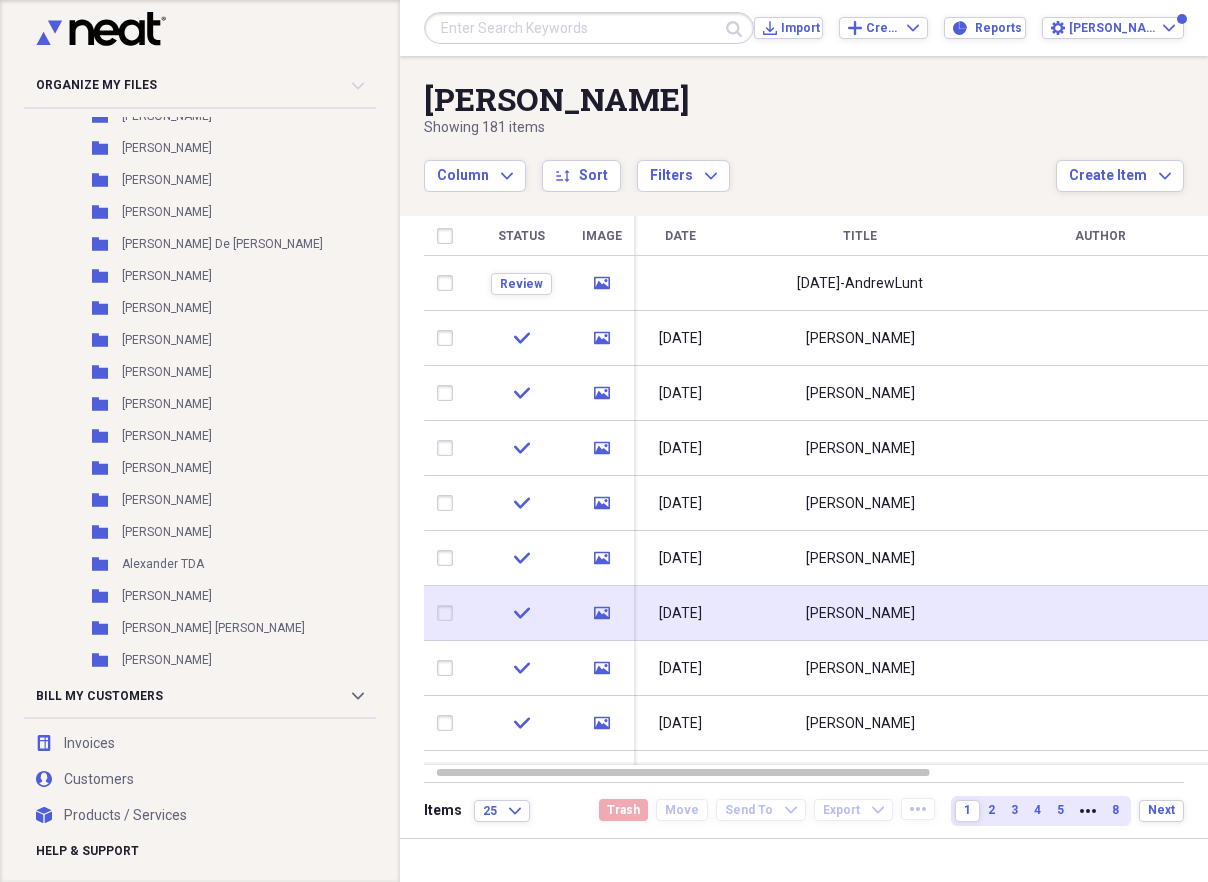 scroll, scrollTop: 0, scrollLeft: 0, axis: both 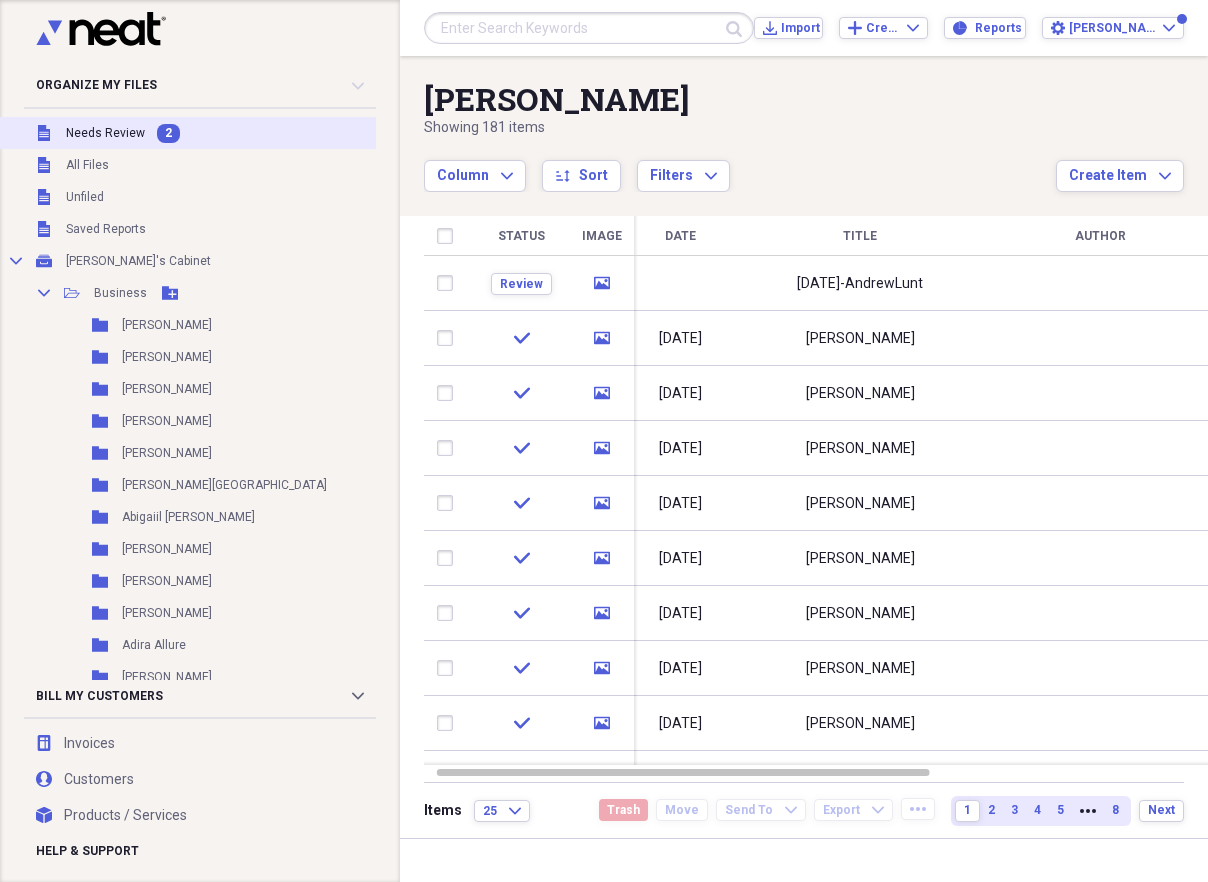 click on "Needs Review" at bounding box center (105, 133) 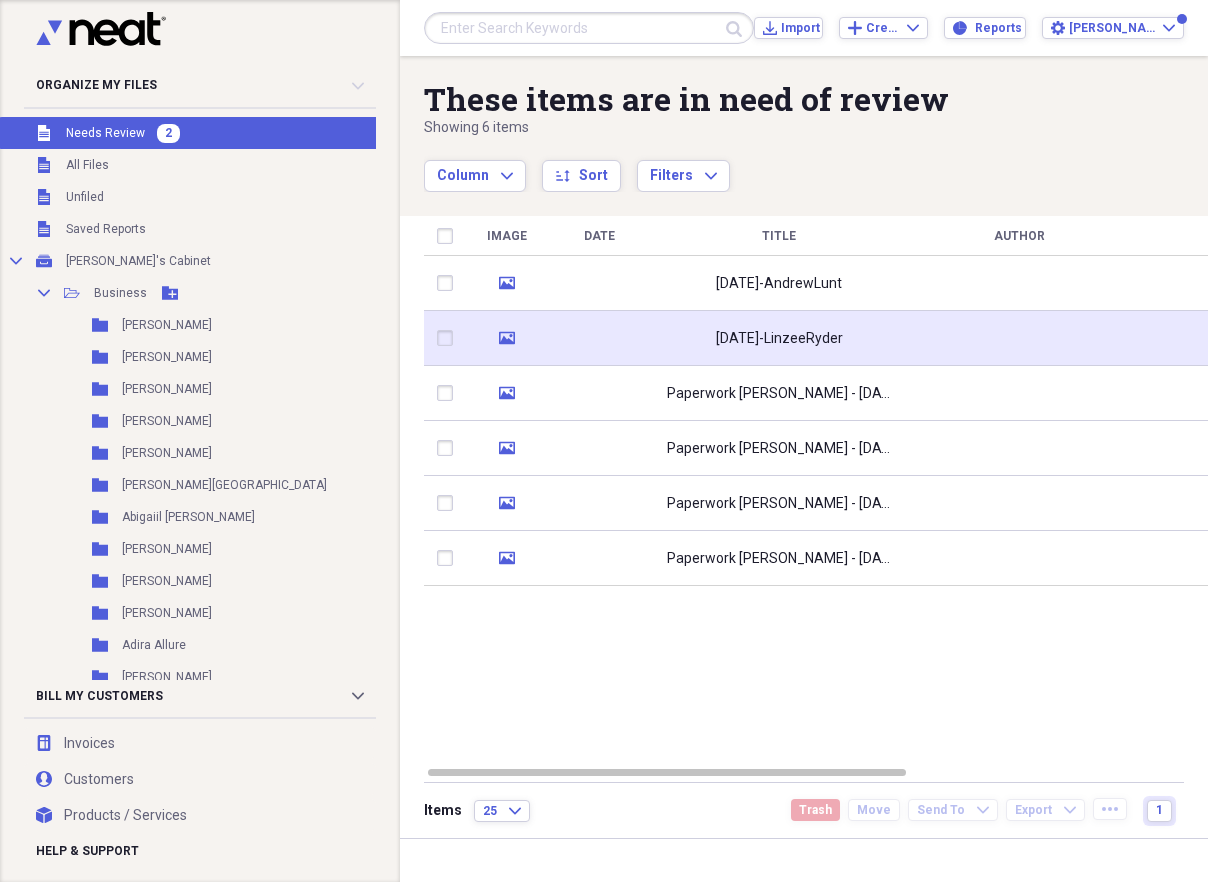 click on "[DATE]-LinzeeRyder" at bounding box center (779, 339) 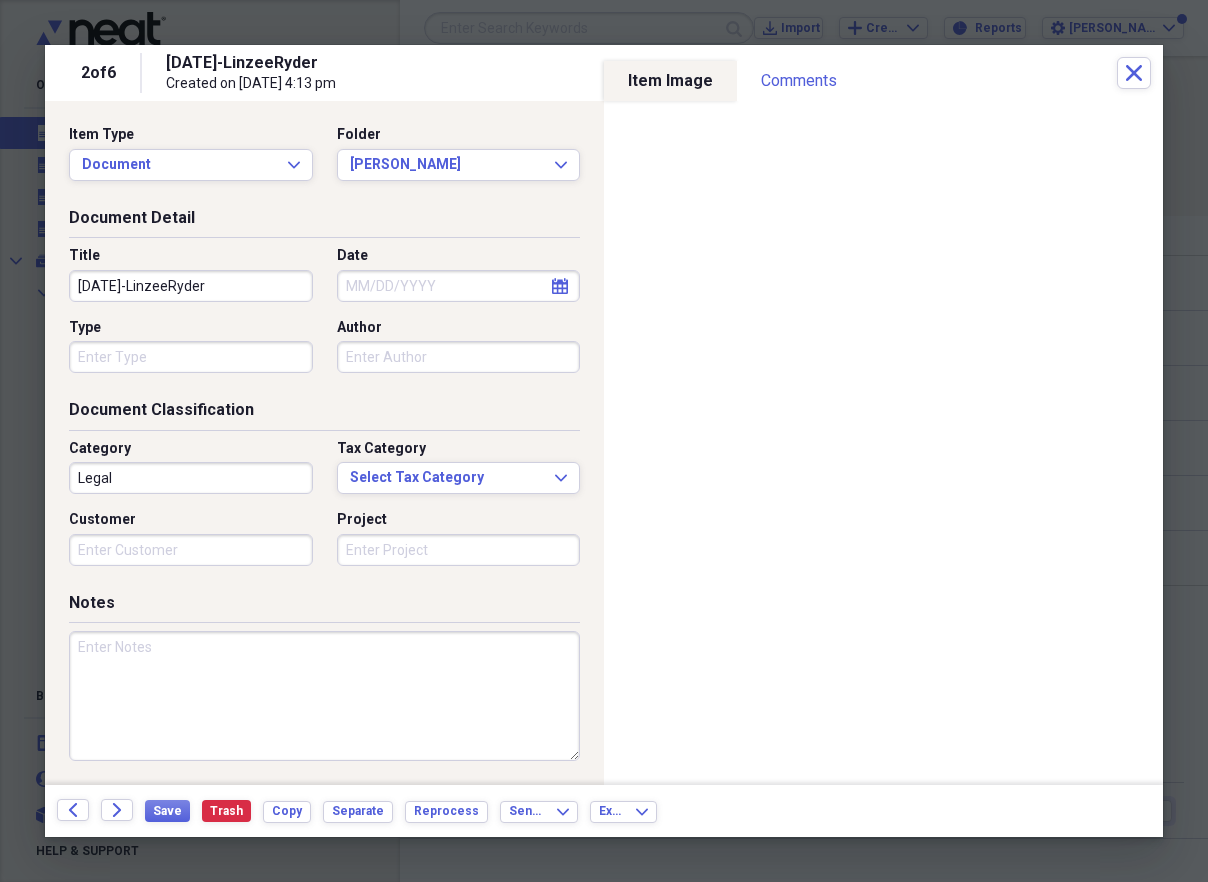 click at bounding box center [324, 696] 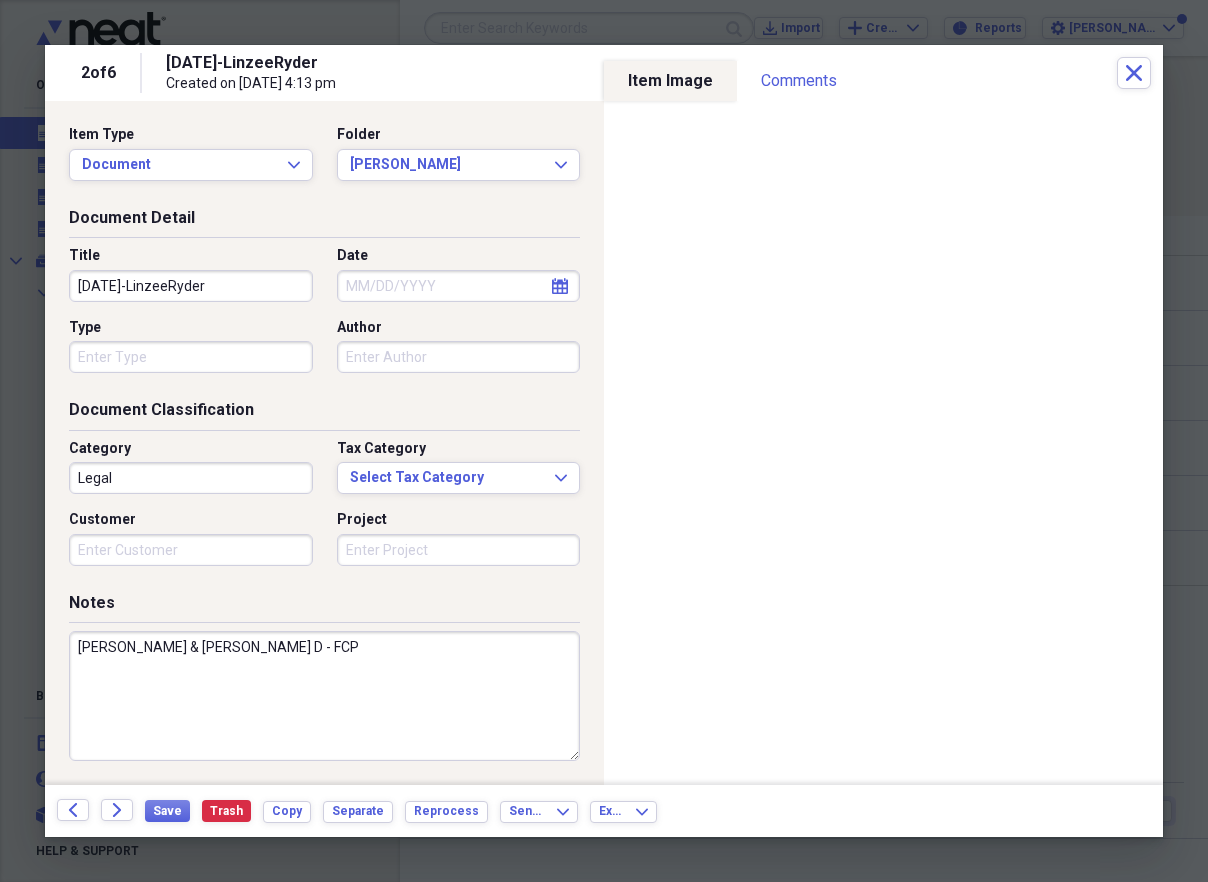click on "[PERSON_NAME] & [PERSON_NAME] D - FCP" at bounding box center (324, 696) 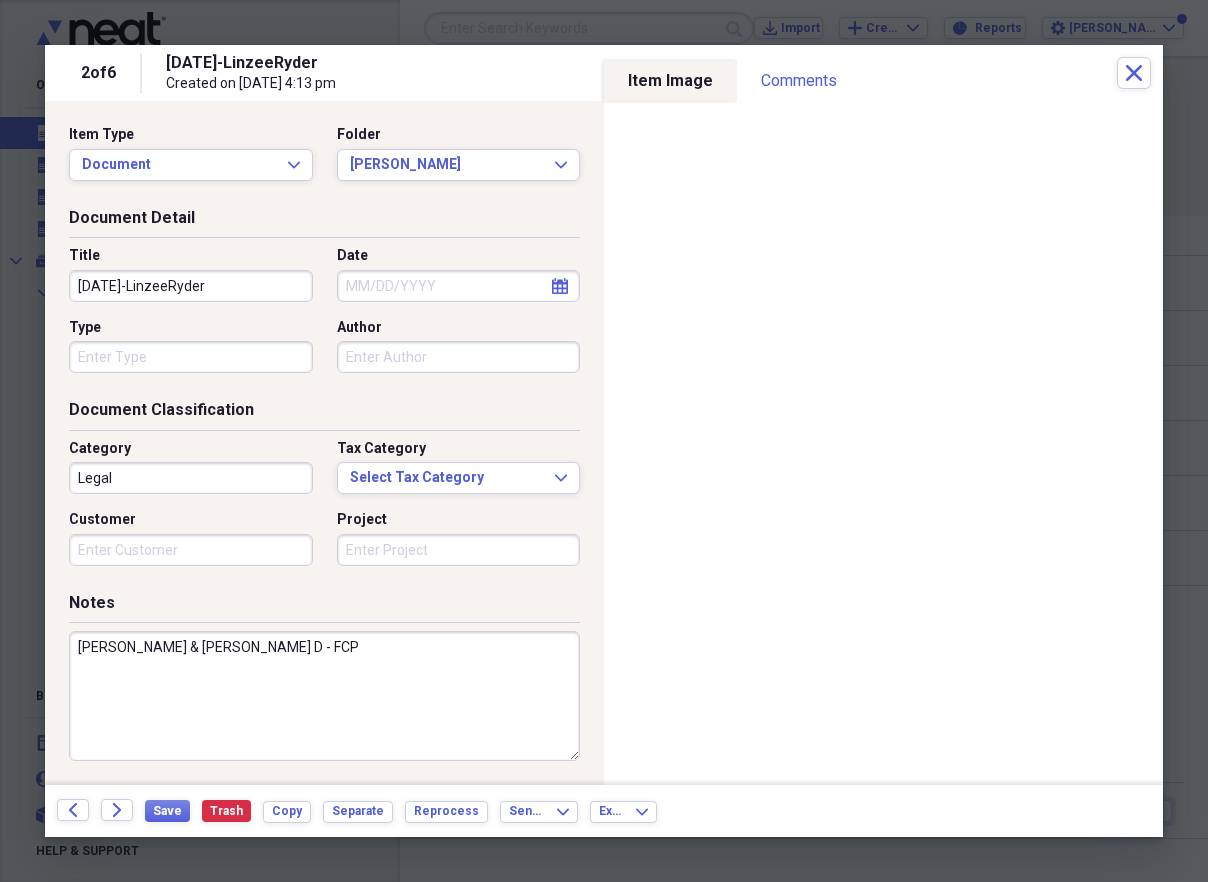type on "[PERSON_NAME] & [PERSON_NAME] D - FCP" 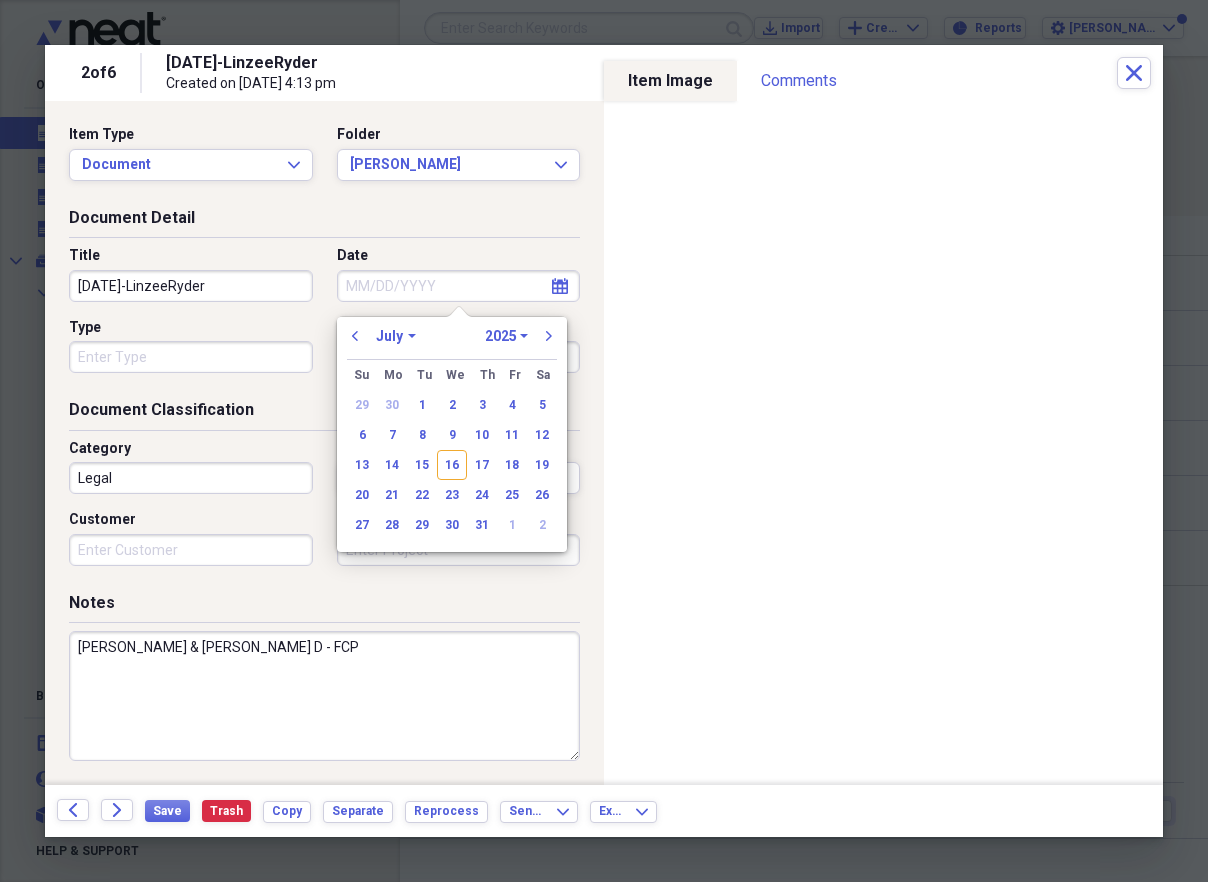 click on "January February March April May June July August September October November December" at bounding box center [396, 336] 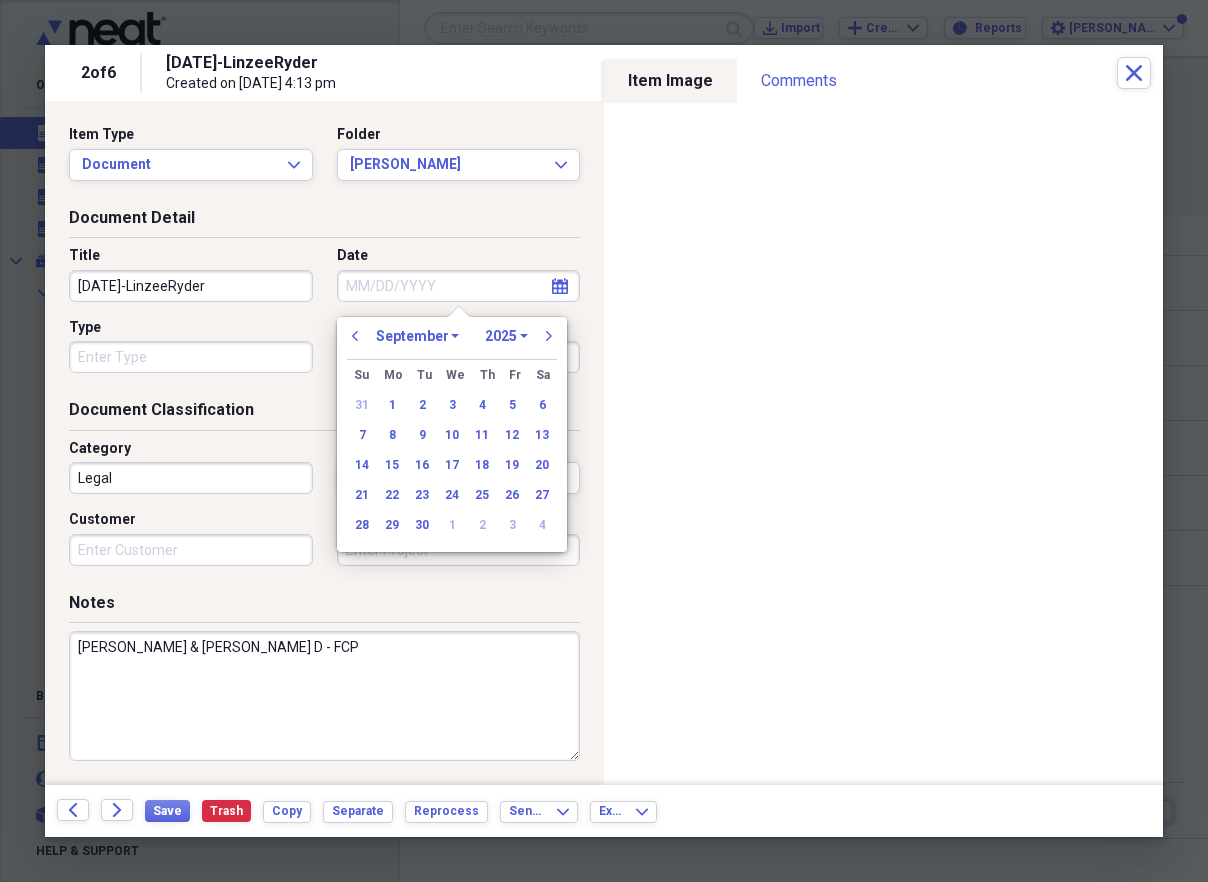 click on "1970 1971 1972 1973 1974 1975 1976 1977 1978 1979 1980 1981 1982 1983 1984 1985 1986 1987 1988 1989 1990 1991 1992 1993 1994 1995 1996 1997 1998 1999 2000 2001 2002 2003 2004 2005 2006 2007 2008 2009 2010 2011 2012 2013 2014 2015 2016 2017 2018 2019 2020 2021 2022 2023 2024 2025 2026 2027 2028 2029 2030 2031 2032 2033 2034 2035" at bounding box center [506, 336] 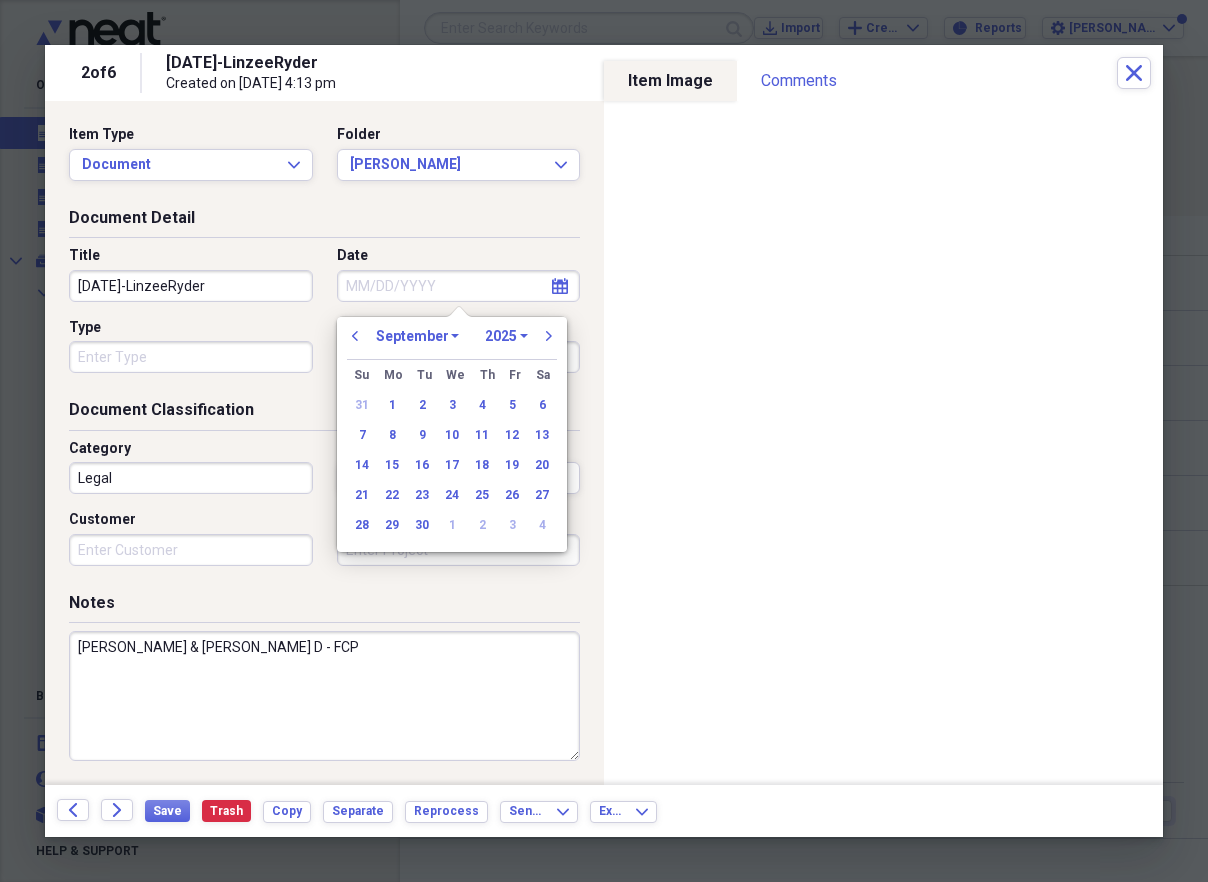 select on "2021" 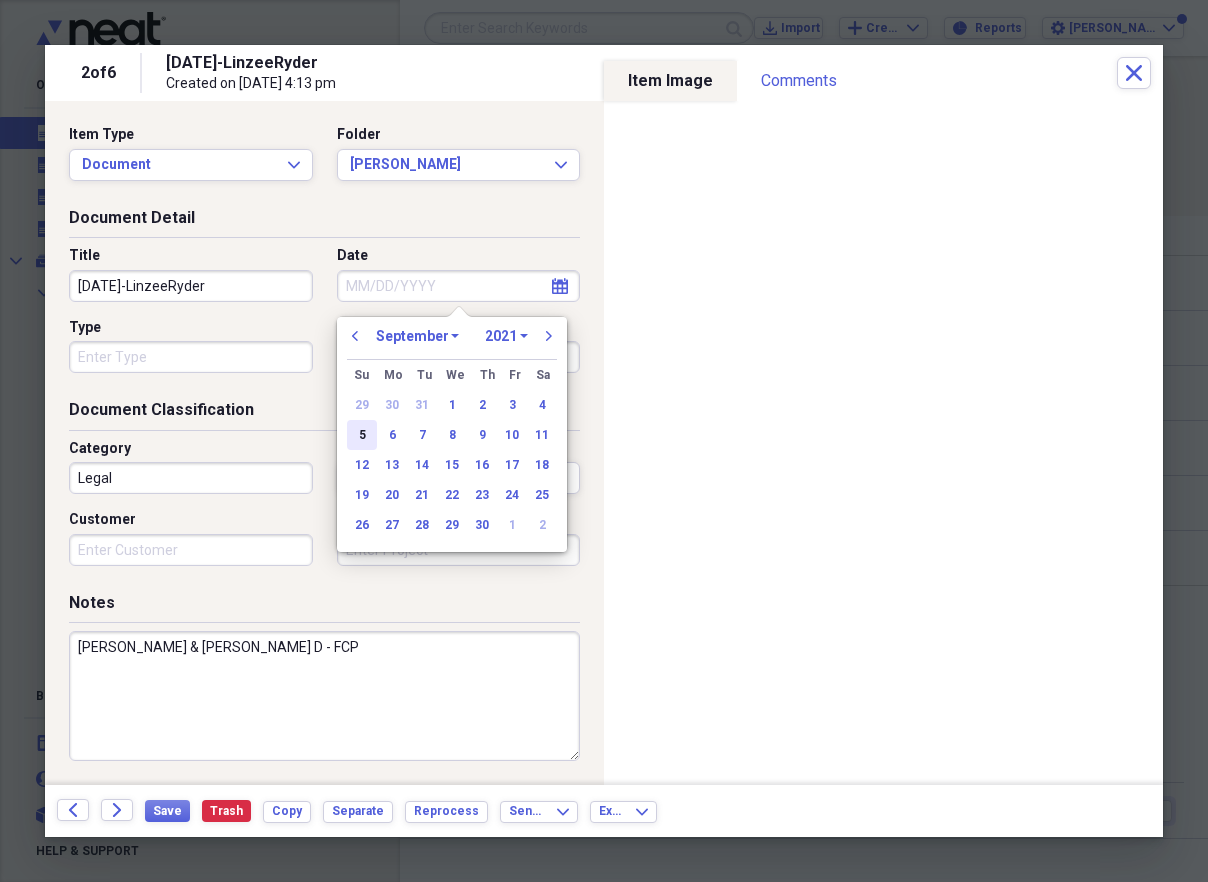 click on "5" at bounding box center [362, 435] 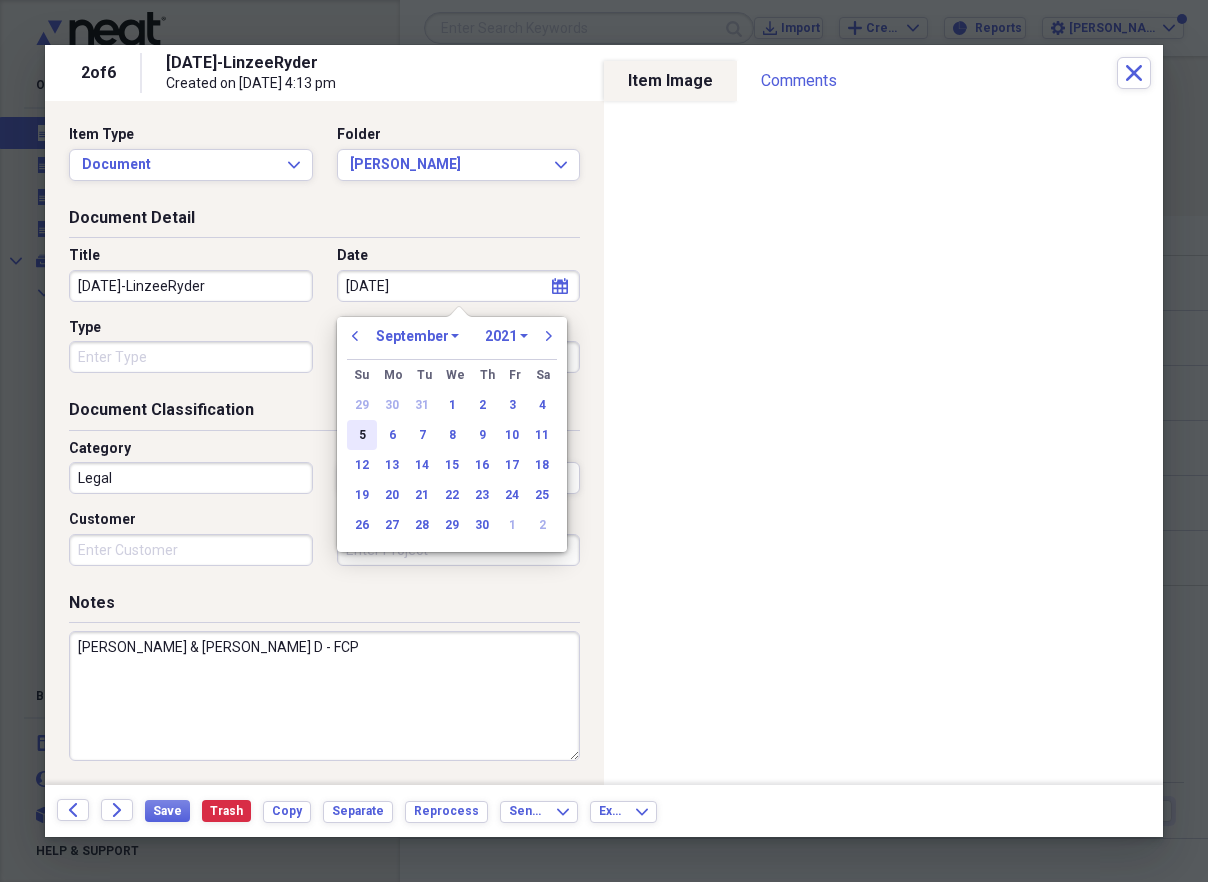 type on "[DATE]" 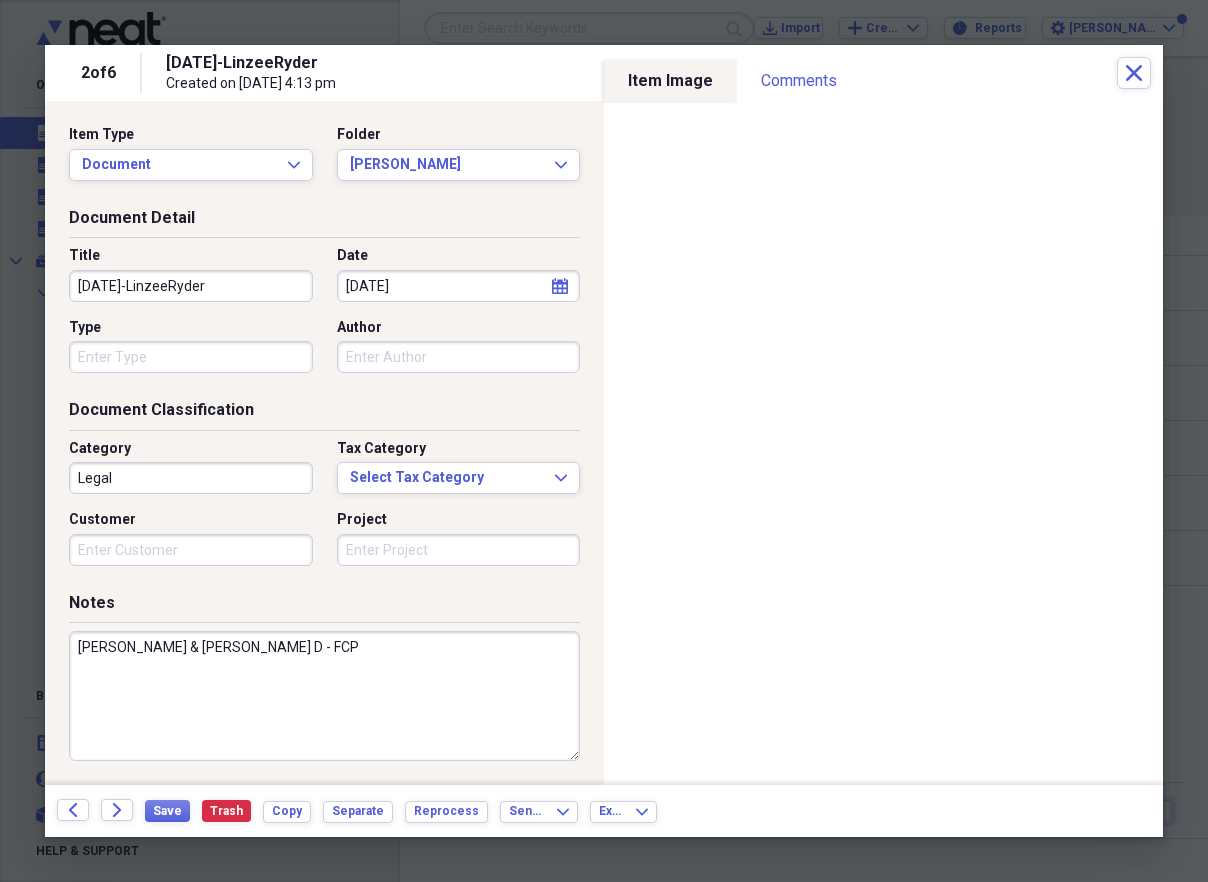 drag, startPoint x: 95, startPoint y: 284, endPoint x: 26, endPoint y: 278, distance: 69.260376 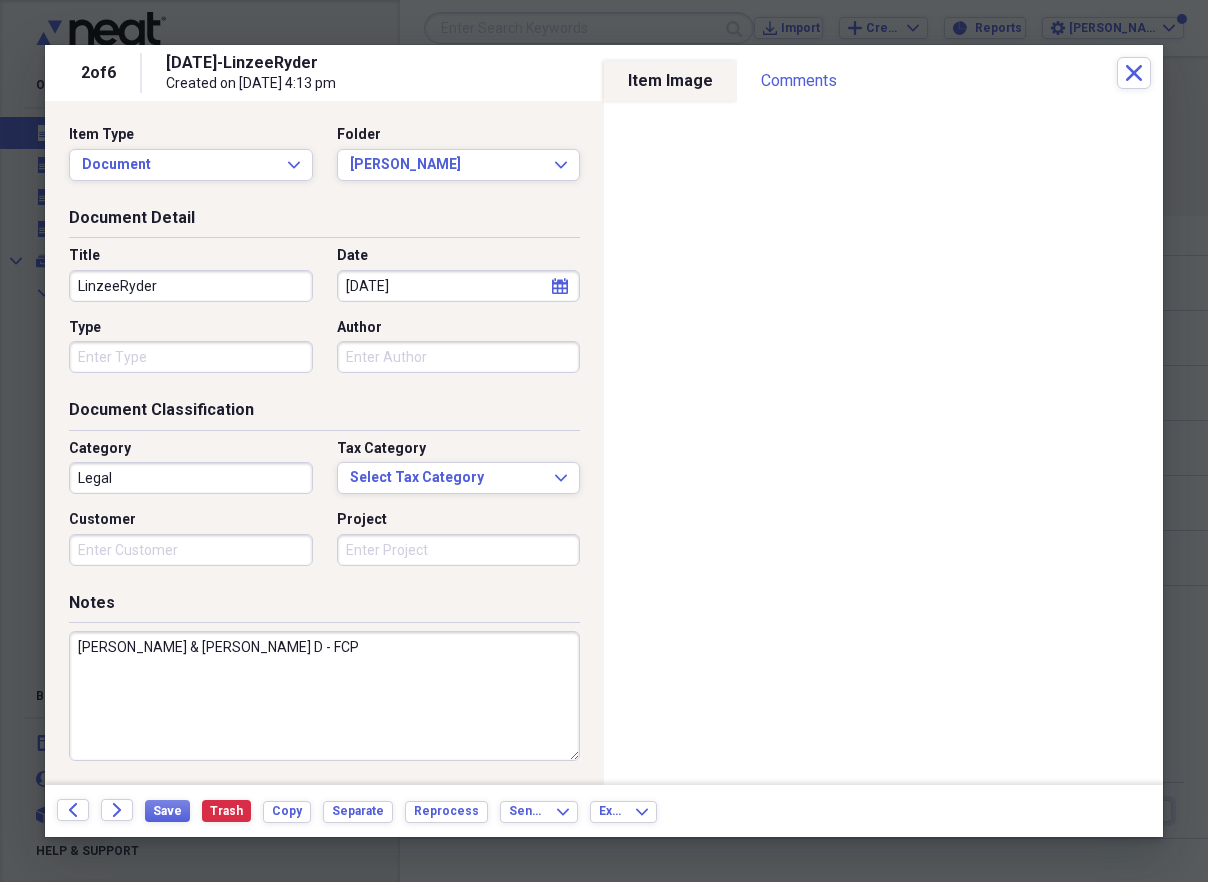 type on "LinzeeRyder" 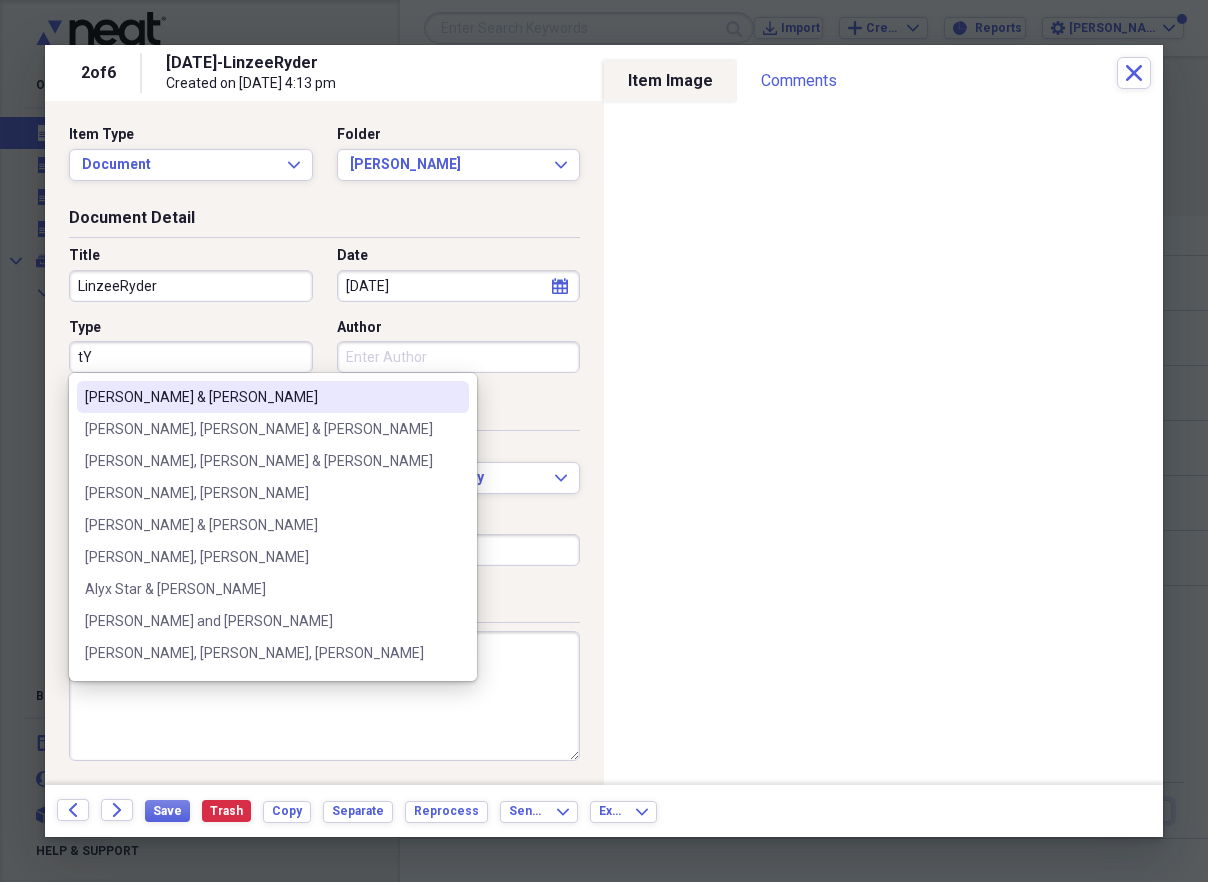 type on "t" 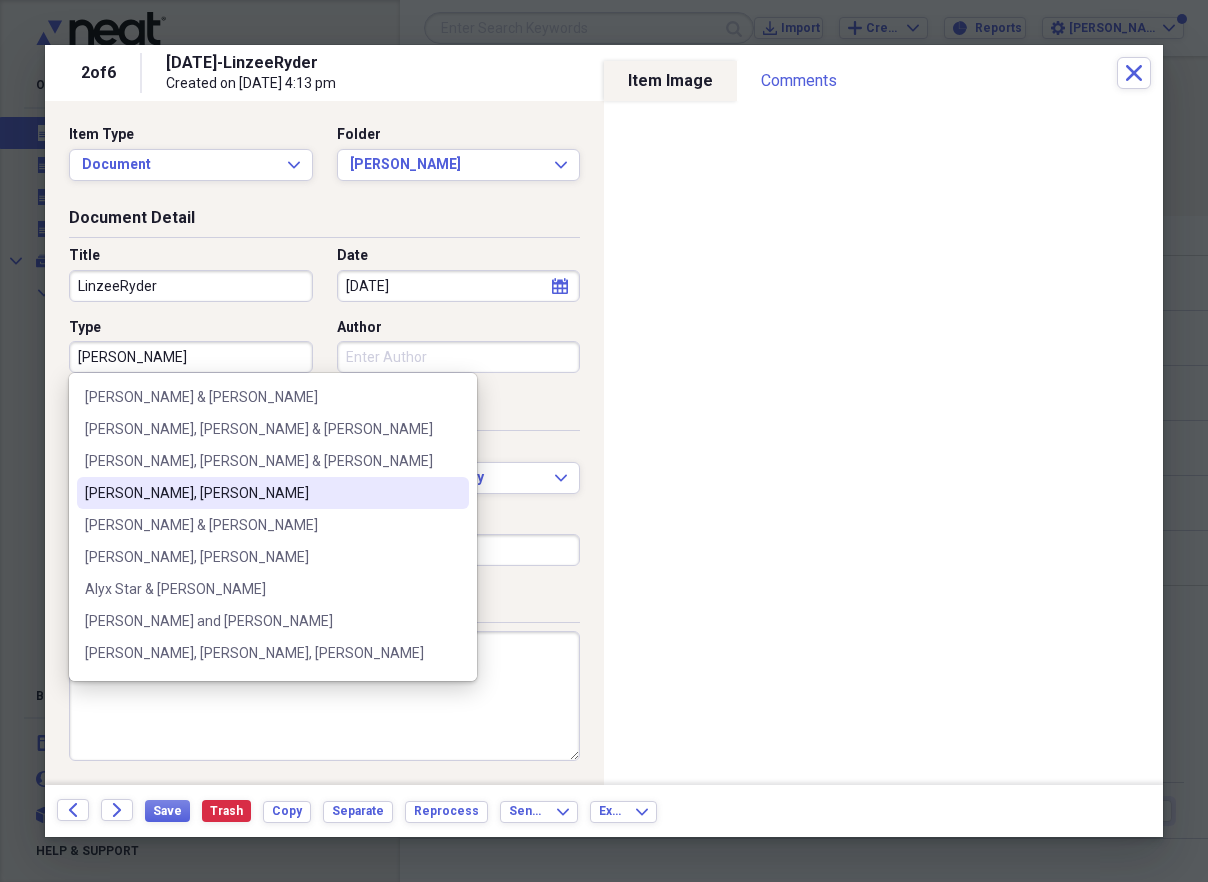 type on "[PERSON_NAME]" 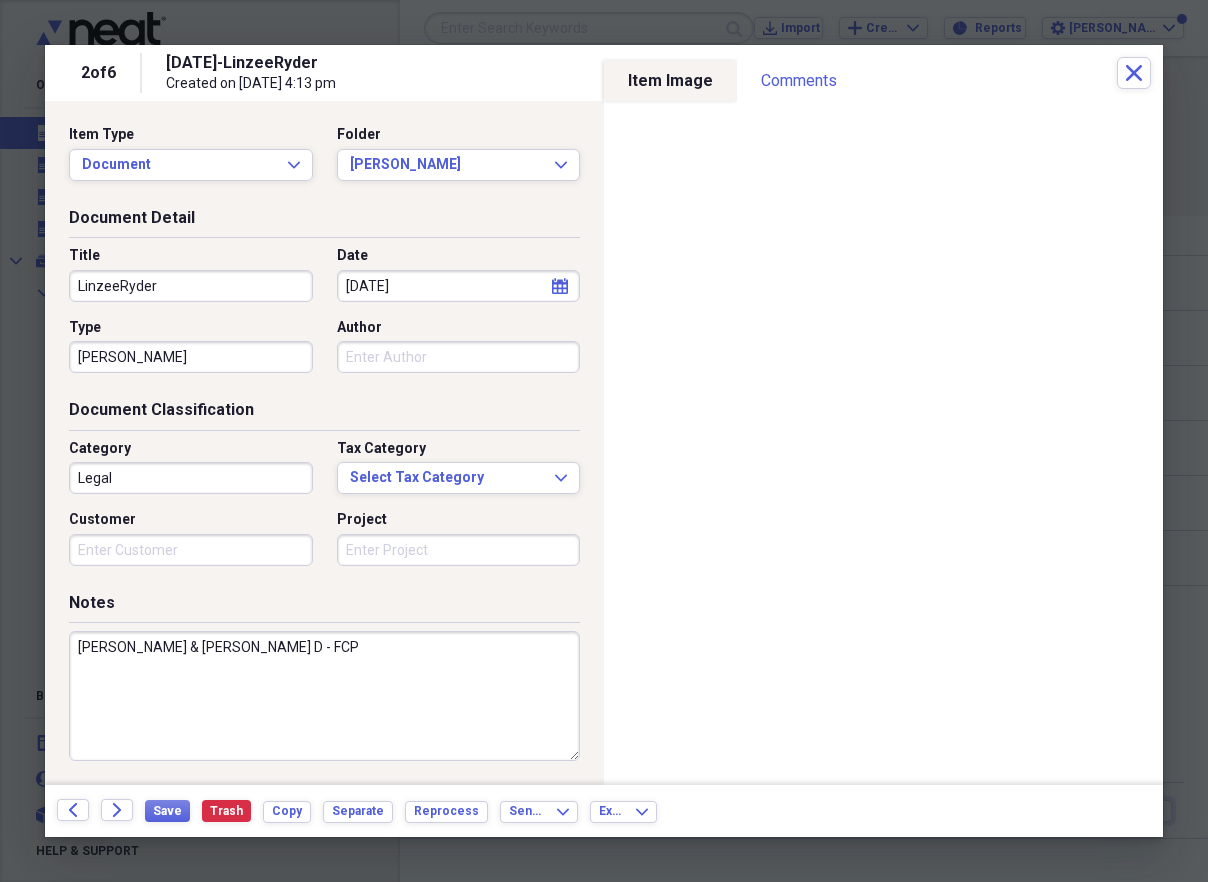 drag, startPoint x: 259, startPoint y: 655, endPoint x: 144, endPoint y: 650, distance: 115.10864 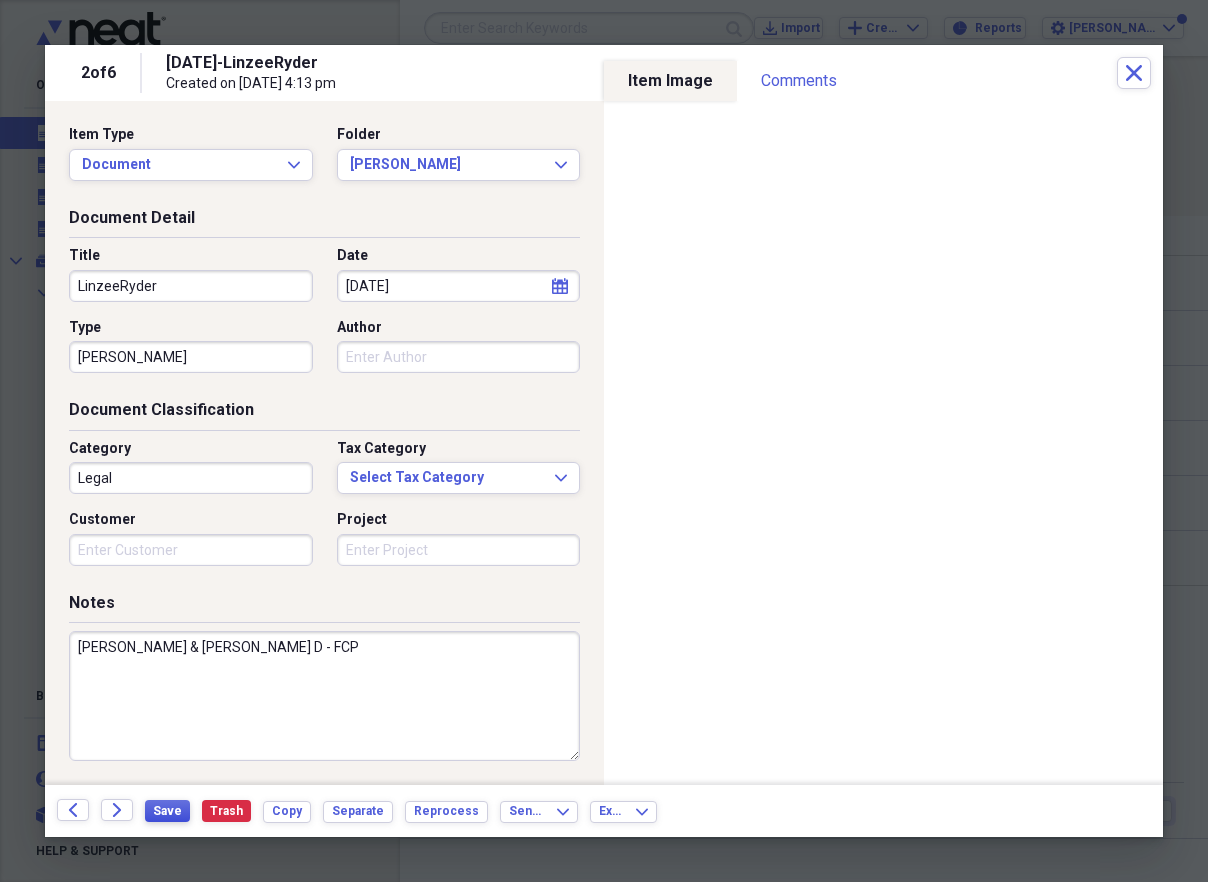 click on "Save" at bounding box center [167, 811] 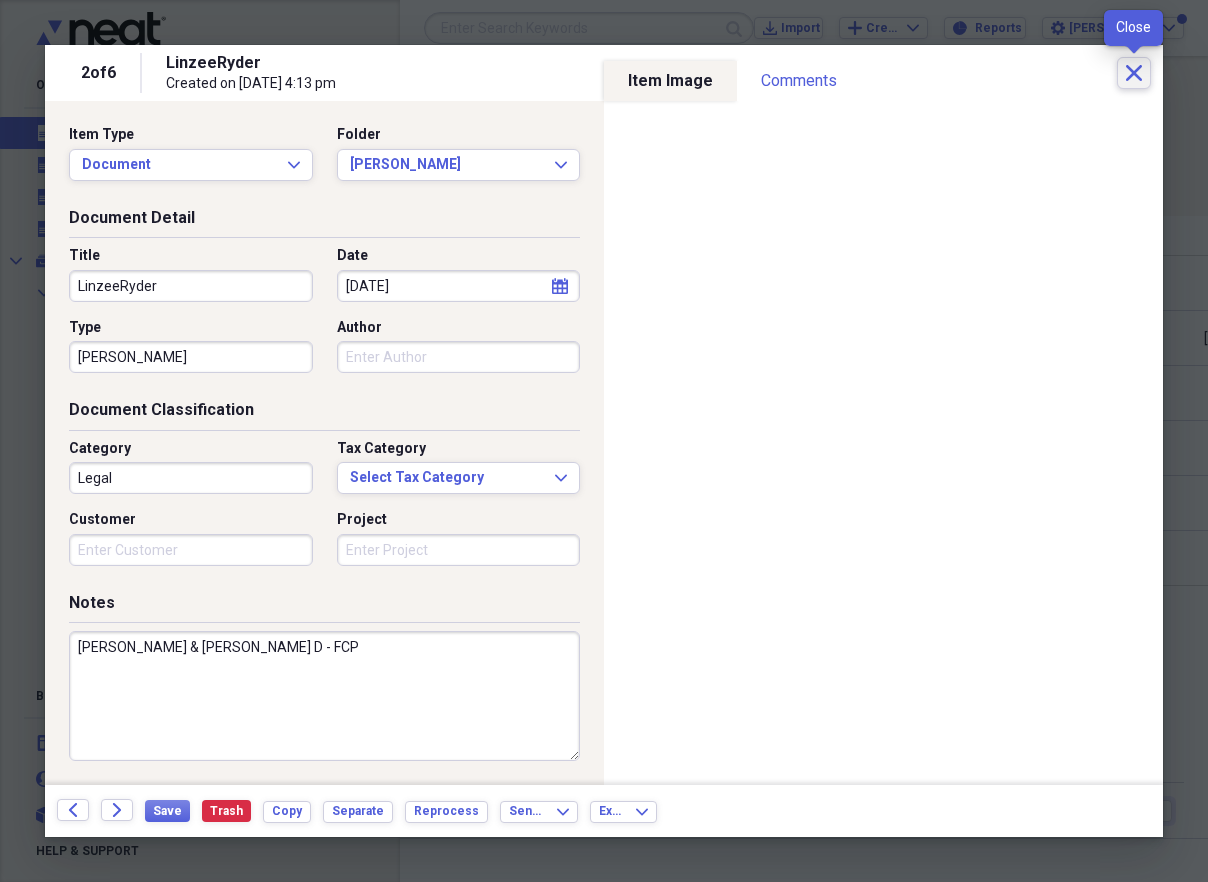 click on "Close" at bounding box center [1134, 73] 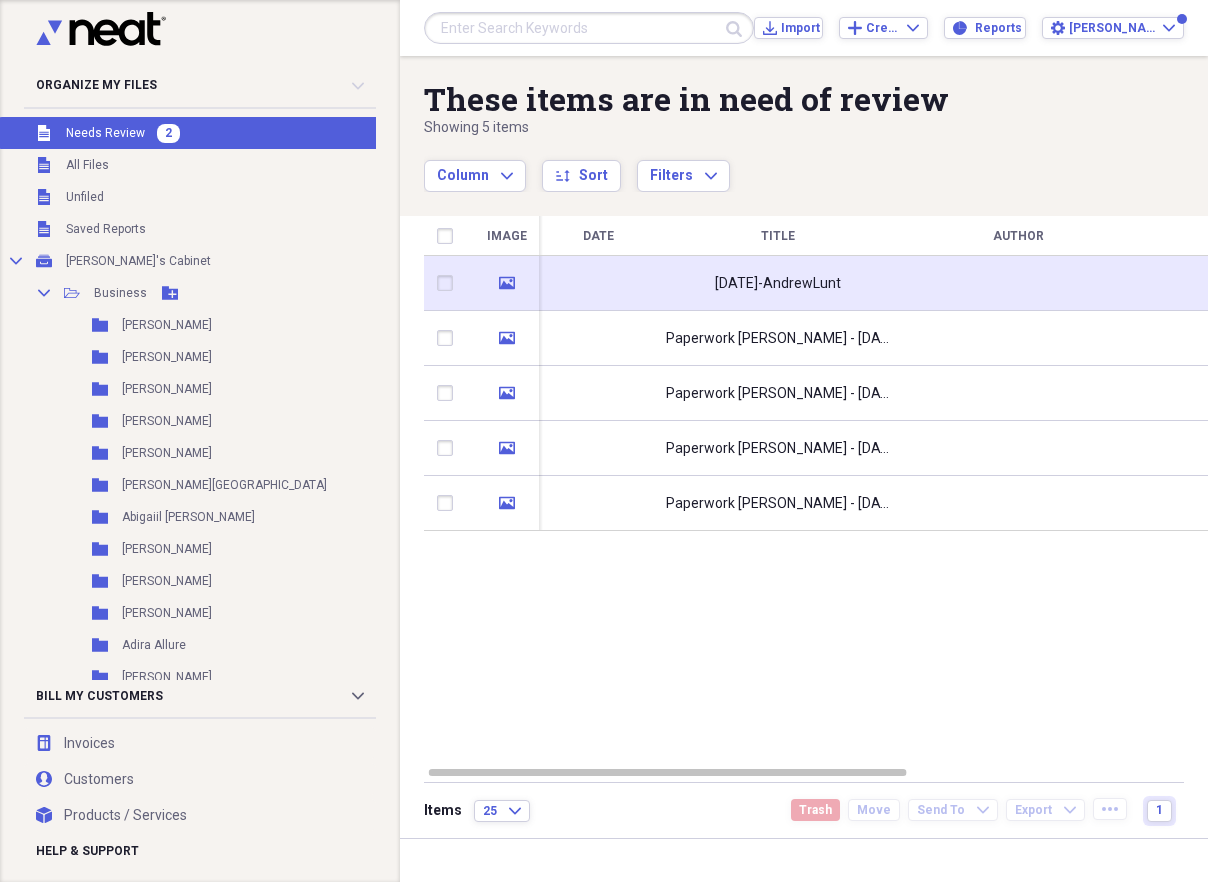 click on "[DATE]-AndrewLunt" at bounding box center [778, 284] 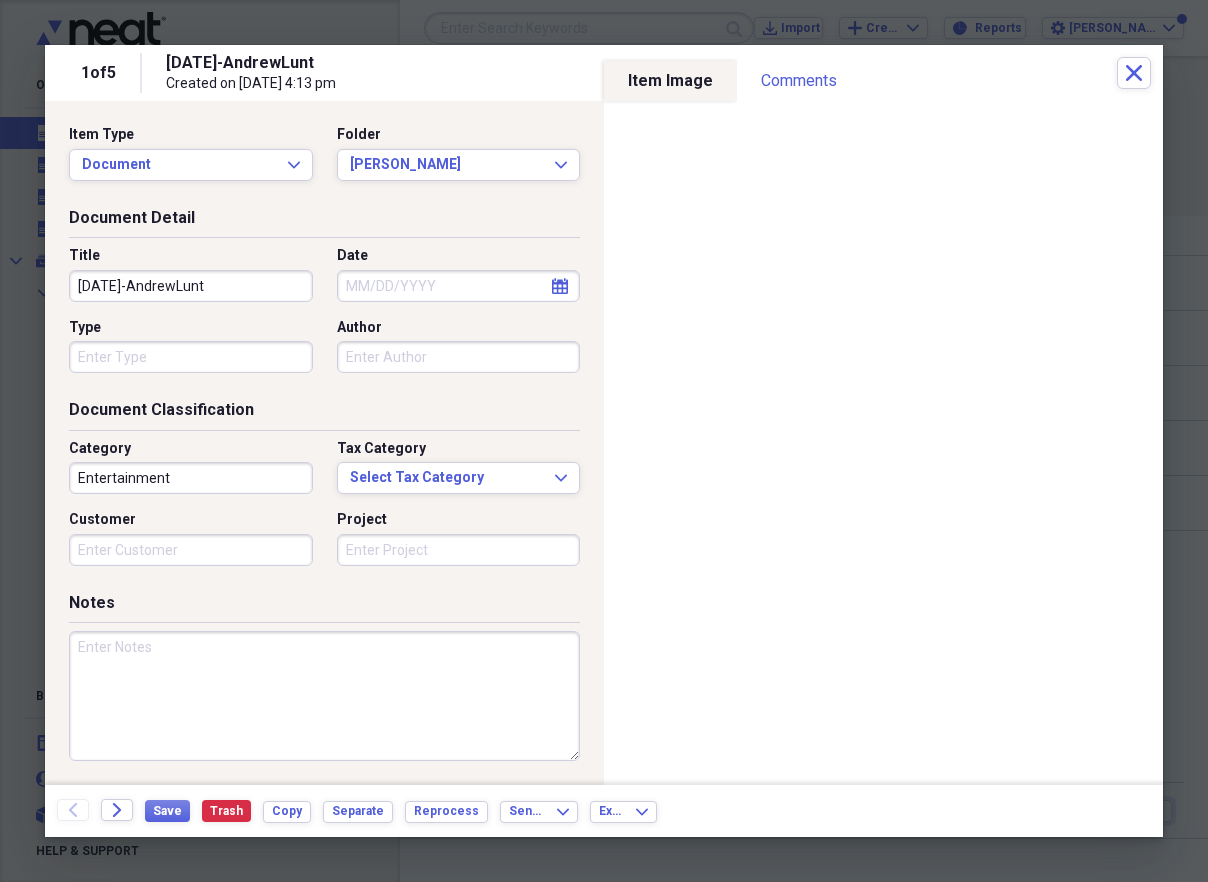 click at bounding box center (324, 696) 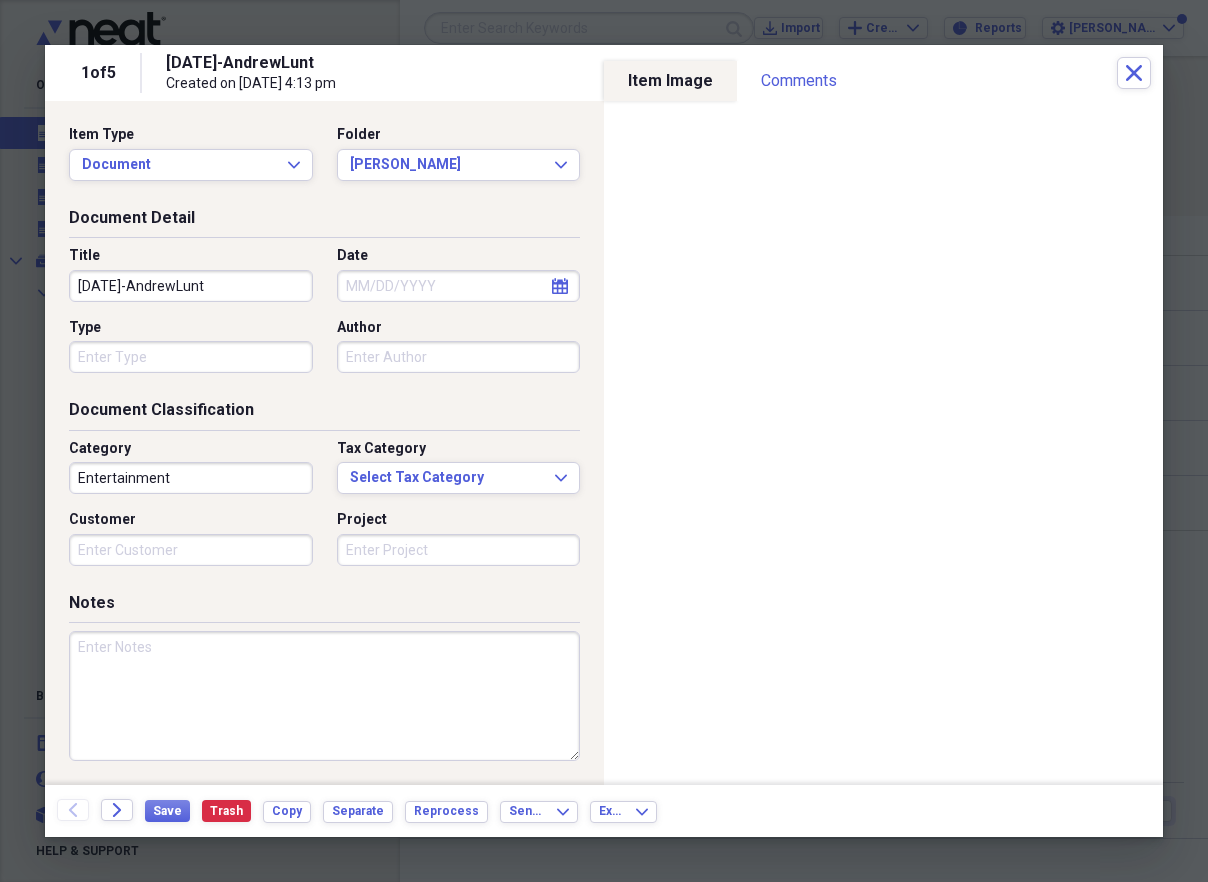paste on "[PERSON_NAME] & [PERSON_NAME] D - FCP" 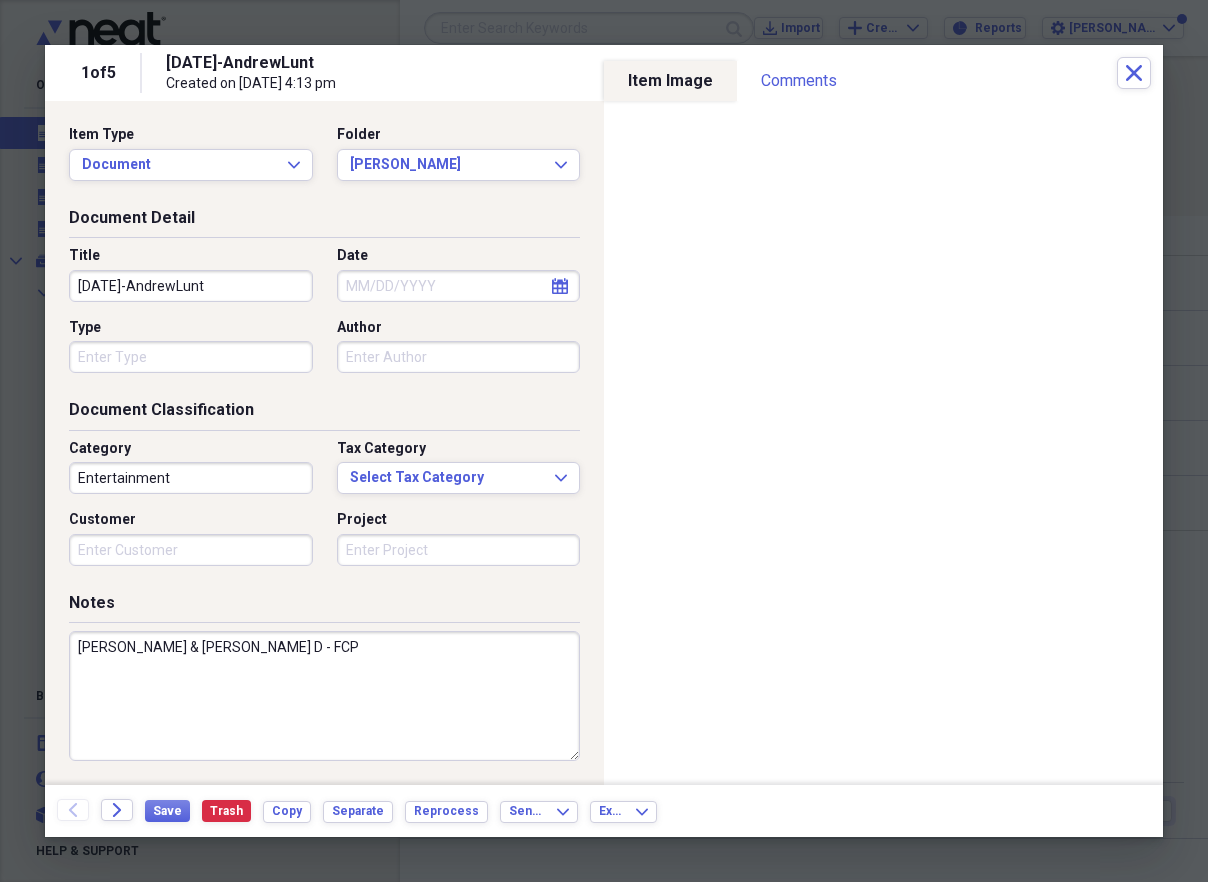 type on "[PERSON_NAME] & [PERSON_NAME] D - FCP" 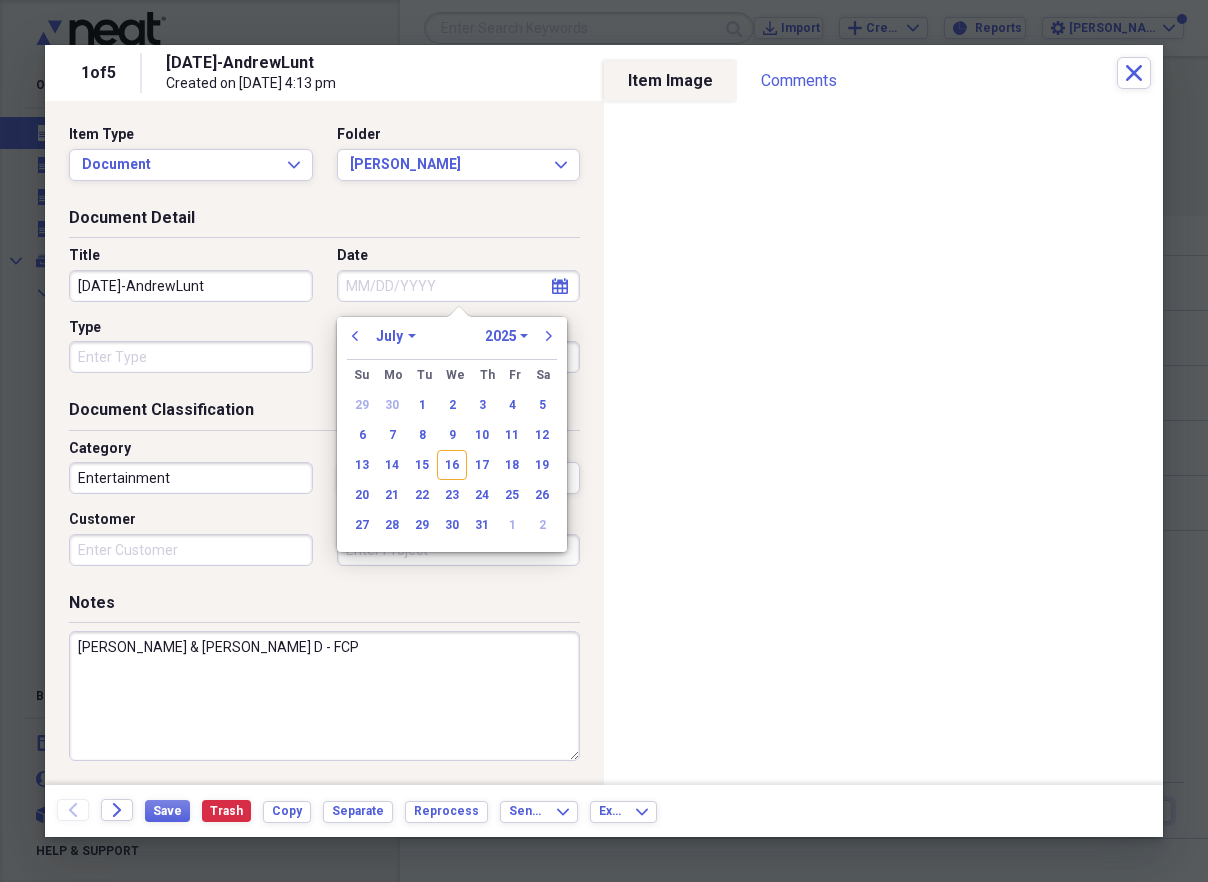 click on "January February March April May June July August September October November December" at bounding box center [396, 336] 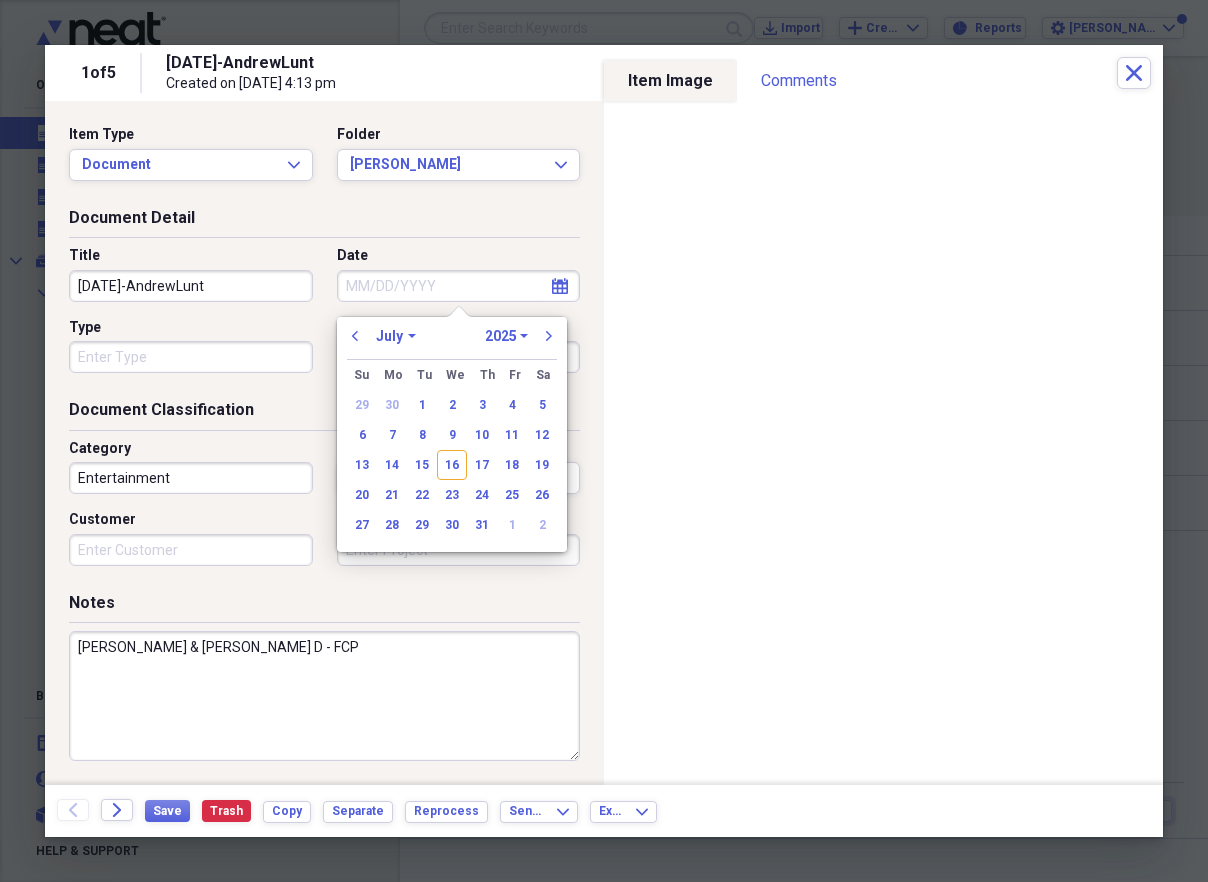 select on "8" 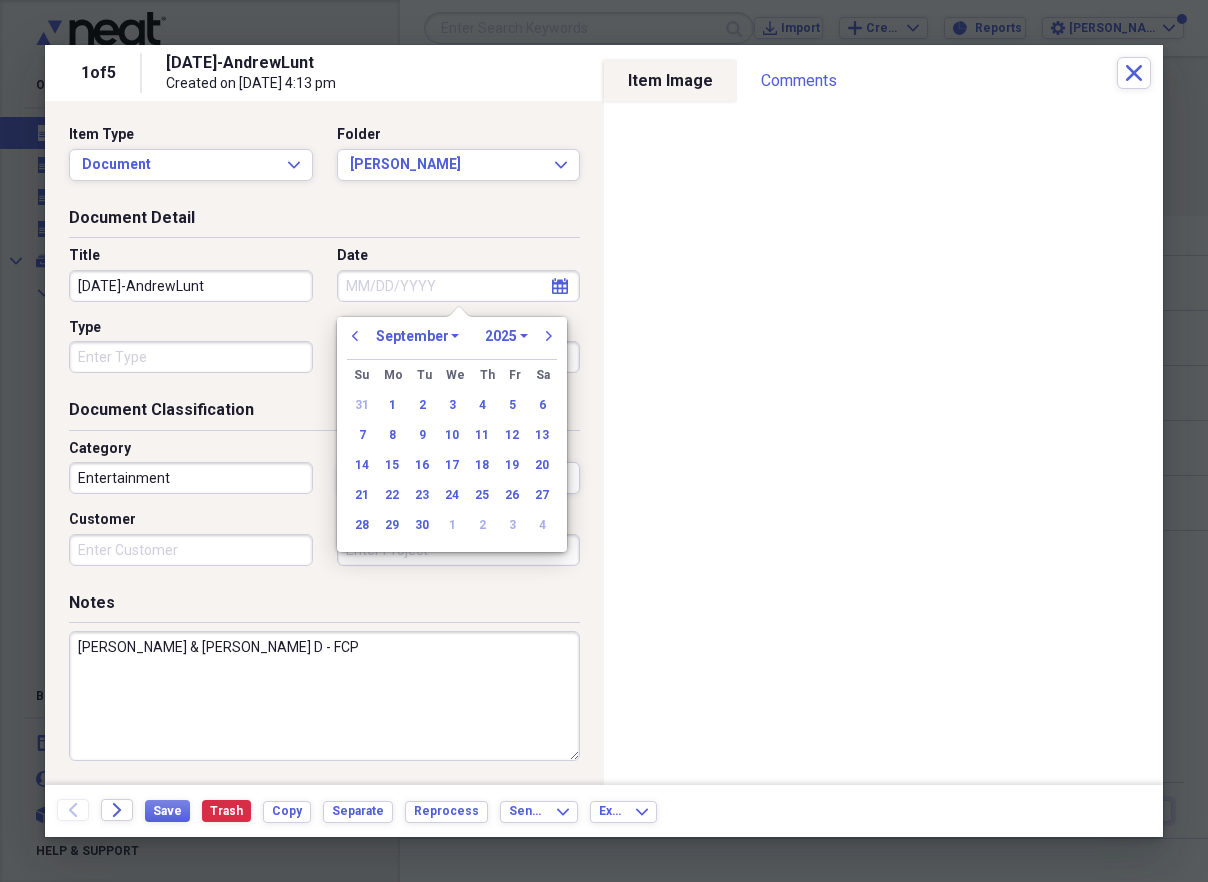 click on "1970 1971 1972 1973 1974 1975 1976 1977 1978 1979 1980 1981 1982 1983 1984 1985 1986 1987 1988 1989 1990 1991 1992 1993 1994 1995 1996 1997 1998 1999 2000 2001 2002 2003 2004 2005 2006 2007 2008 2009 2010 2011 2012 2013 2014 2015 2016 2017 2018 2019 2020 2021 2022 2023 2024 2025 2026 2027 2028 2029 2030 2031 2032 2033 2034 2035" at bounding box center (506, 336) 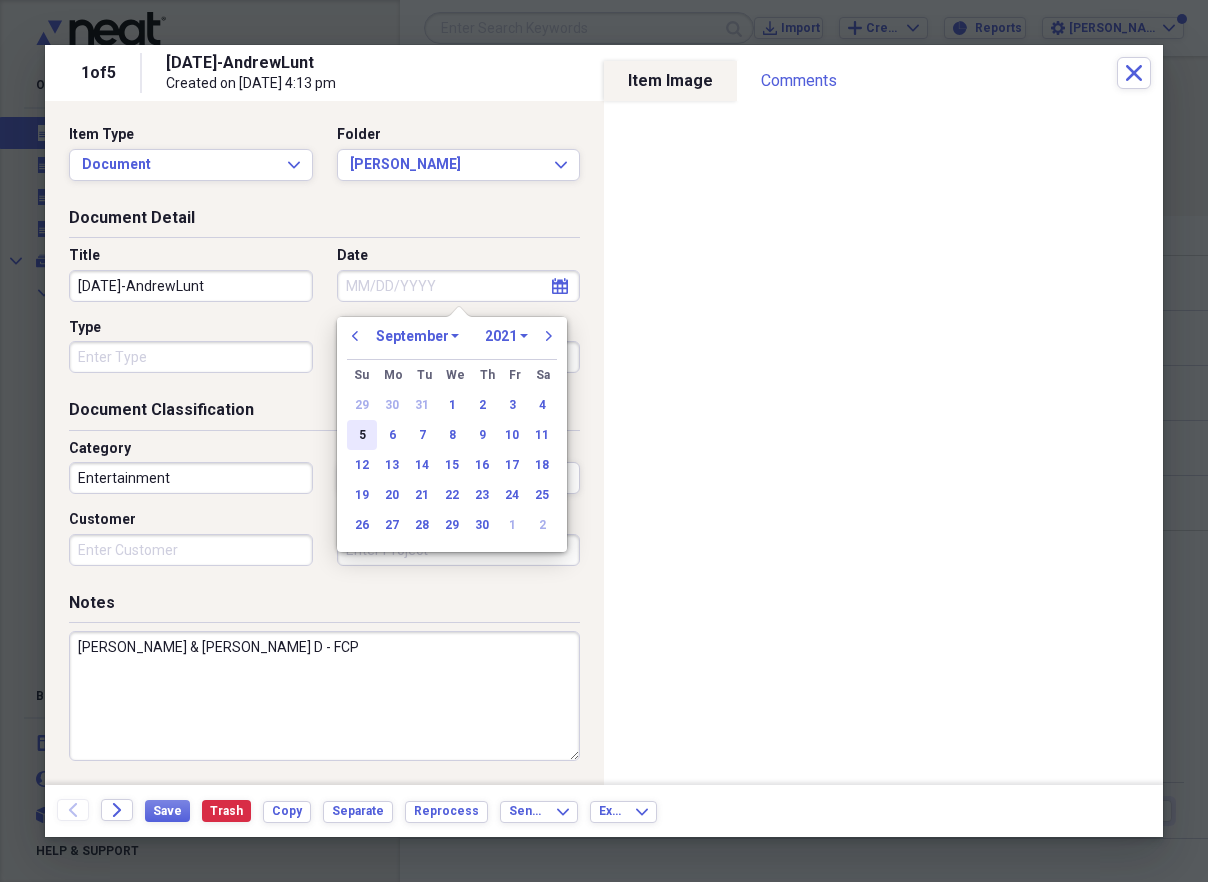 click on "5" at bounding box center (362, 435) 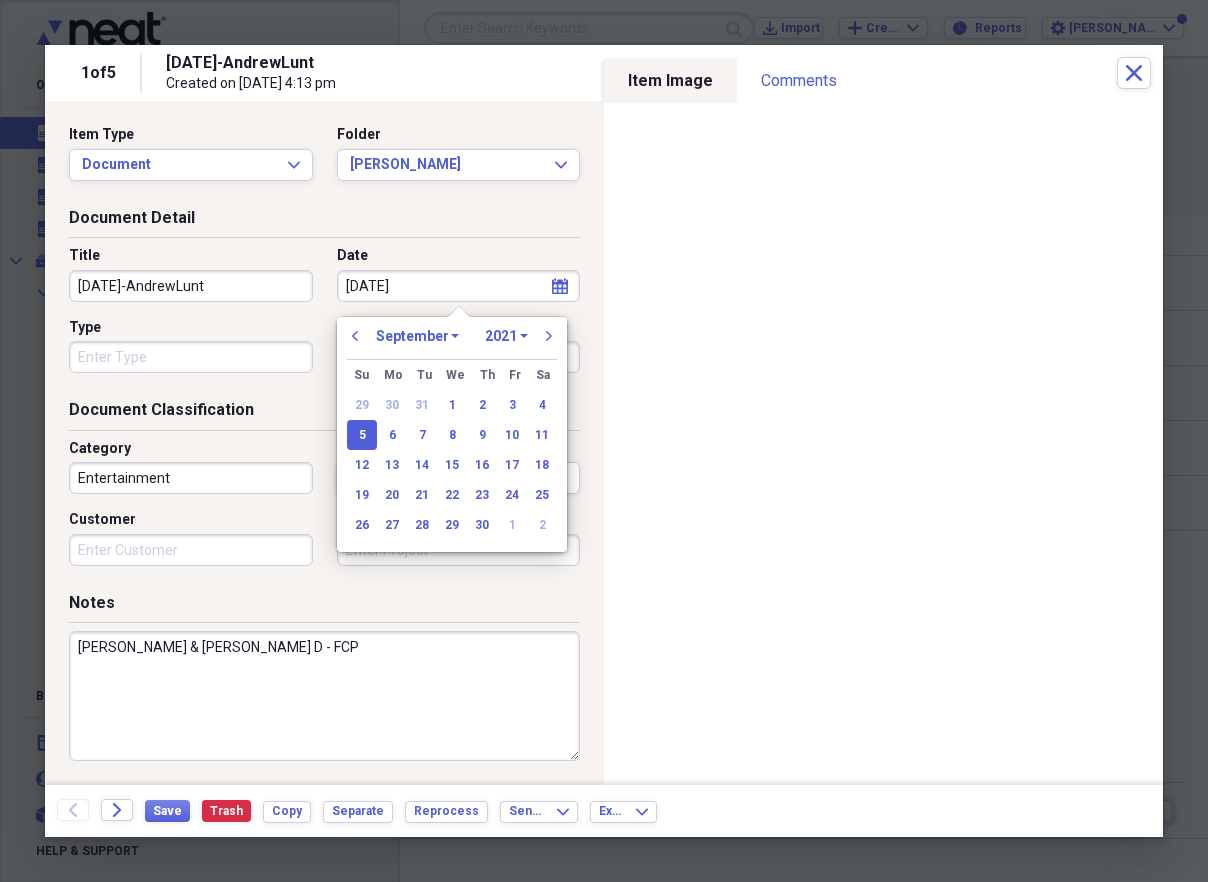 type on "[DATE]" 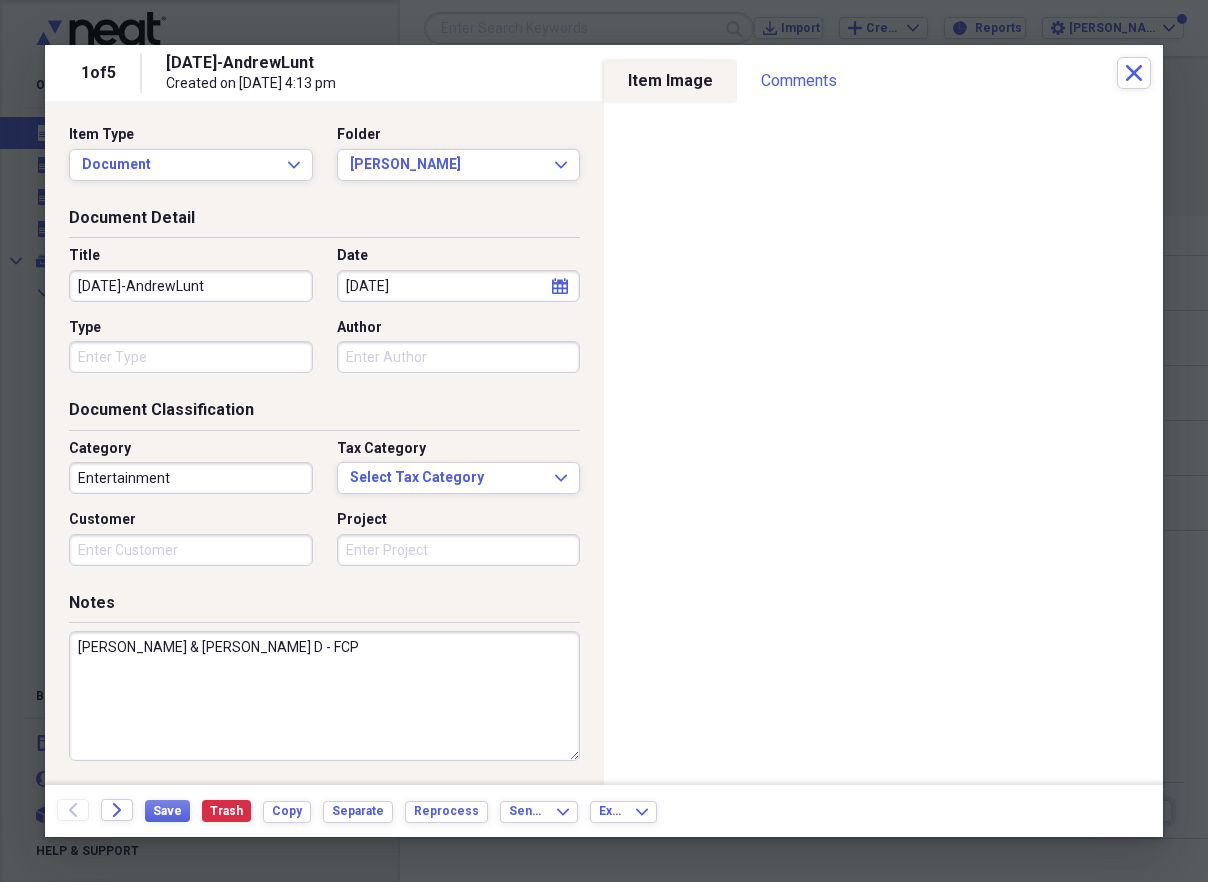 drag, startPoint x: 122, startPoint y: 279, endPoint x: 49, endPoint y: 272, distance: 73.33485 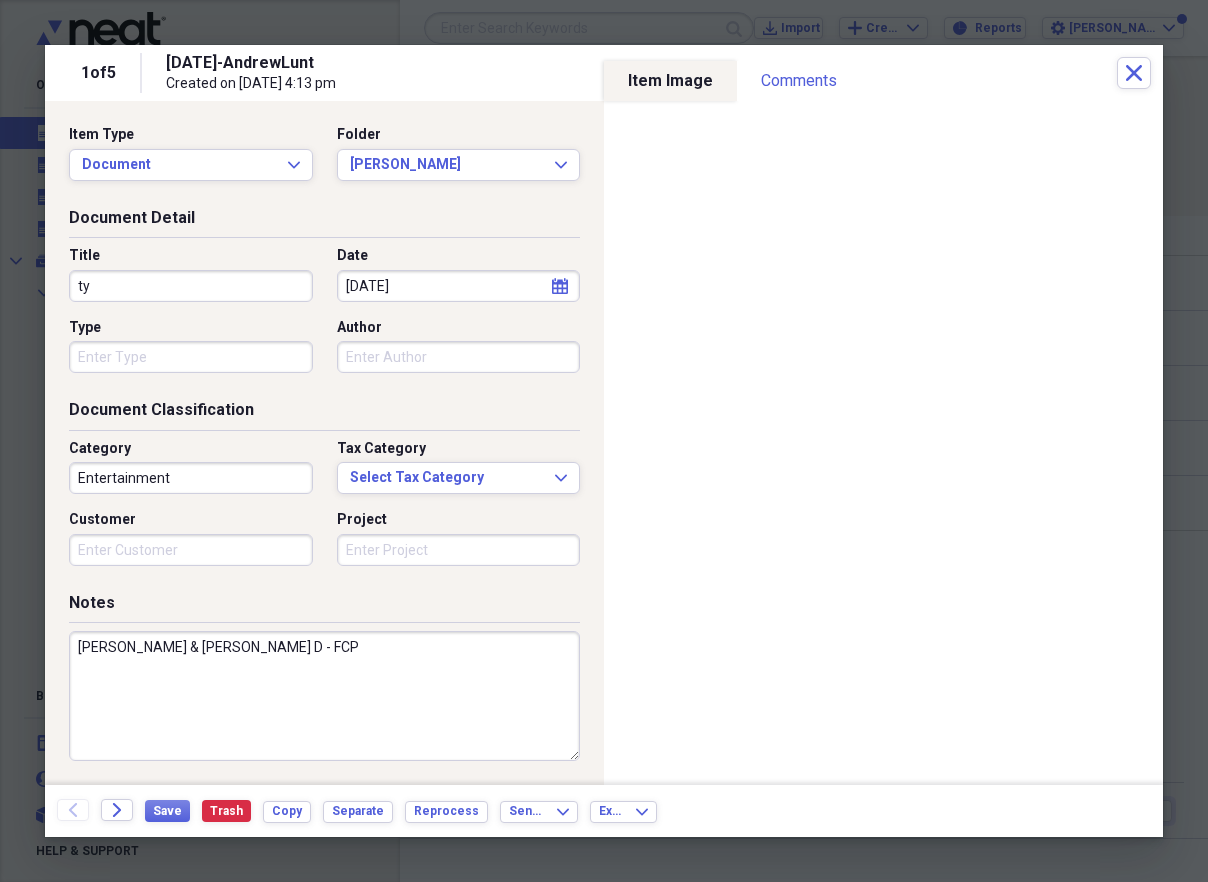 type on "t" 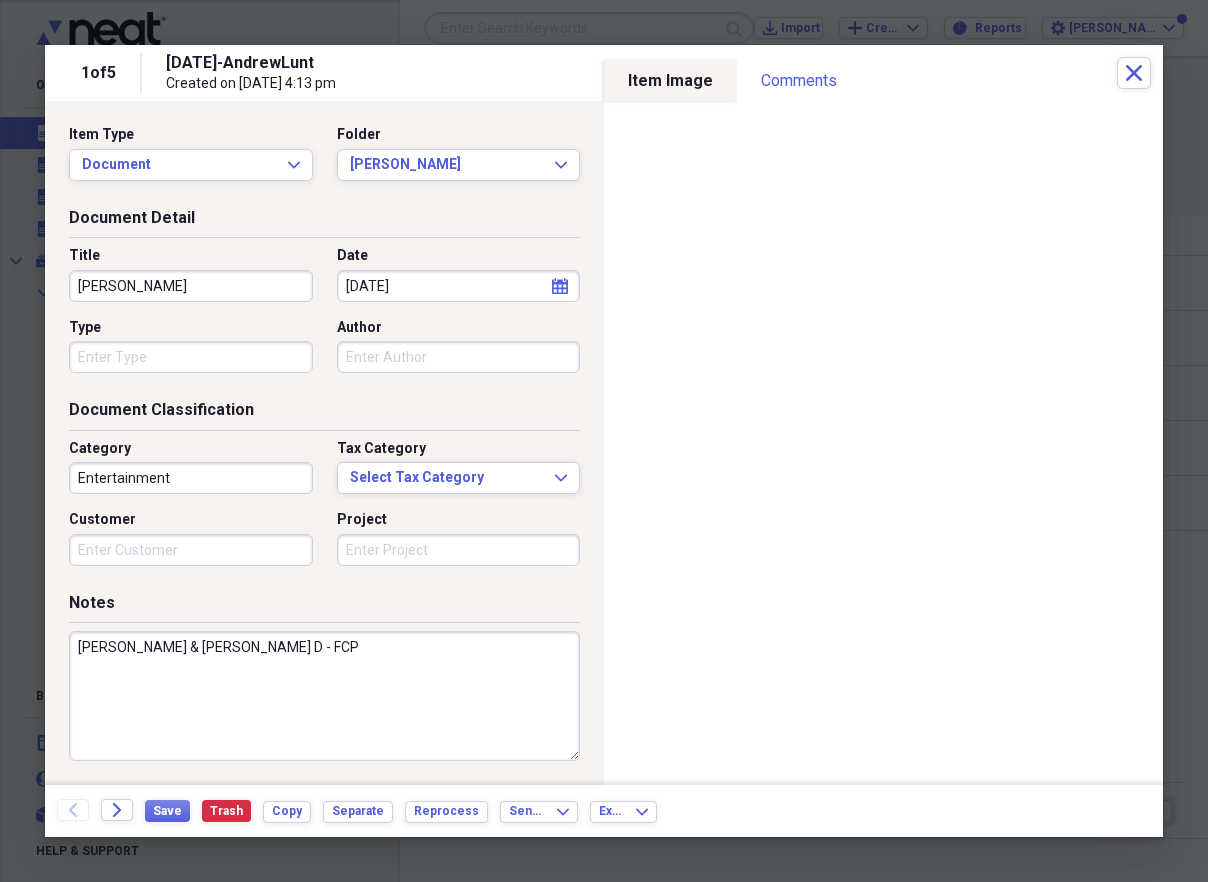 type on "[PERSON_NAME]" 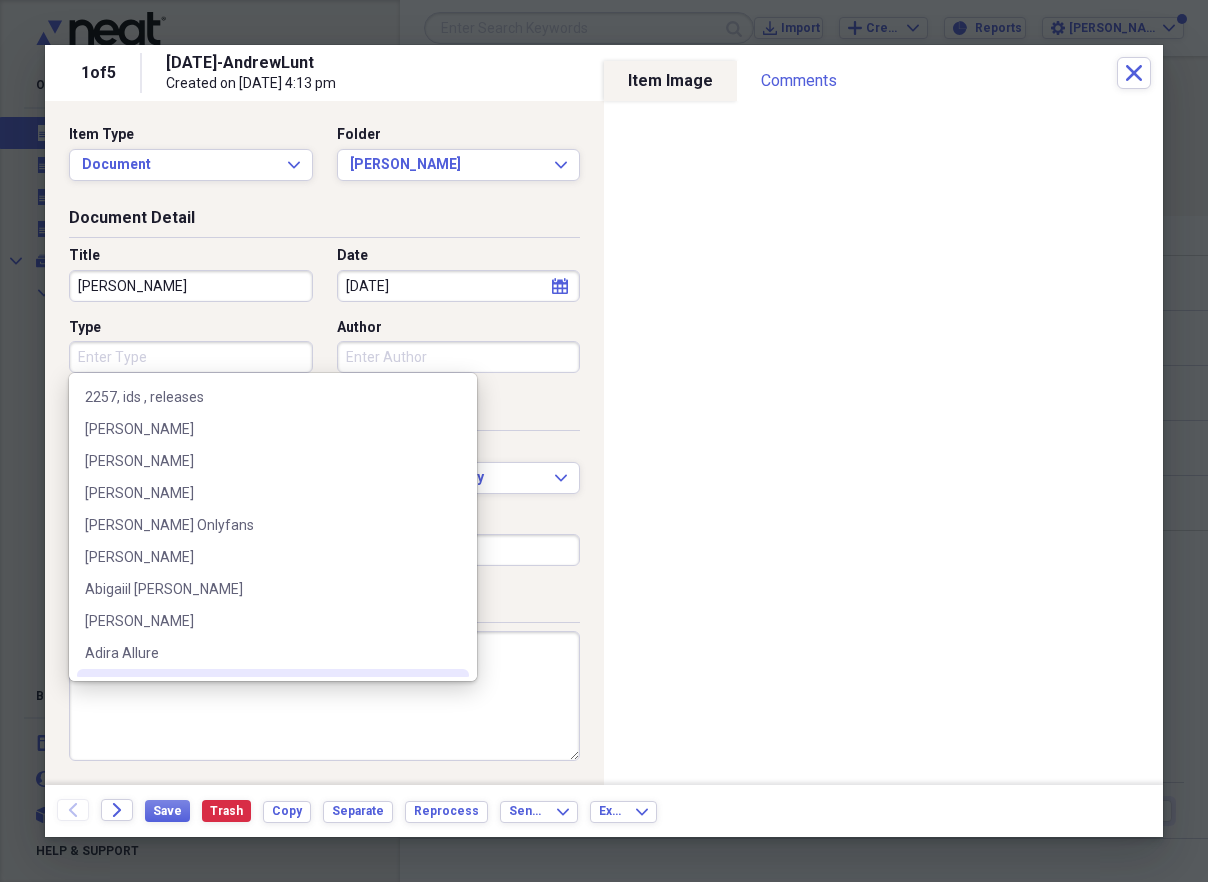 click on "[PERSON_NAME] & [PERSON_NAME] D - FCP" at bounding box center (324, 696) 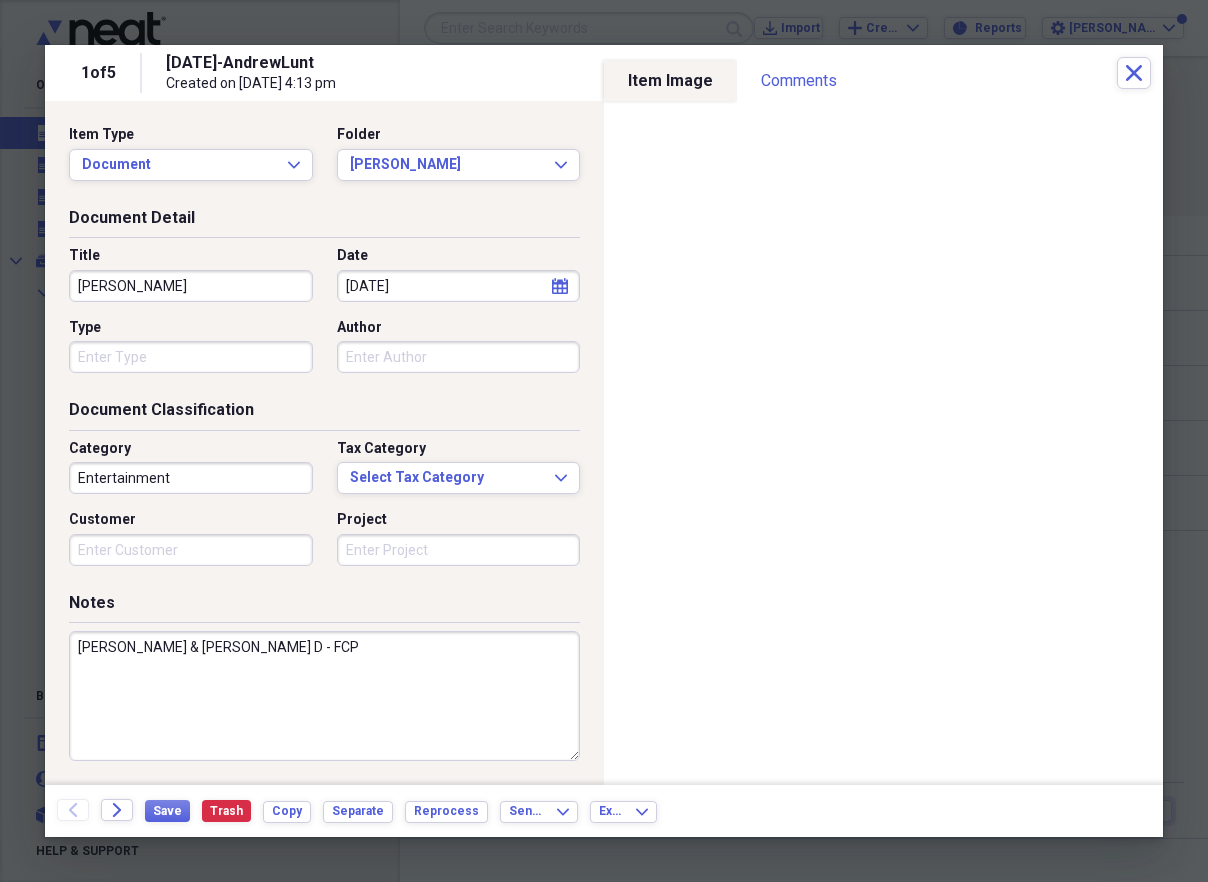 drag, startPoint x: 156, startPoint y: 651, endPoint x: 72, endPoint y: 647, distance: 84.095184 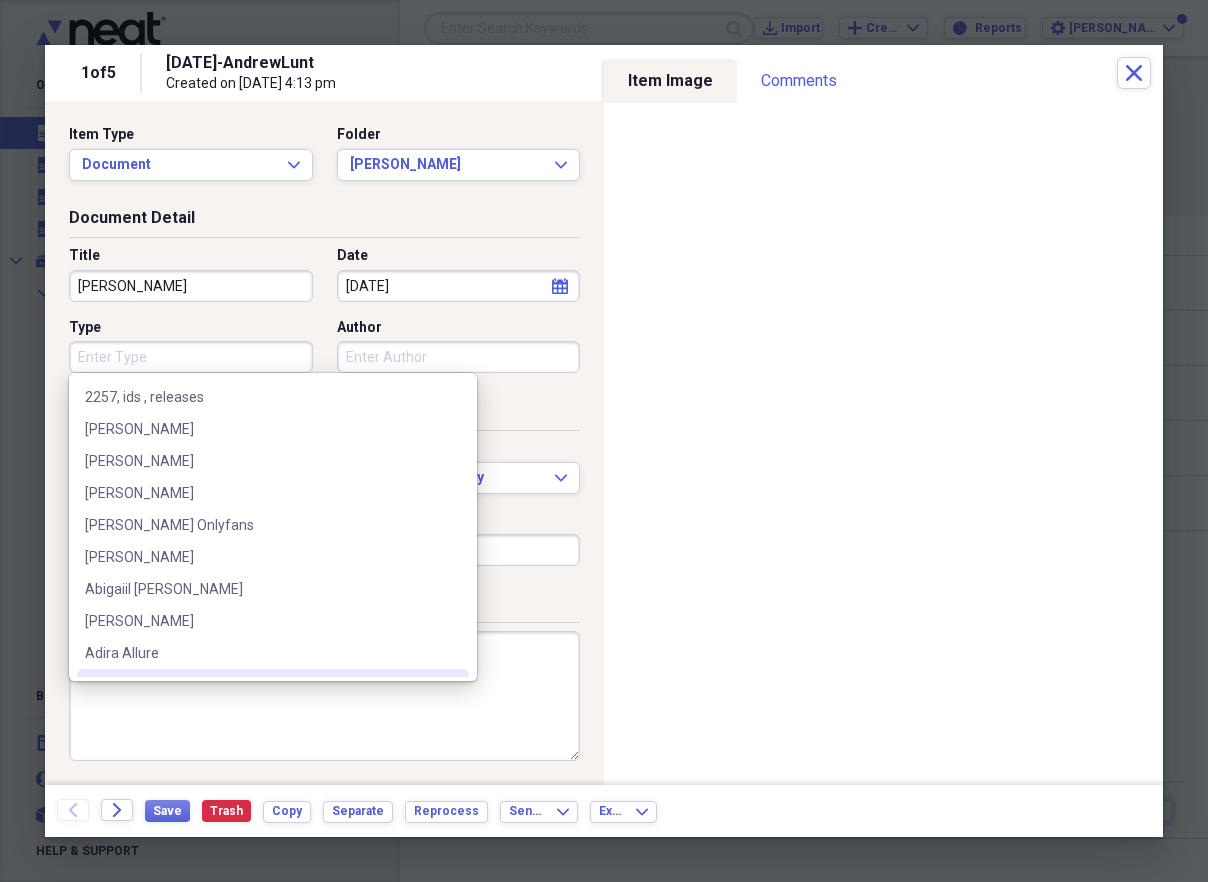 scroll, scrollTop: 60, scrollLeft: 0, axis: vertical 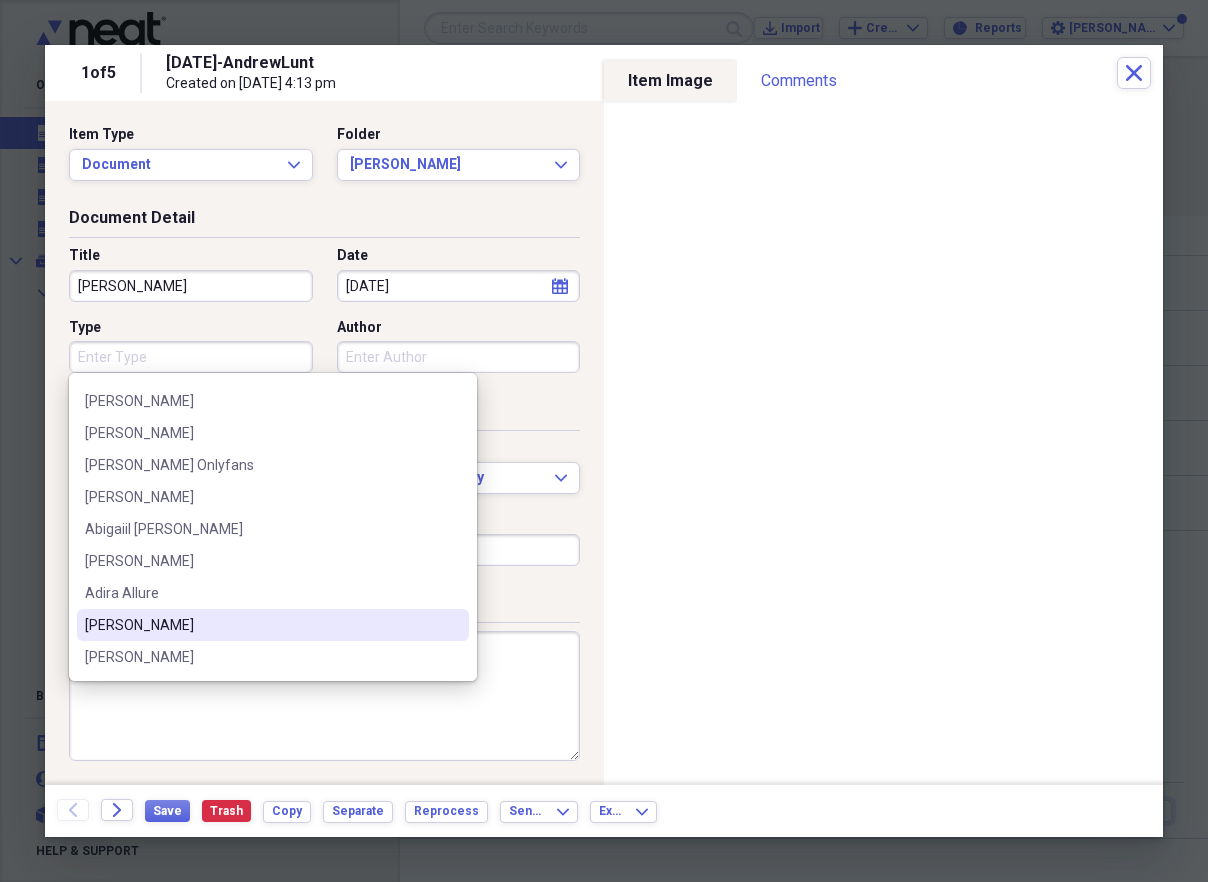 paste on "[PERSON_NAME]" 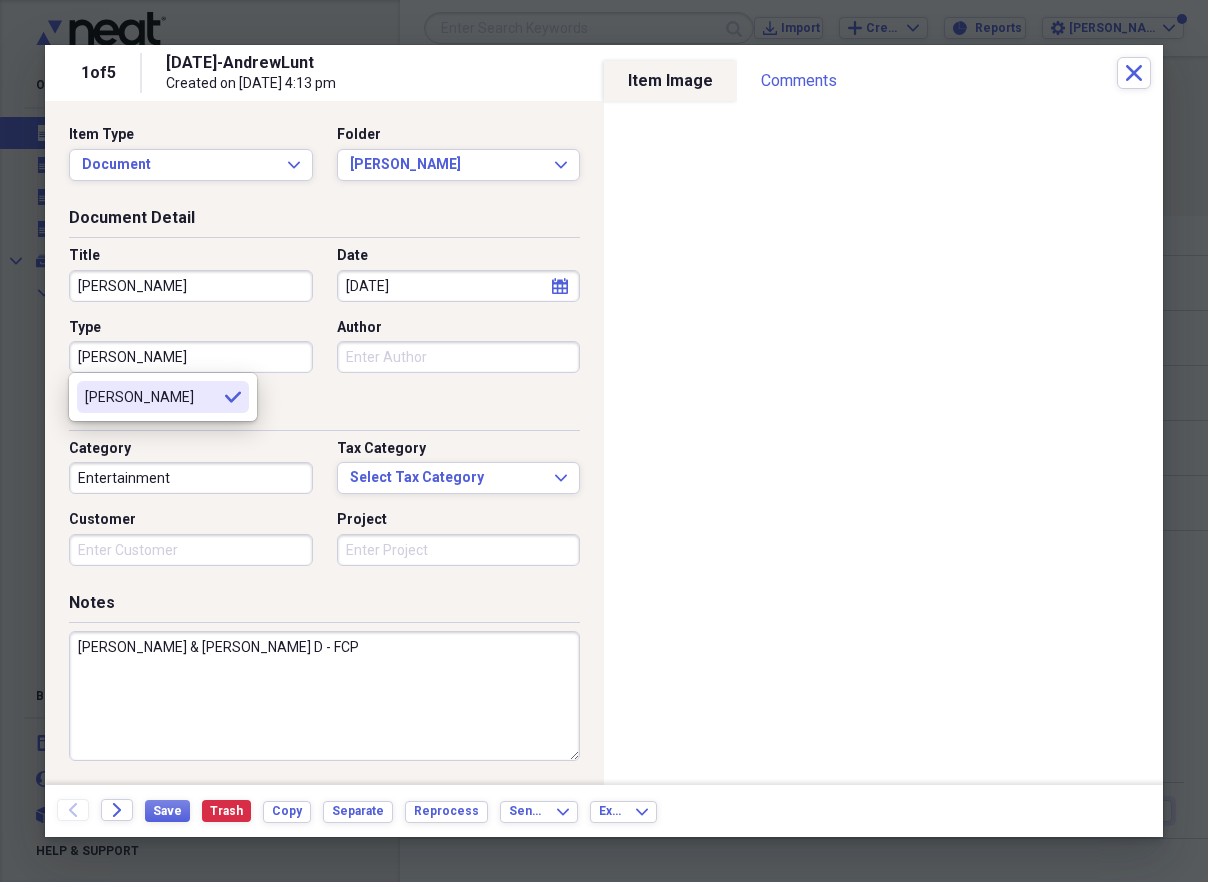 scroll, scrollTop: 0, scrollLeft: 0, axis: both 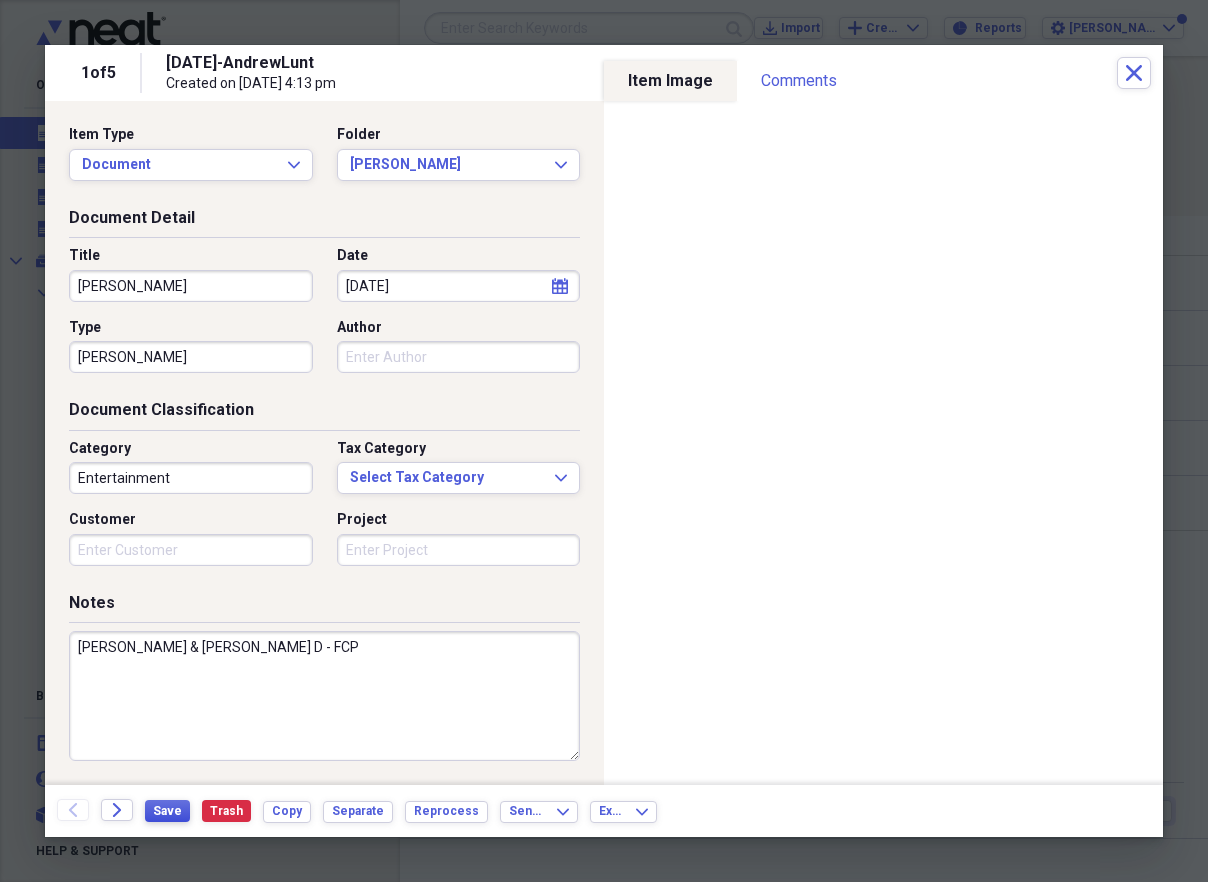 click on "Save" at bounding box center [167, 811] 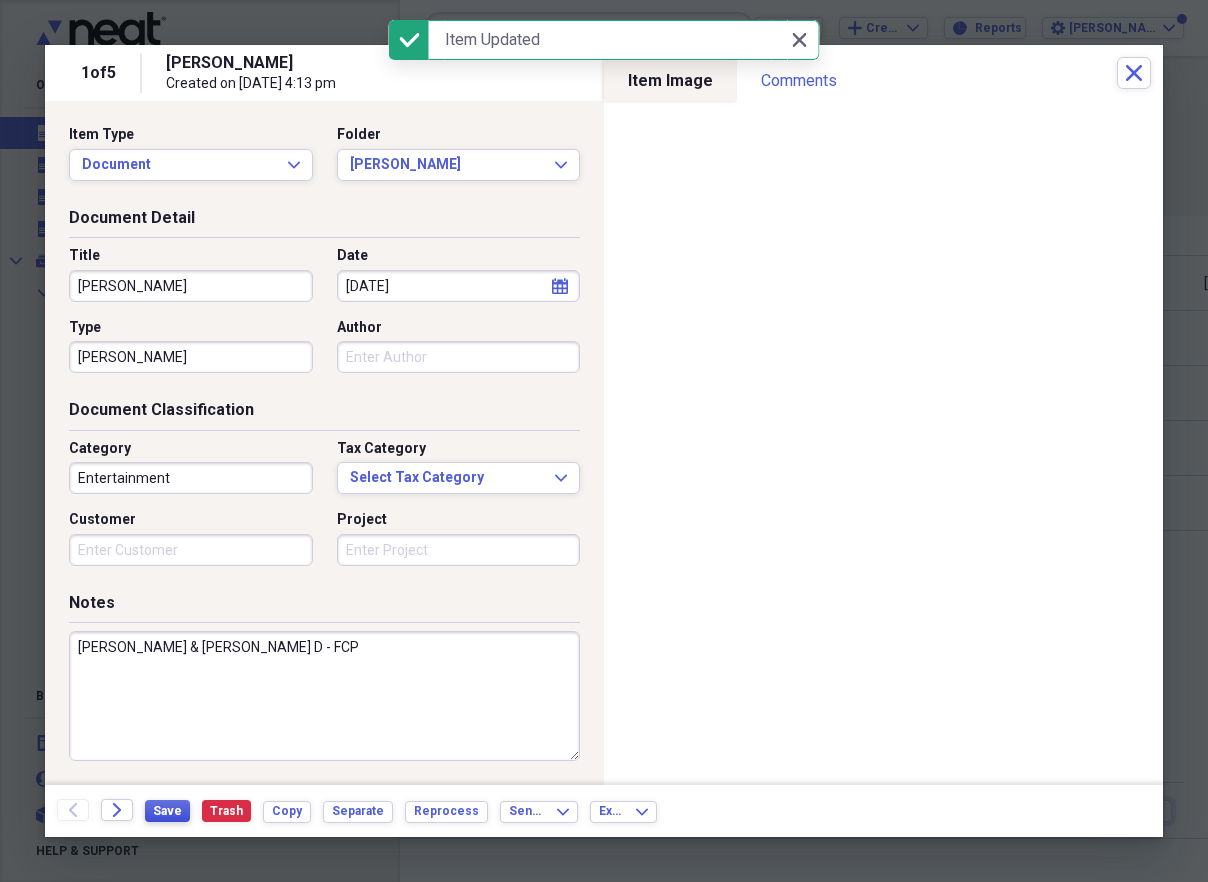 type on "[PERSON_NAME] & [PERSON_NAME] D - FCP" 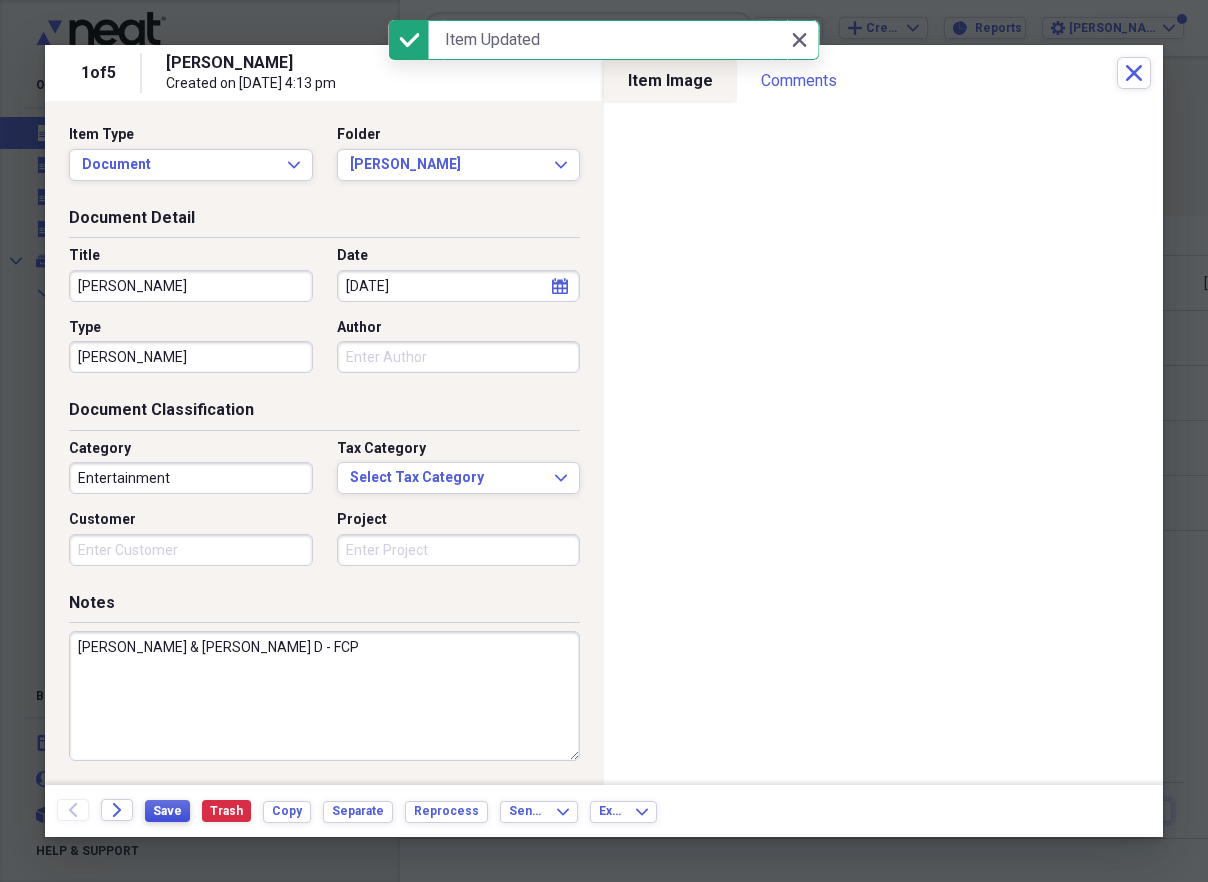 scroll, scrollTop: 4, scrollLeft: 0, axis: vertical 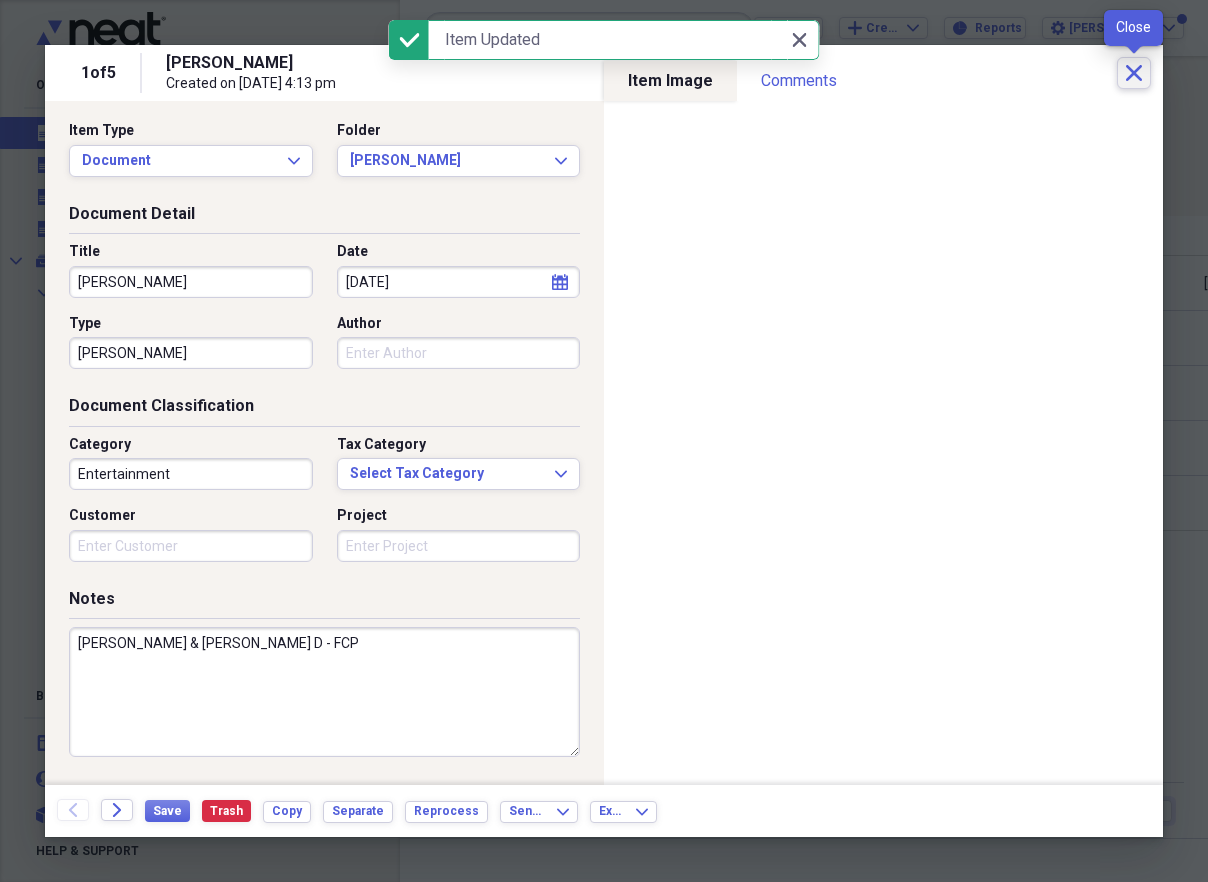 click on "Close" at bounding box center (1134, 73) 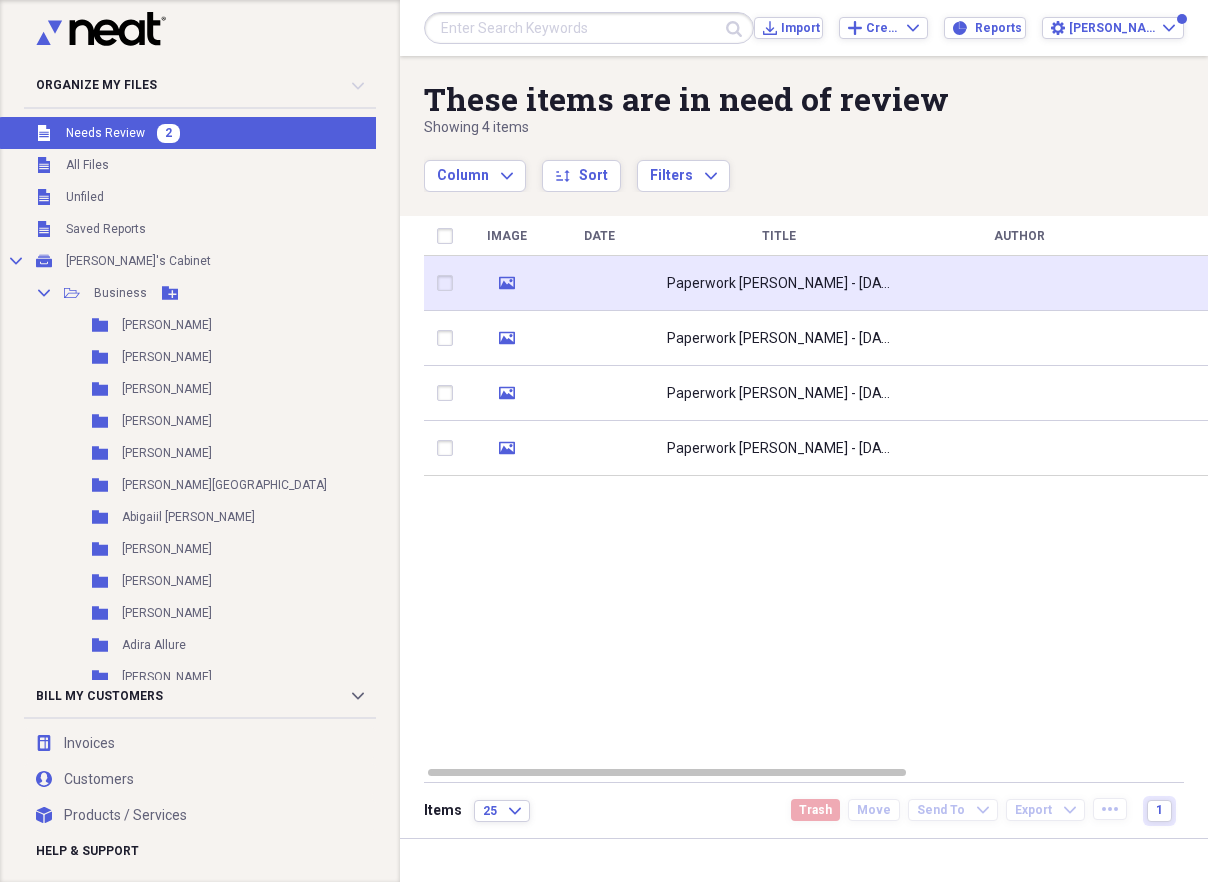 click on "Paperwork [PERSON_NAME] - [DATE]" at bounding box center (779, 284) 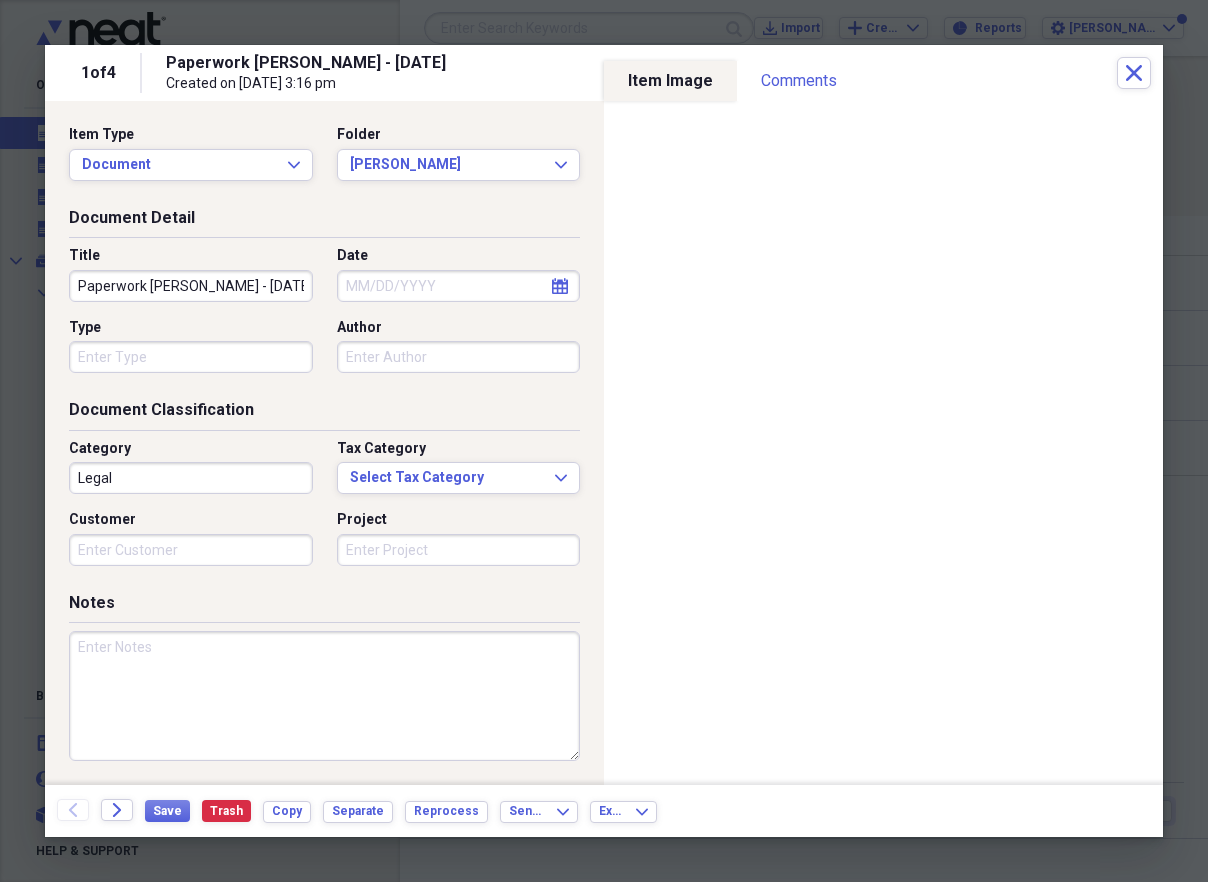 click at bounding box center [324, 696] 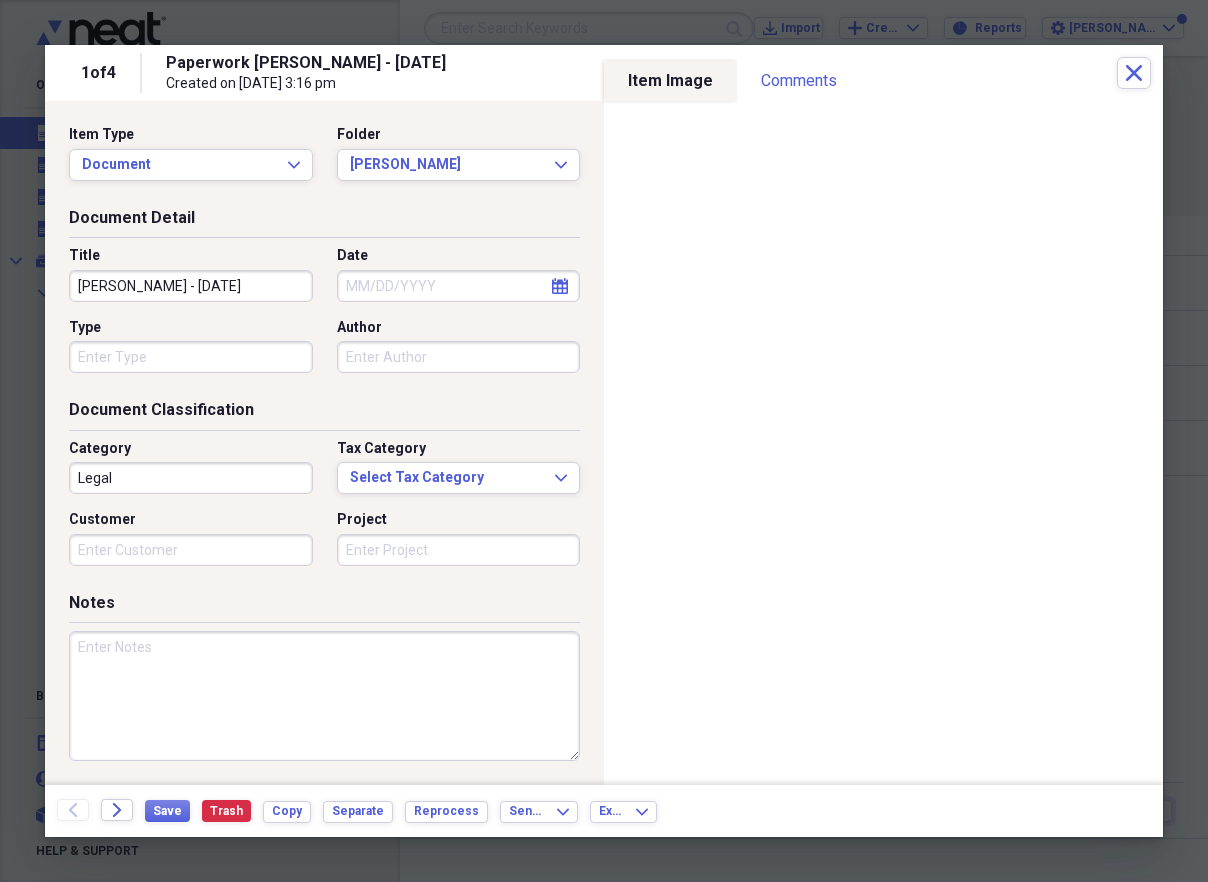click on "[PERSON_NAME] - [DATE]" at bounding box center (191, 286) 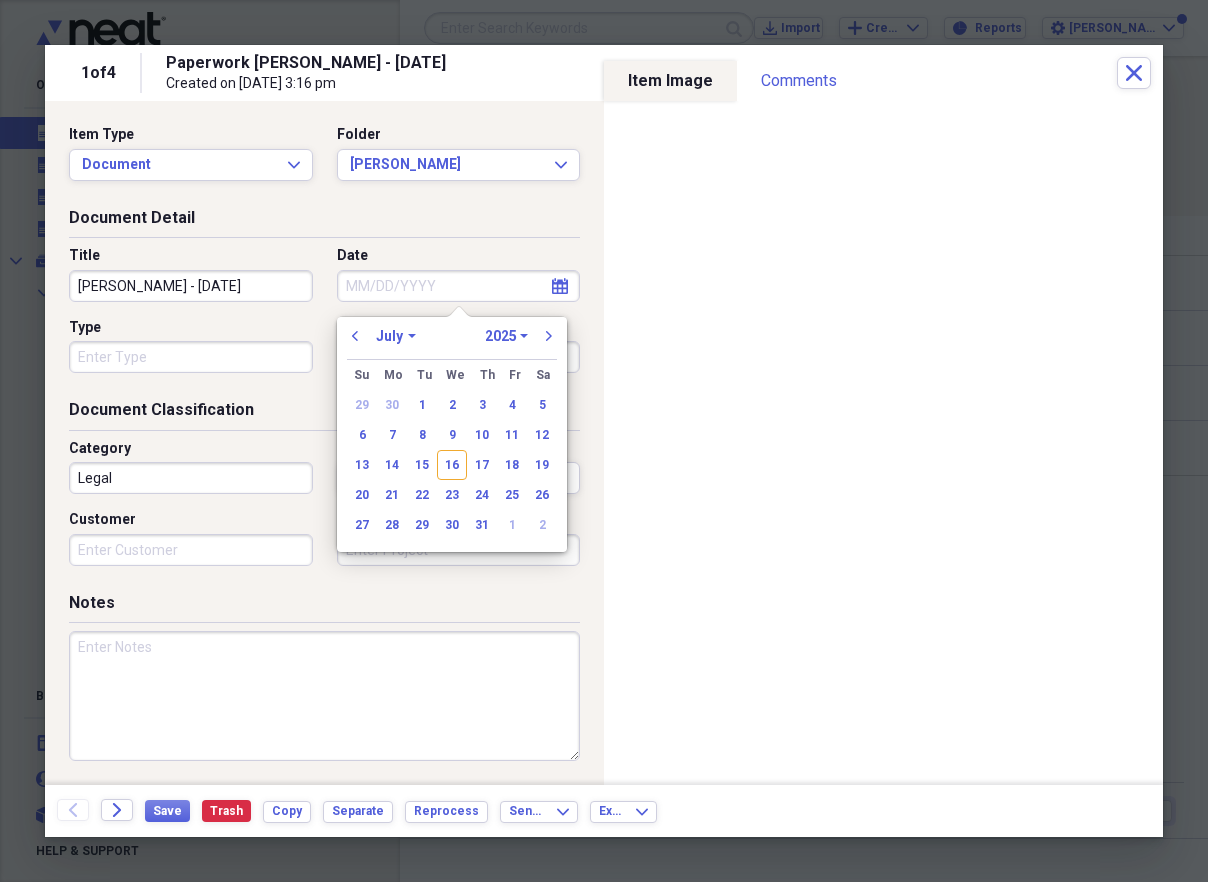 click on "January February March April May June July August September October November December" at bounding box center (396, 336) 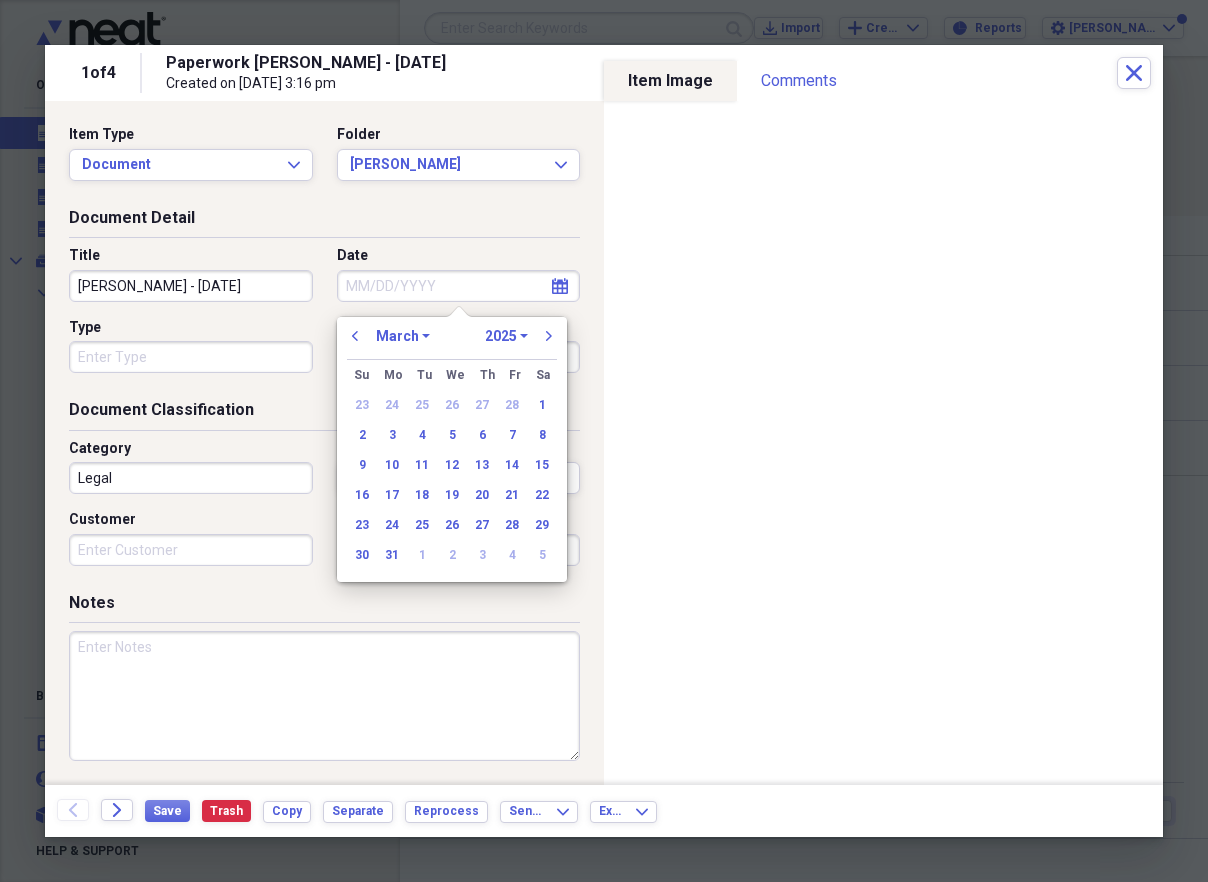click on "1970 1971 1972 1973 1974 1975 1976 1977 1978 1979 1980 1981 1982 1983 1984 1985 1986 1987 1988 1989 1990 1991 1992 1993 1994 1995 1996 1997 1998 1999 2000 2001 2002 2003 2004 2005 2006 2007 2008 2009 2010 2011 2012 2013 2014 2015 2016 2017 2018 2019 2020 2021 2022 2023 2024 2025 2026 2027 2028 2029 2030 2031 2032 2033 2034 2035" at bounding box center [506, 336] 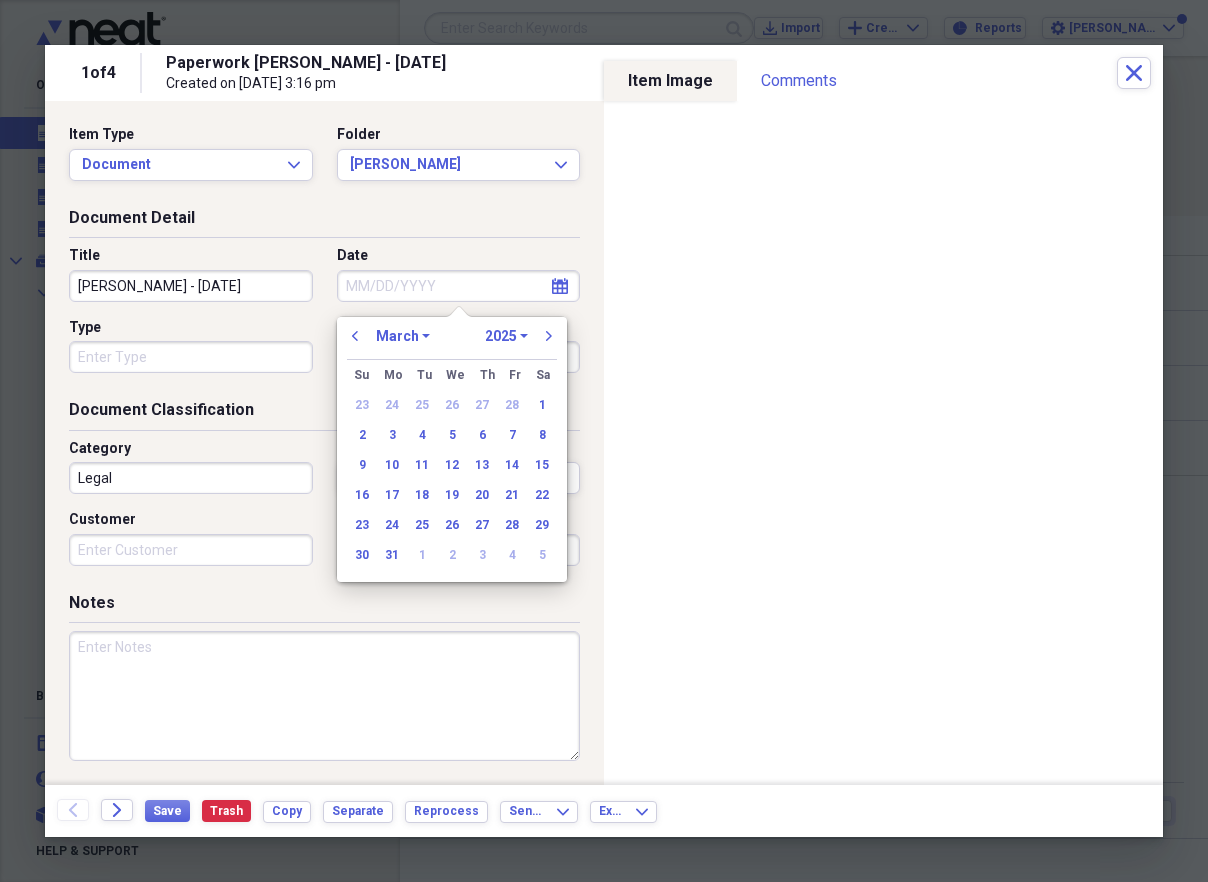 select on "2024" 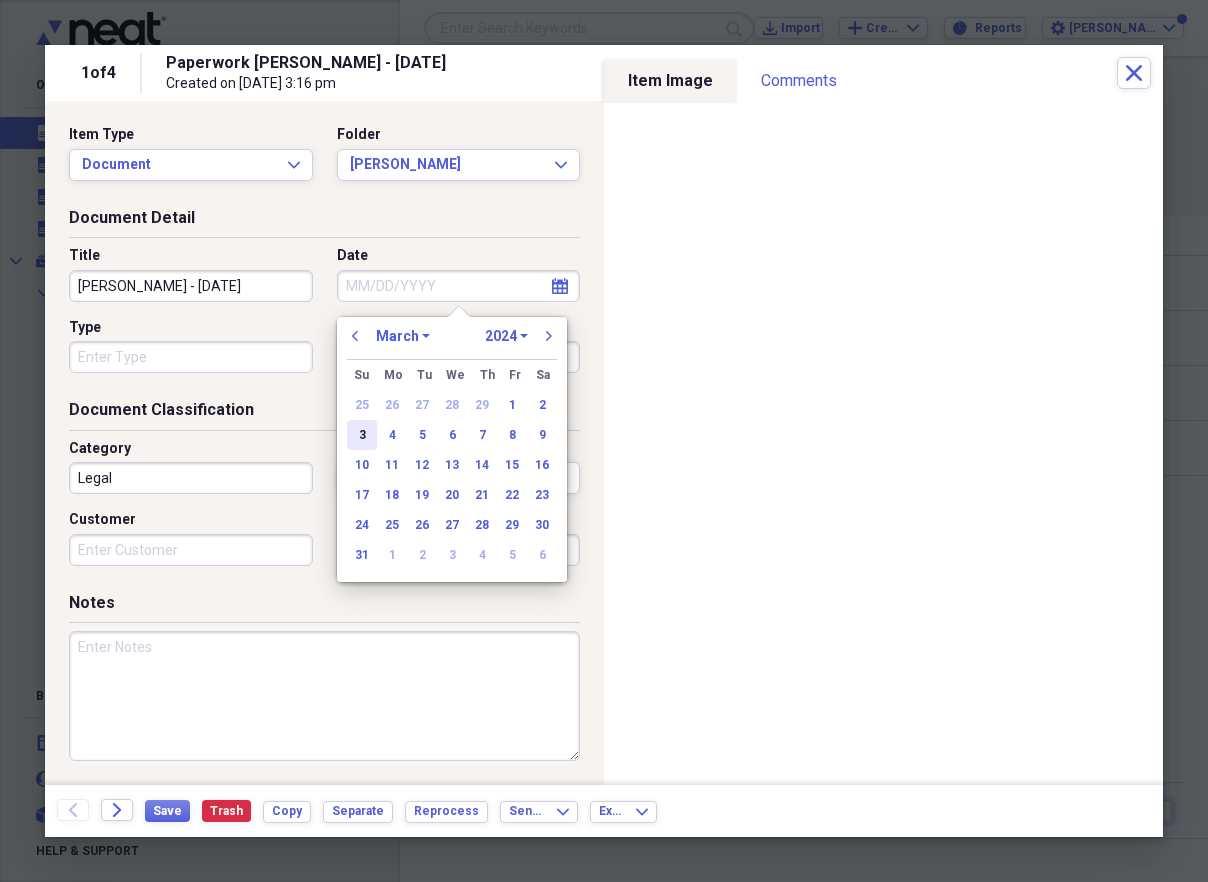 click on "3" at bounding box center (362, 435) 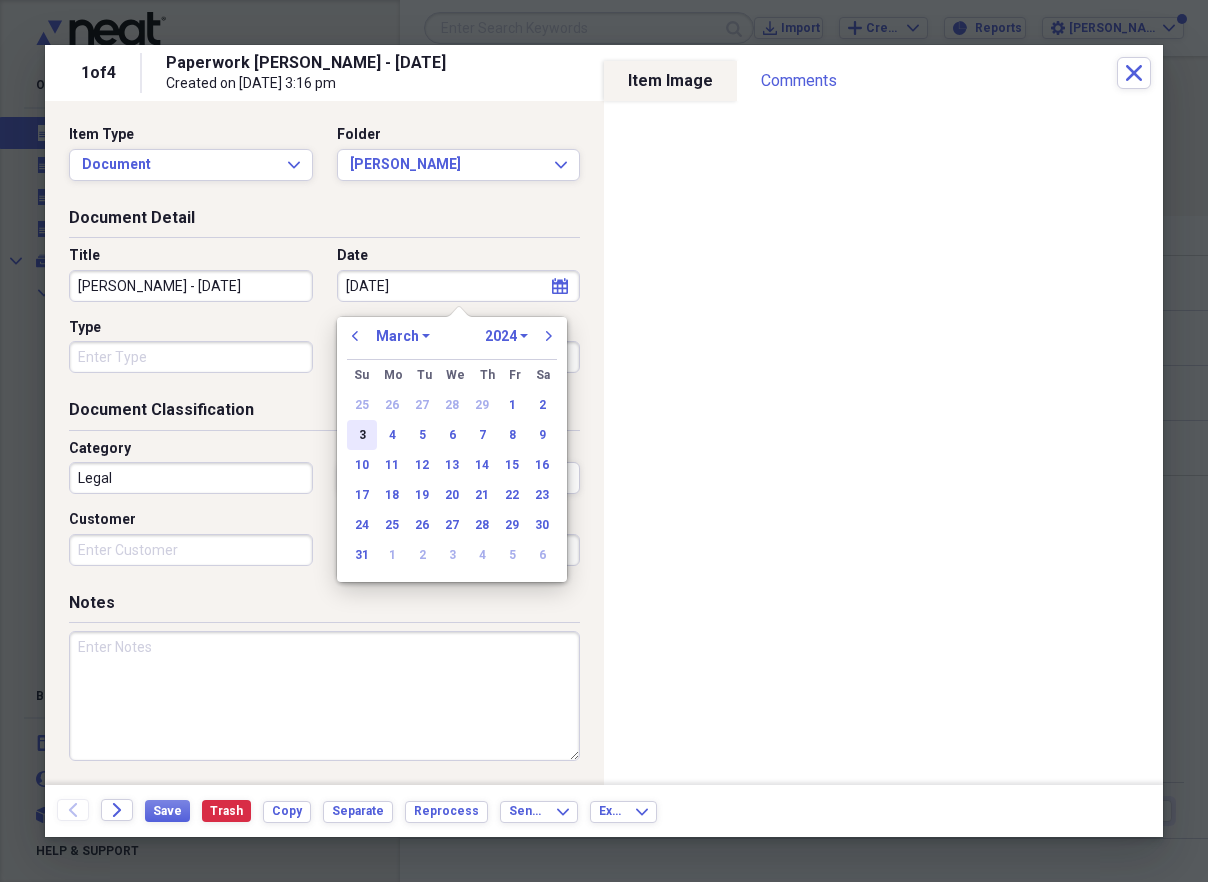 type on "[DATE]" 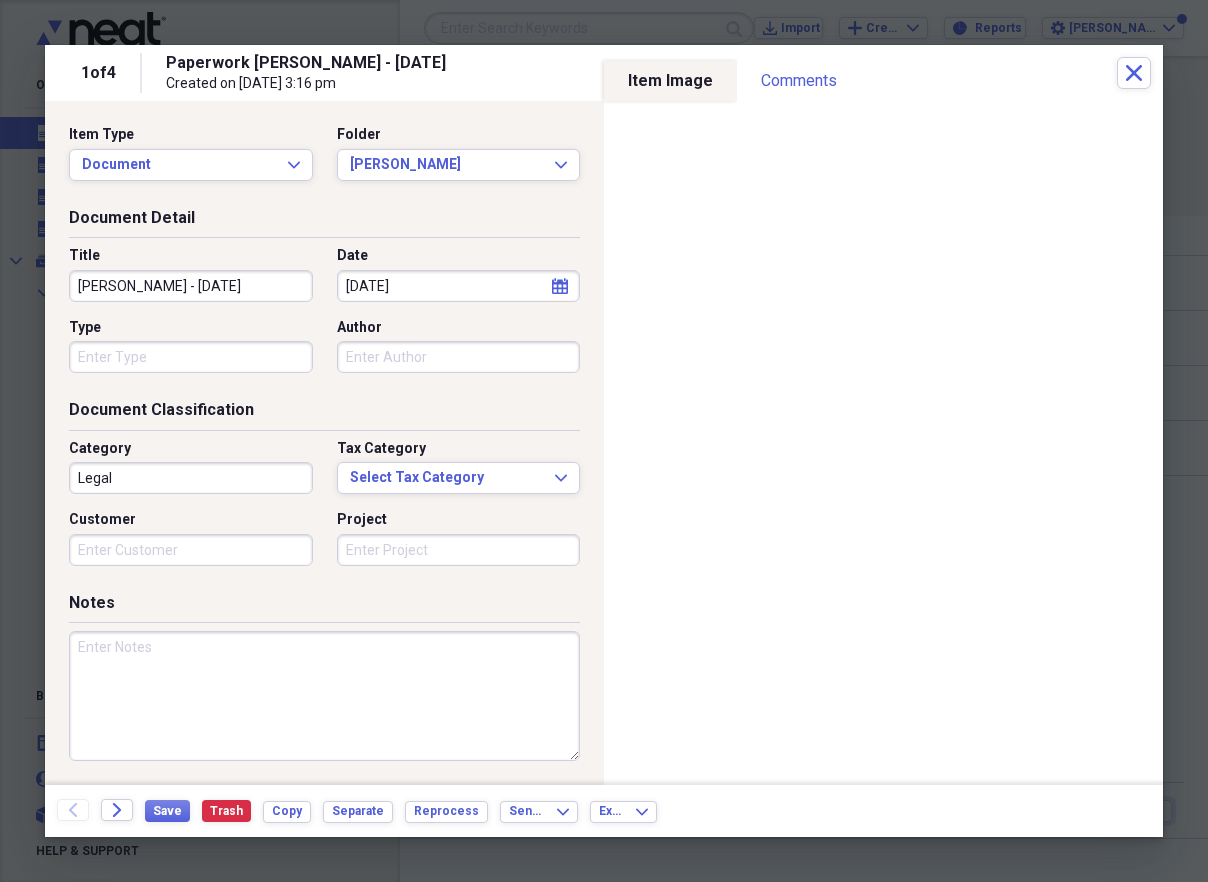 click on "[DATE]" at bounding box center (459, 286) 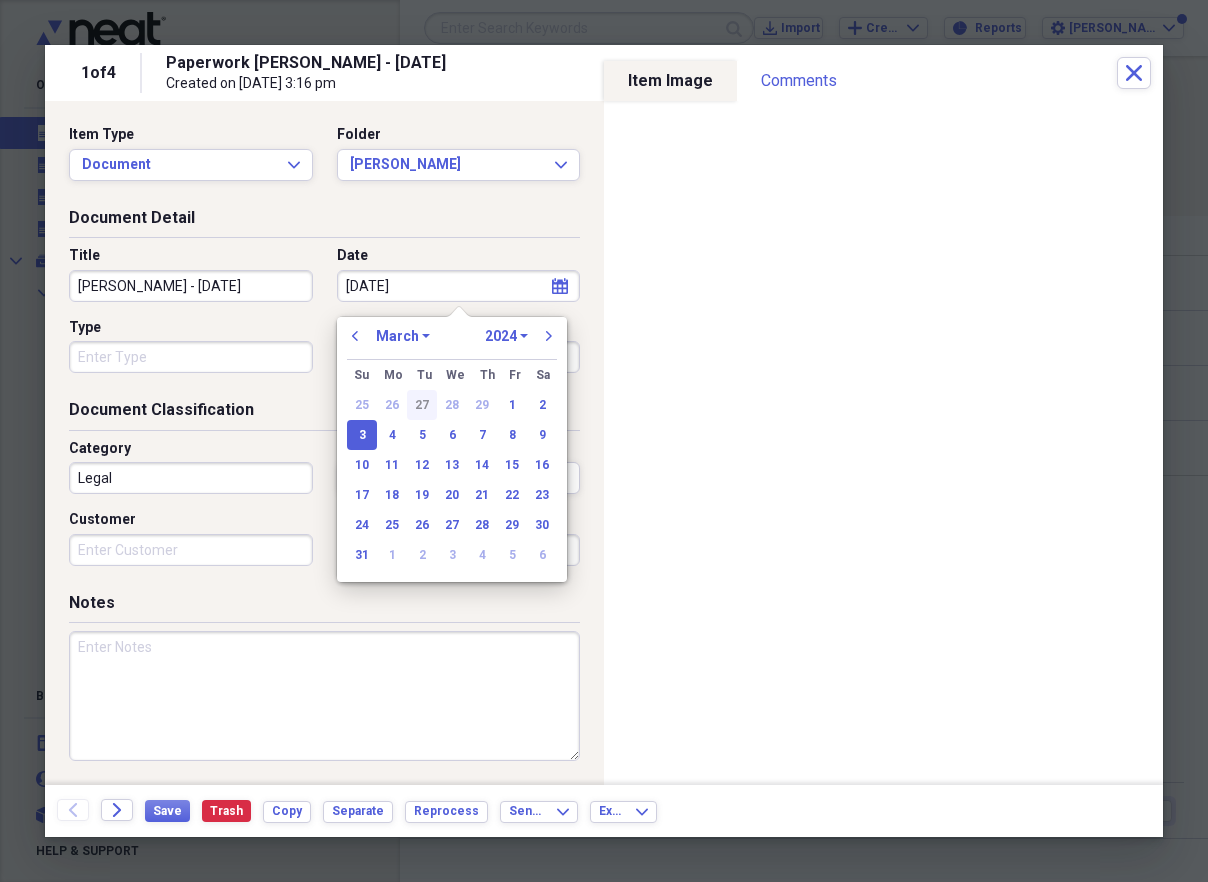 scroll, scrollTop: 1, scrollLeft: 0, axis: vertical 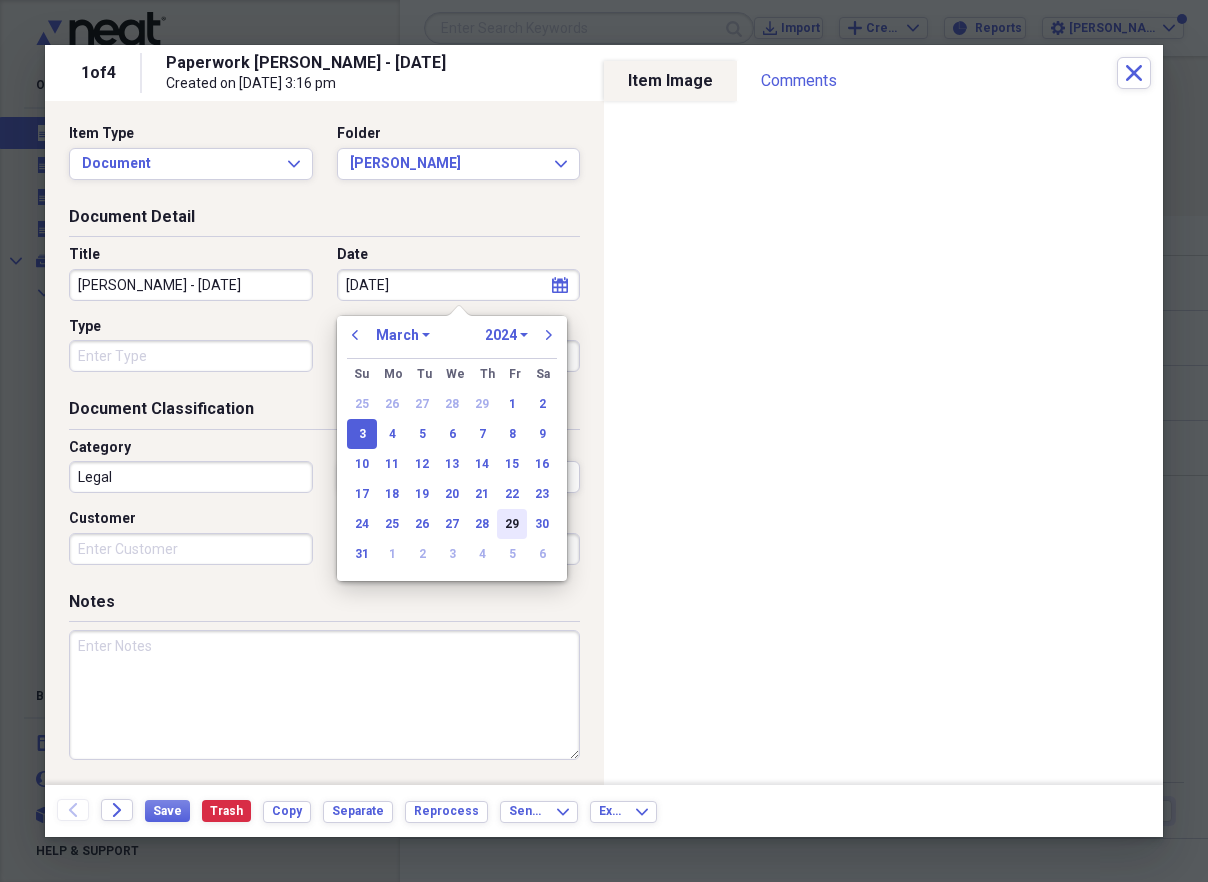 click on "29" at bounding box center [512, 524] 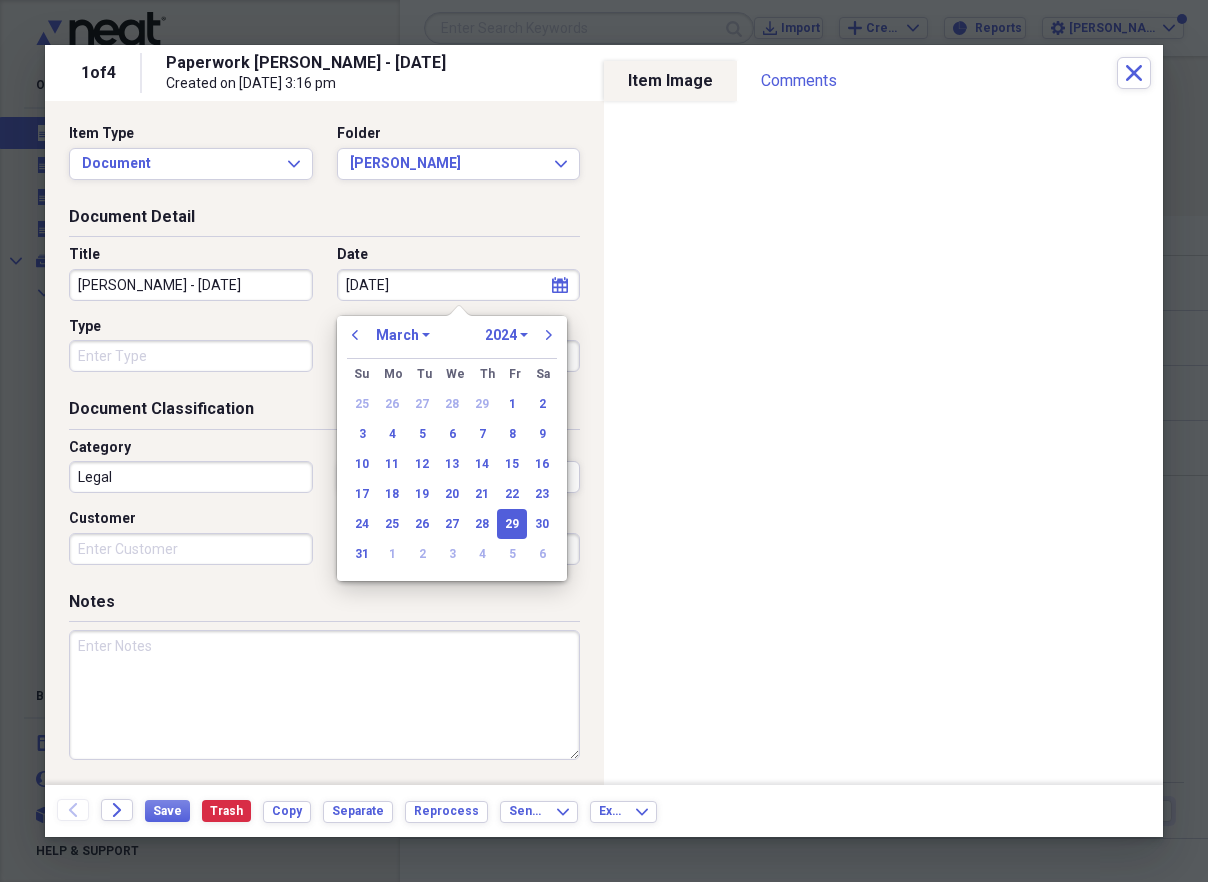 type on "[DATE]" 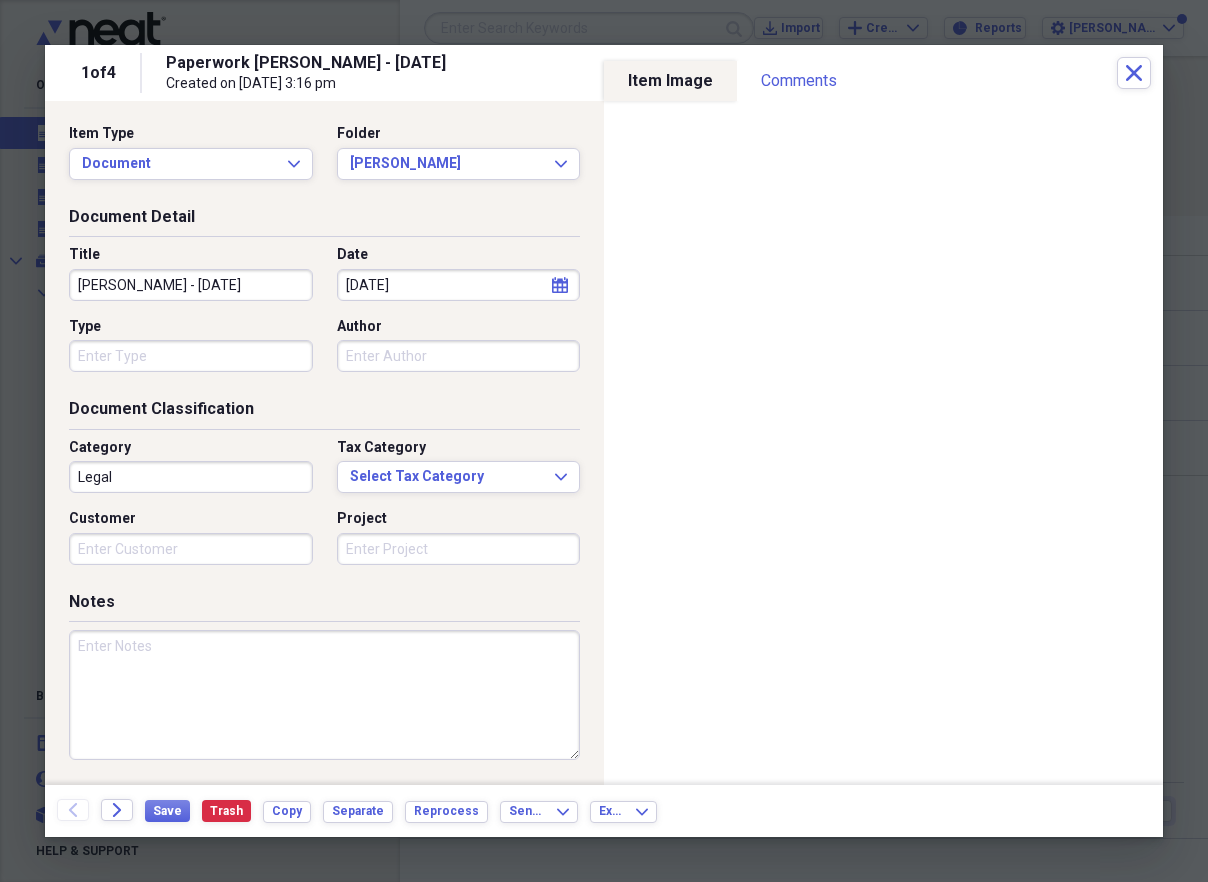 scroll, scrollTop: 0, scrollLeft: 0, axis: both 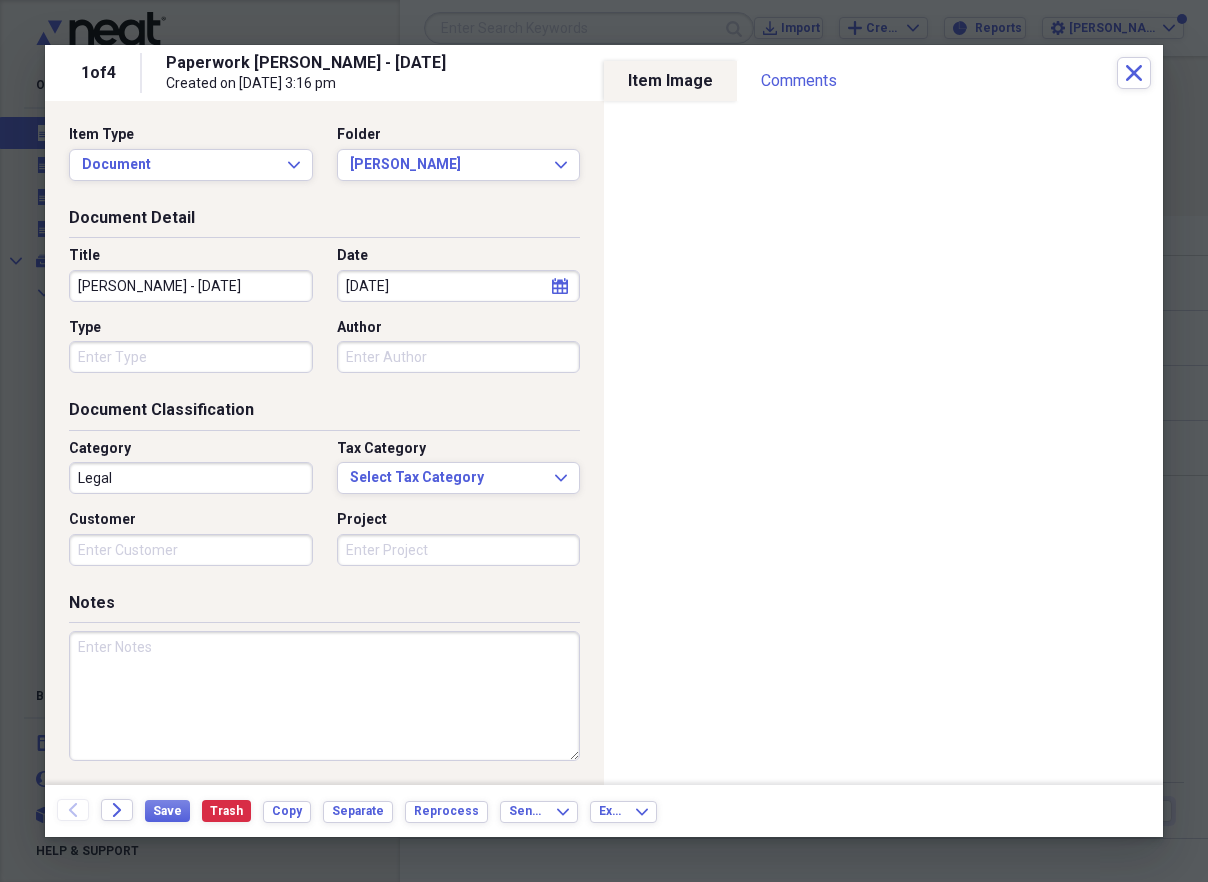 drag, startPoint x: 147, startPoint y: 286, endPoint x: 271, endPoint y: 290, distance: 124.0645 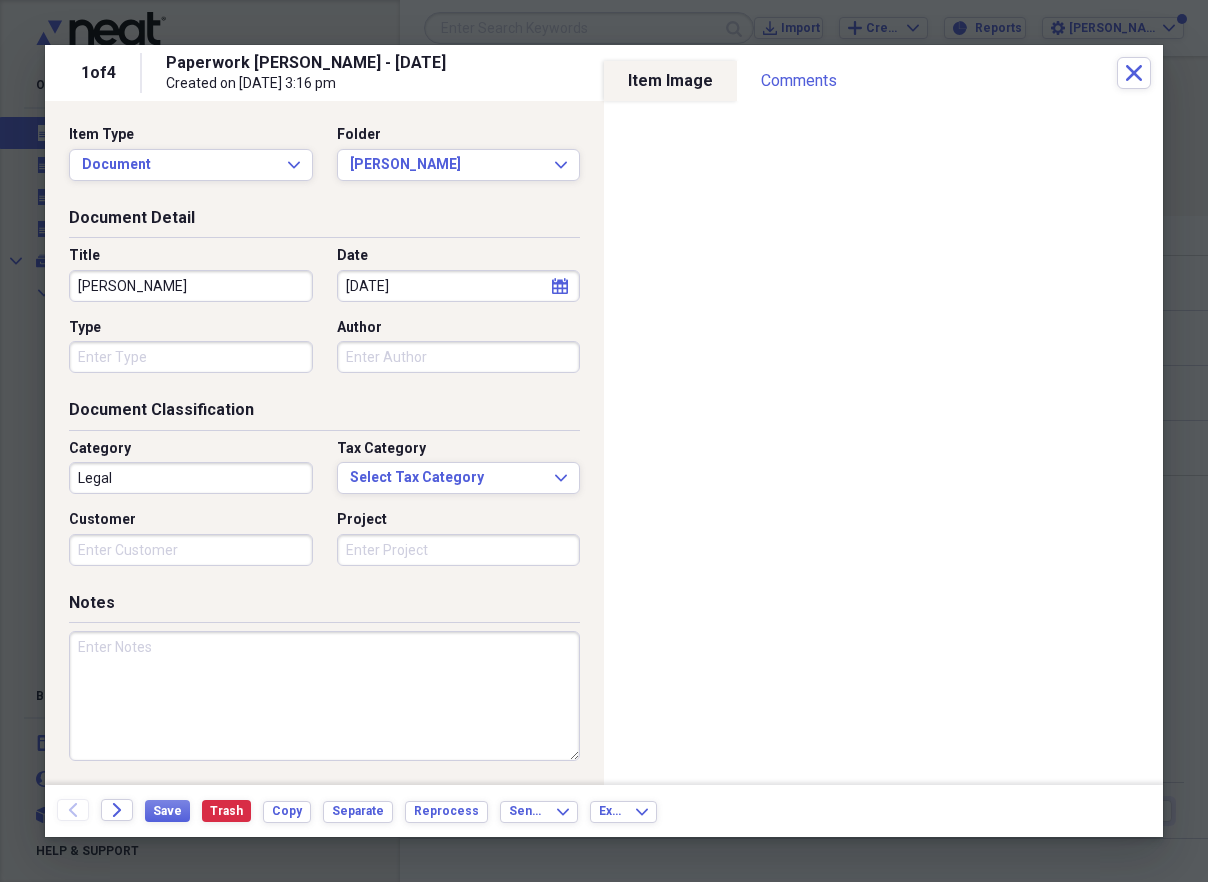 scroll, scrollTop: 4, scrollLeft: 0, axis: vertical 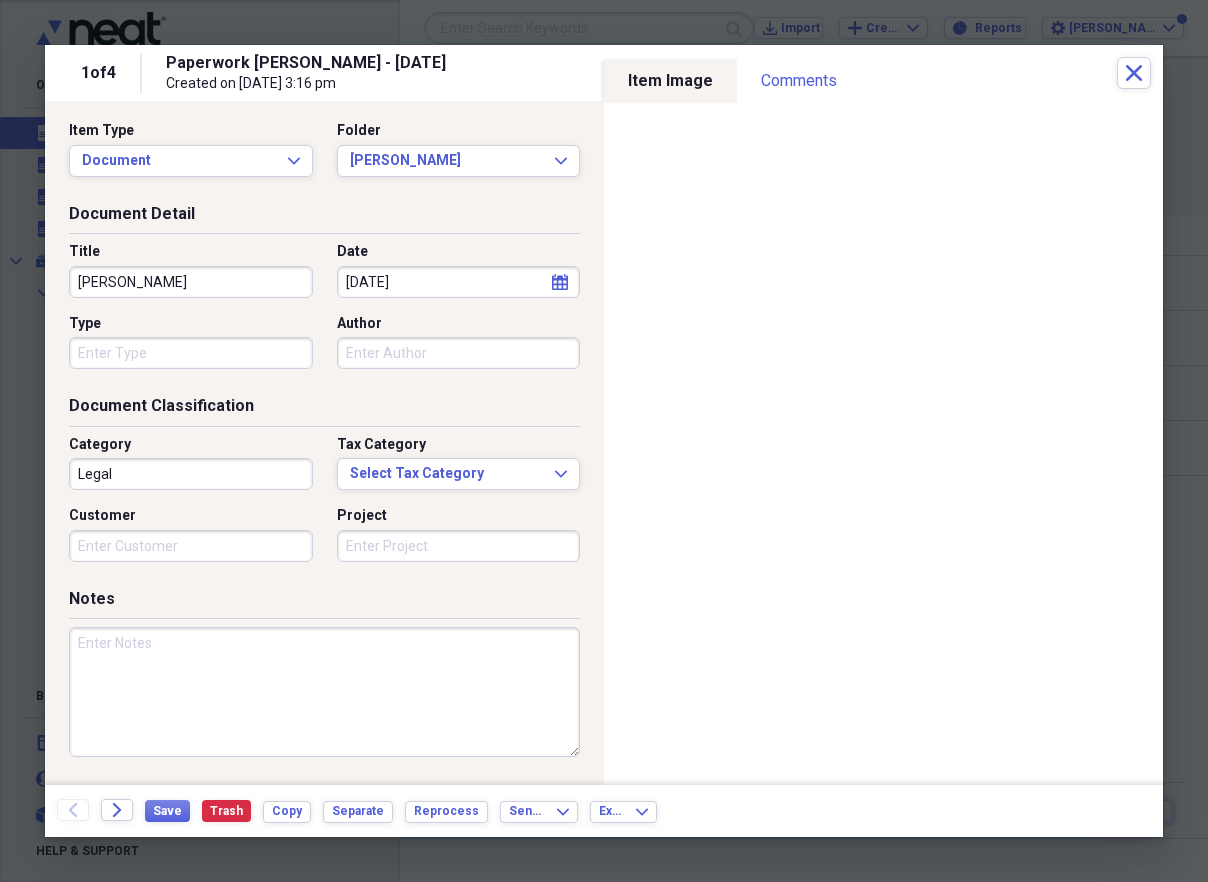type on "[PERSON_NAME]" 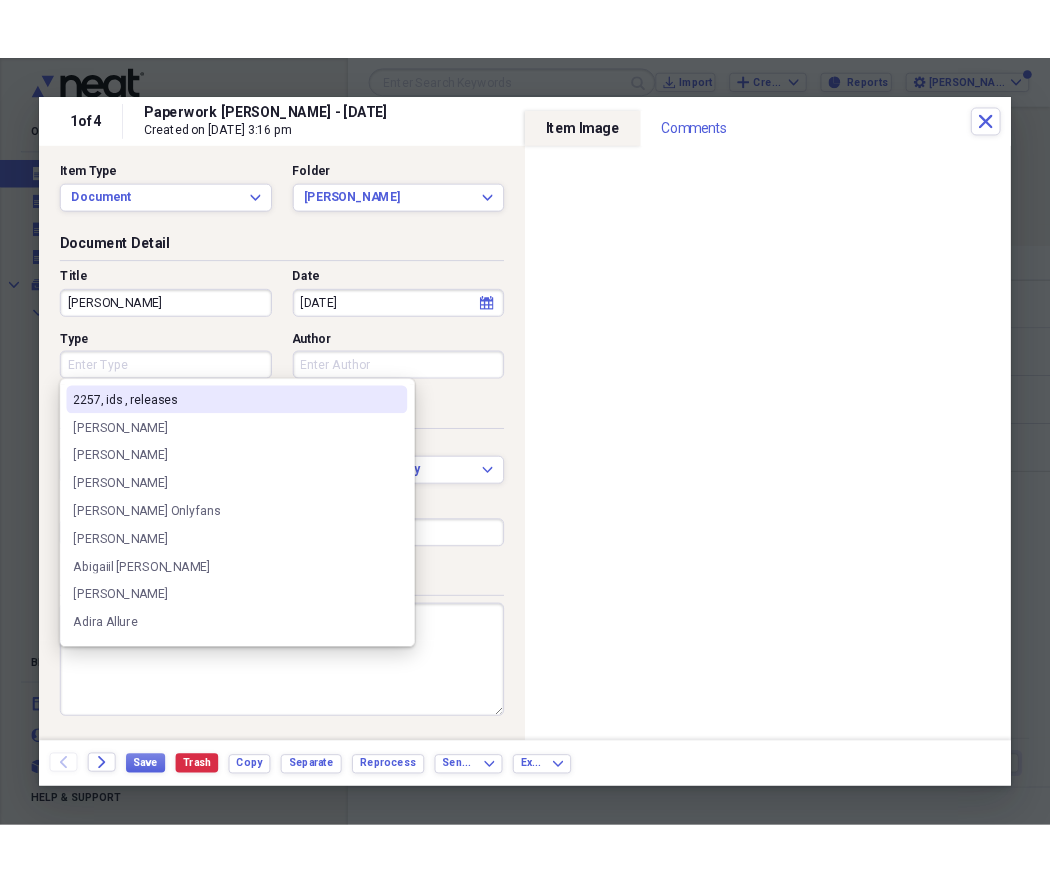 scroll, scrollTop: 6, scrollLeft: 0, axis: vertical 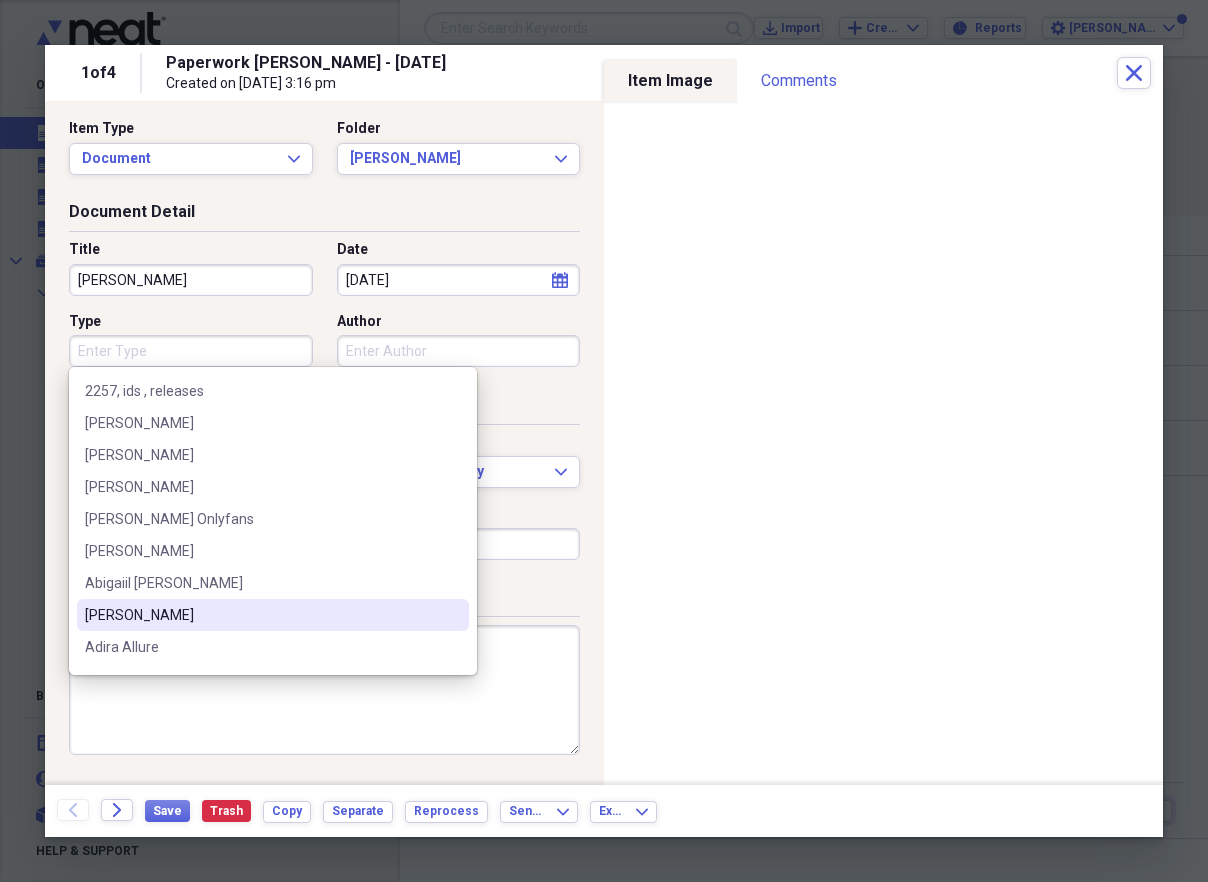 click at bounding box center (324, 690) 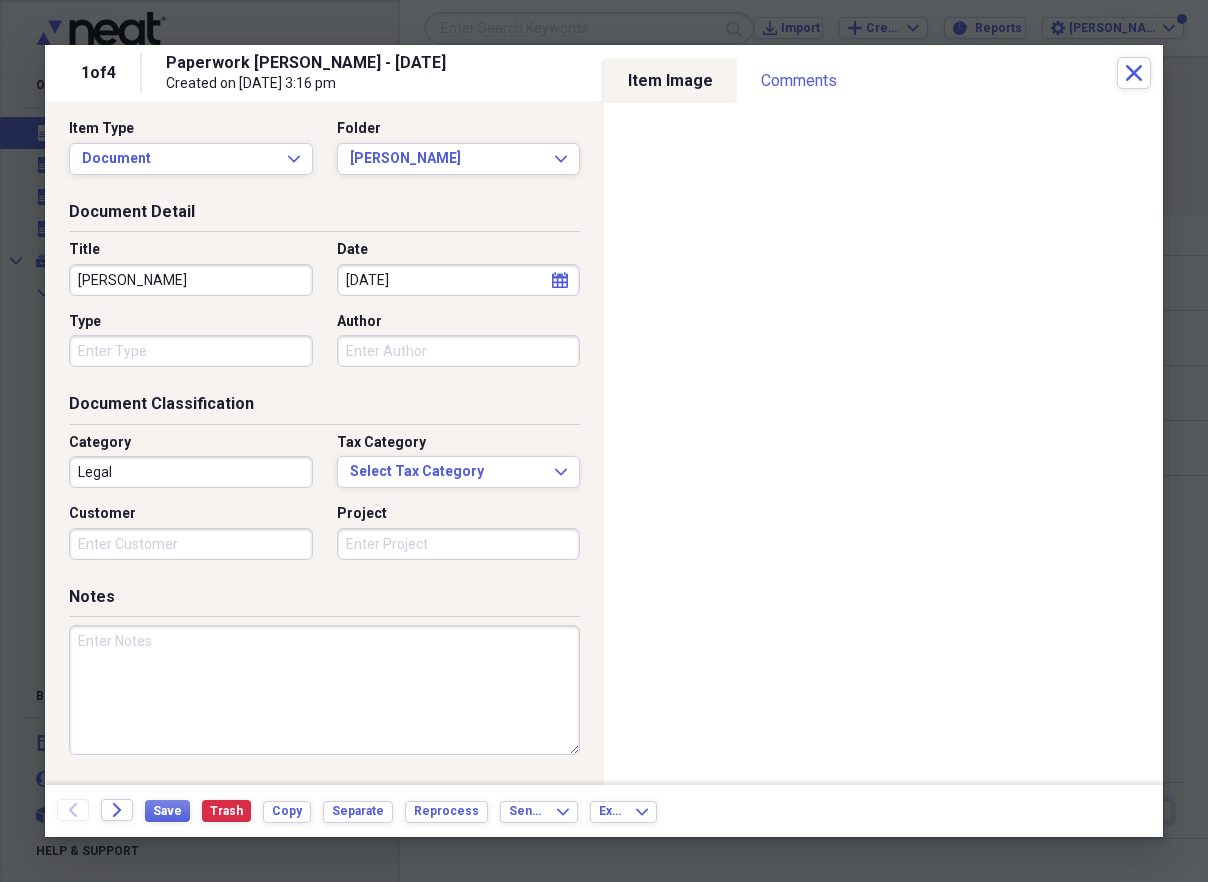 paste on "[PERSON_NAME] & [PERSON_NAME]" 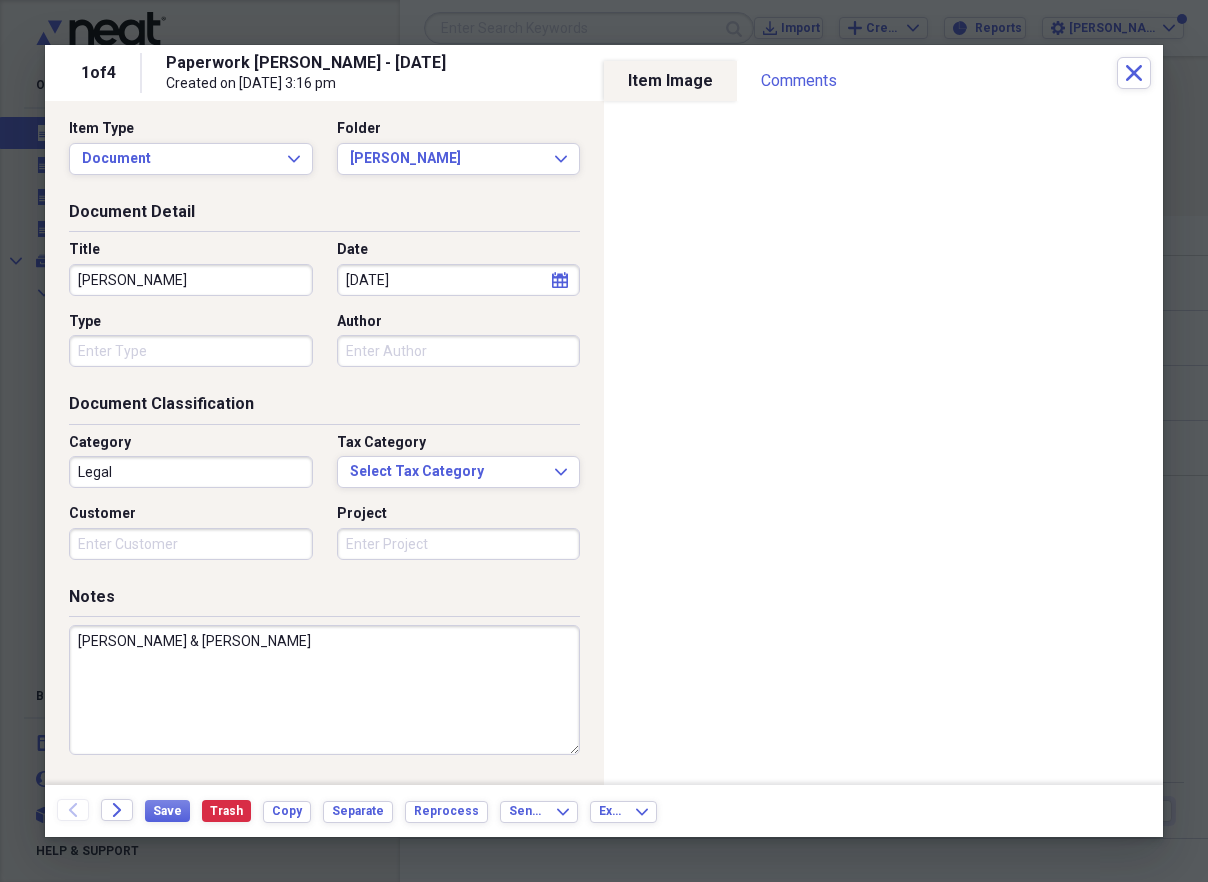 drag, startPoint x: 171, startPoint y: 642, endPoint x: 55, endPoint y: 641, distance: 116.00431 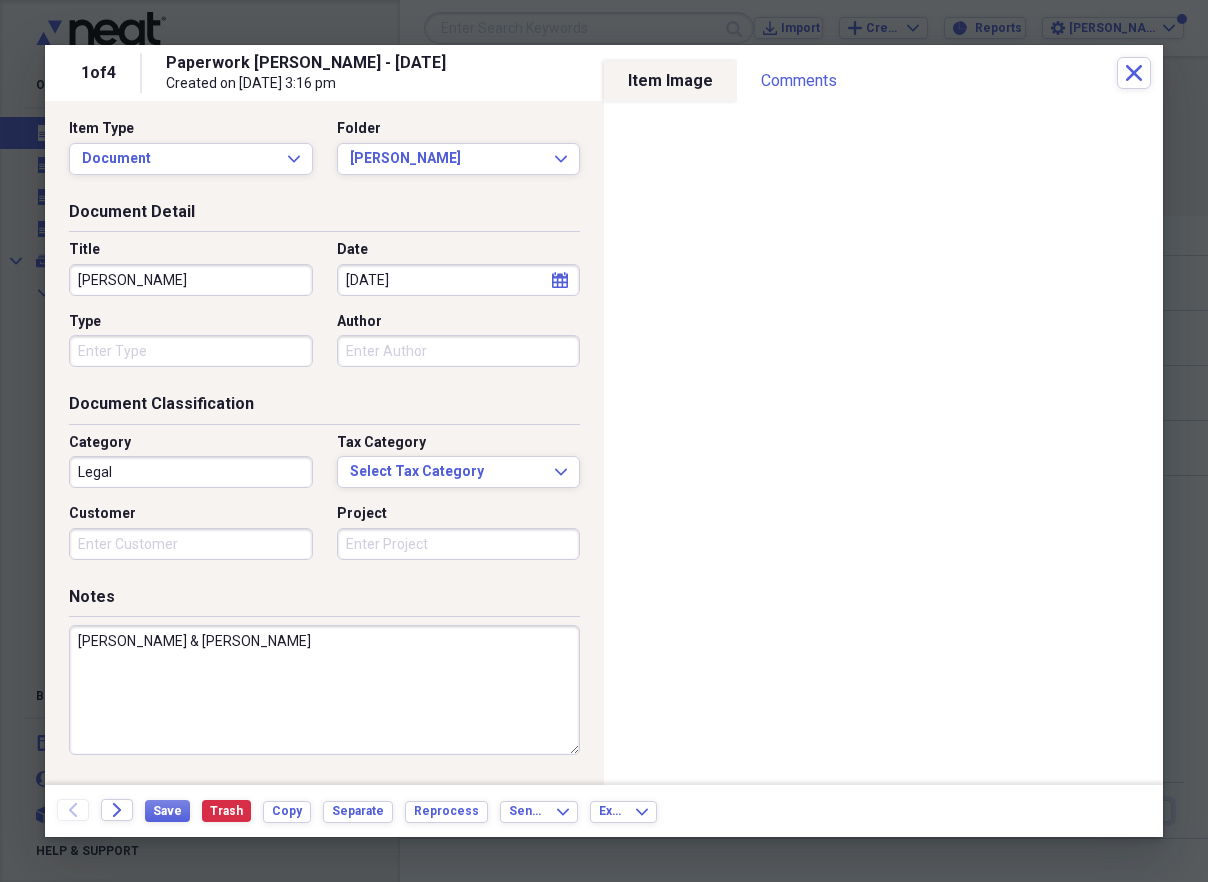 type on "[PERSON_NAME] & [PERSON_NAME]" 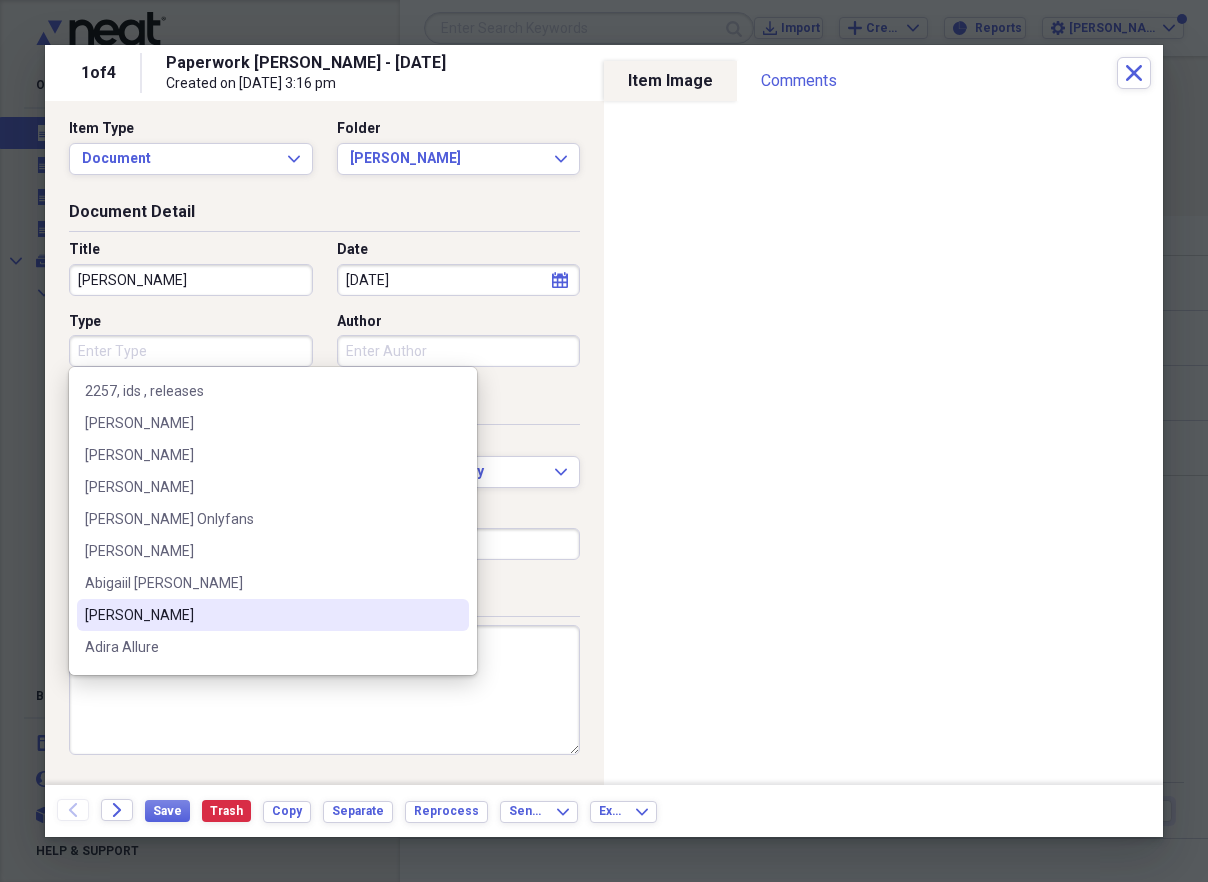 paste on "[PERSON_NAME]" 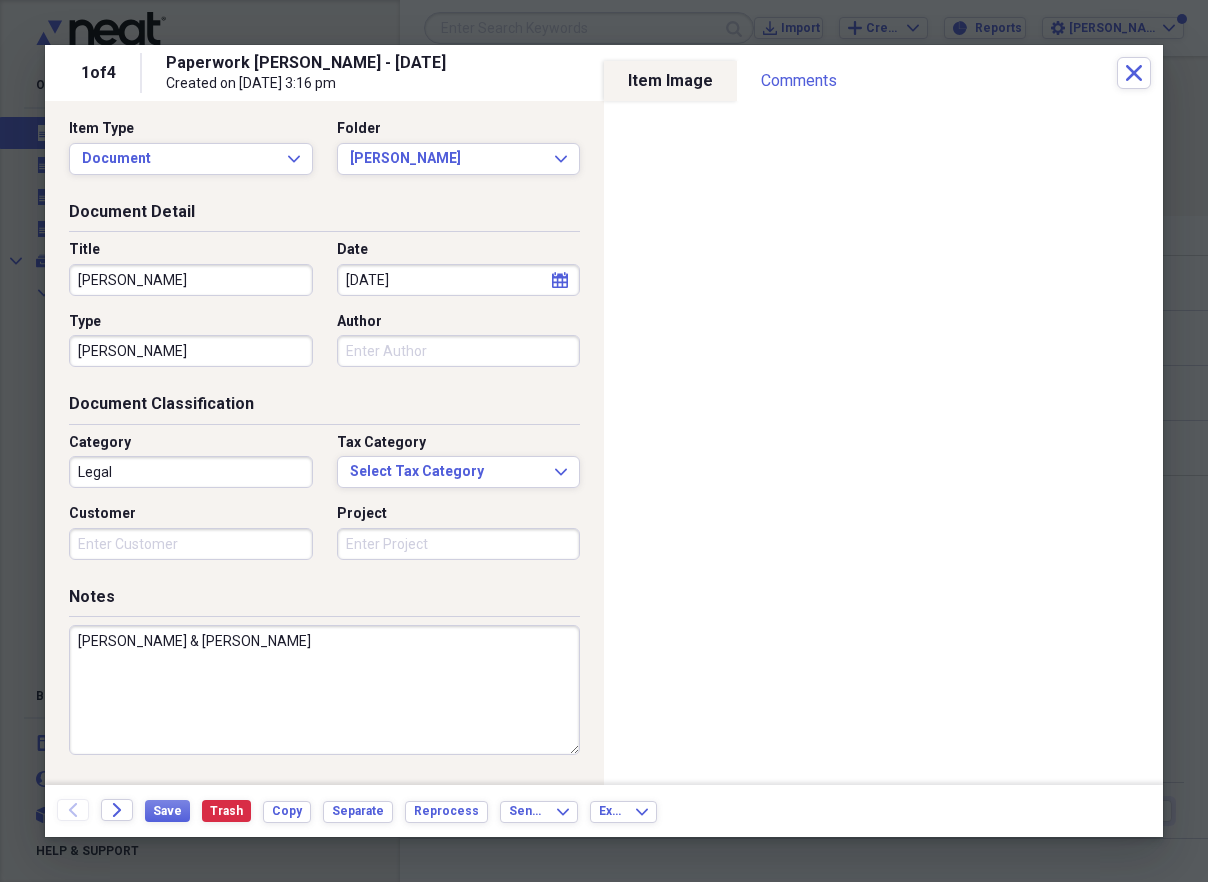 type on "[PERSON_NAME]" 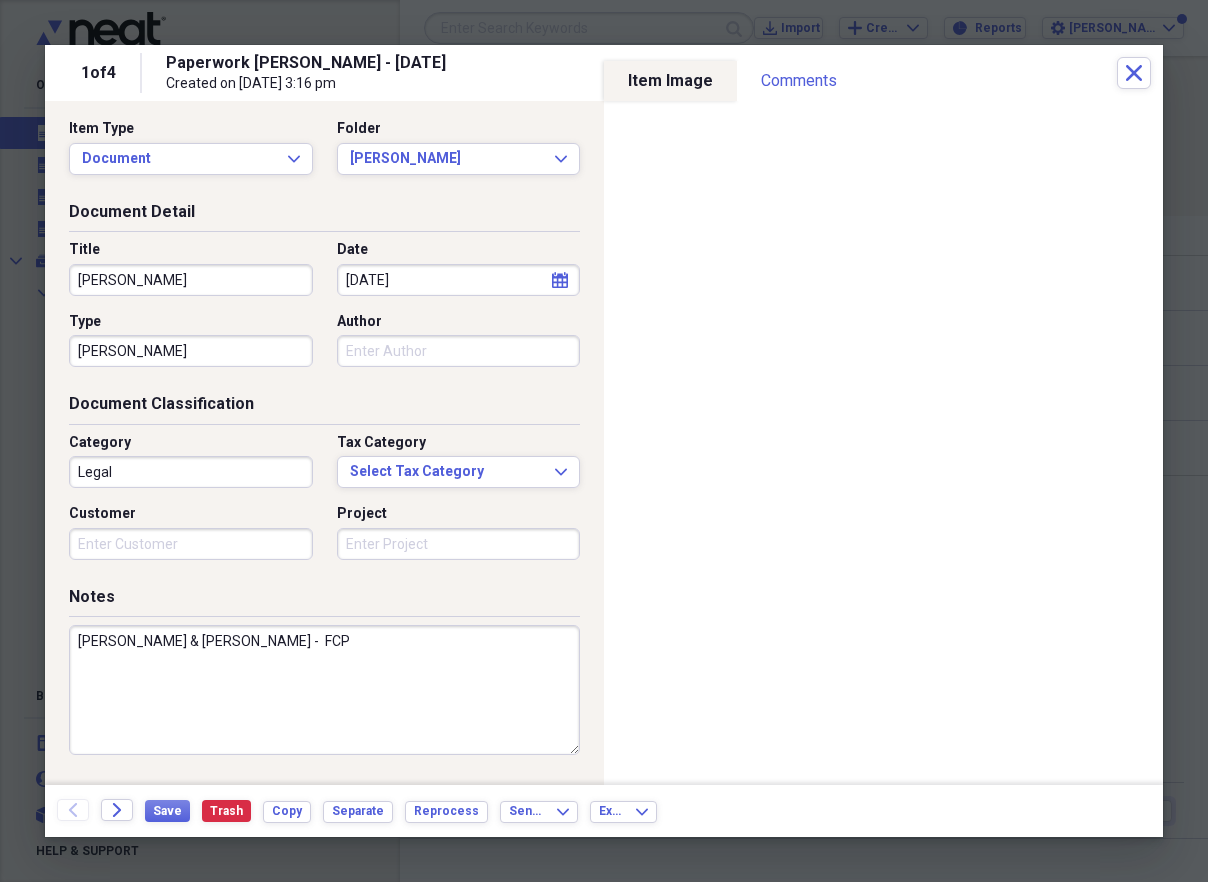 click on "[PERSON_NAME] & [PERSON_NAME] -  FCP" at bounding box center (324, 690) 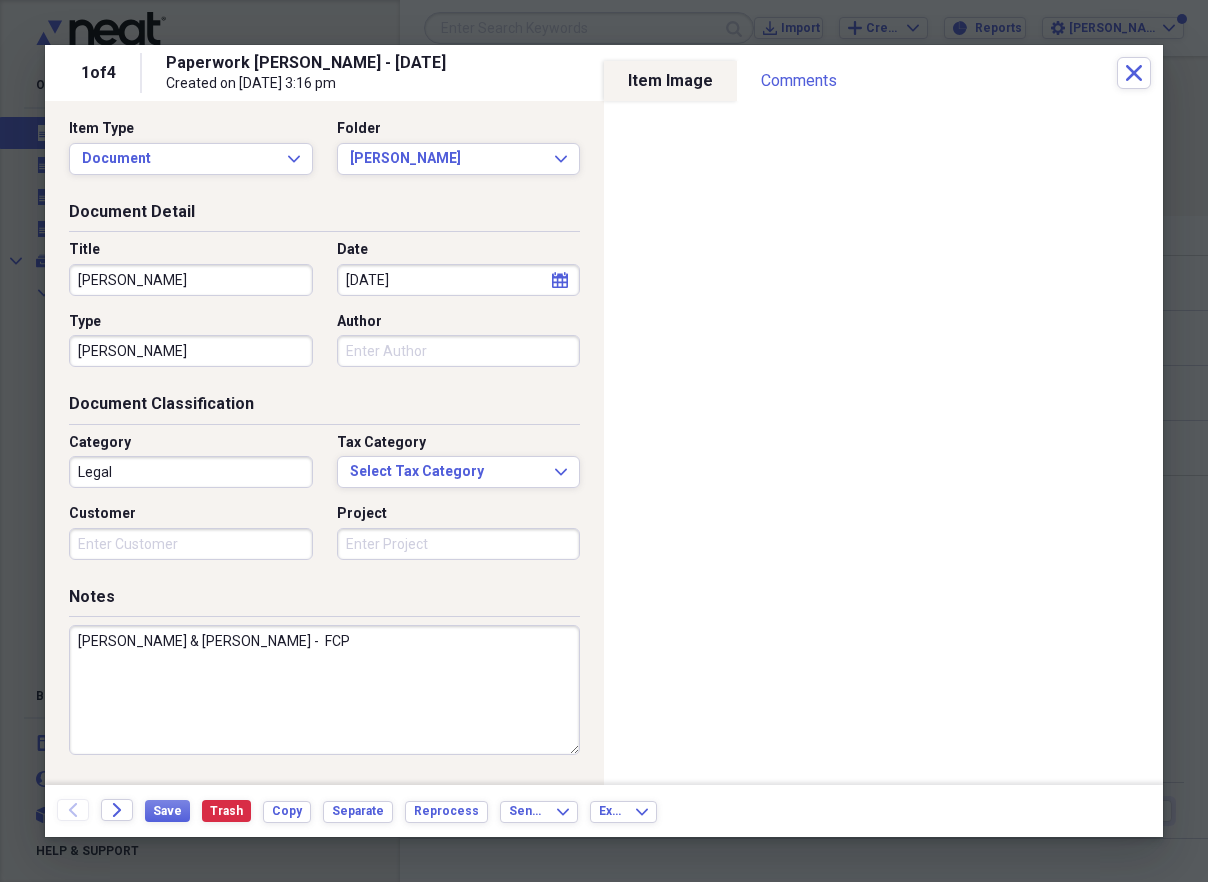 drag, startPoint x: 291, startPoint y: 650, endPoint x: 154, endPoint y: 641, distance: 137.2953 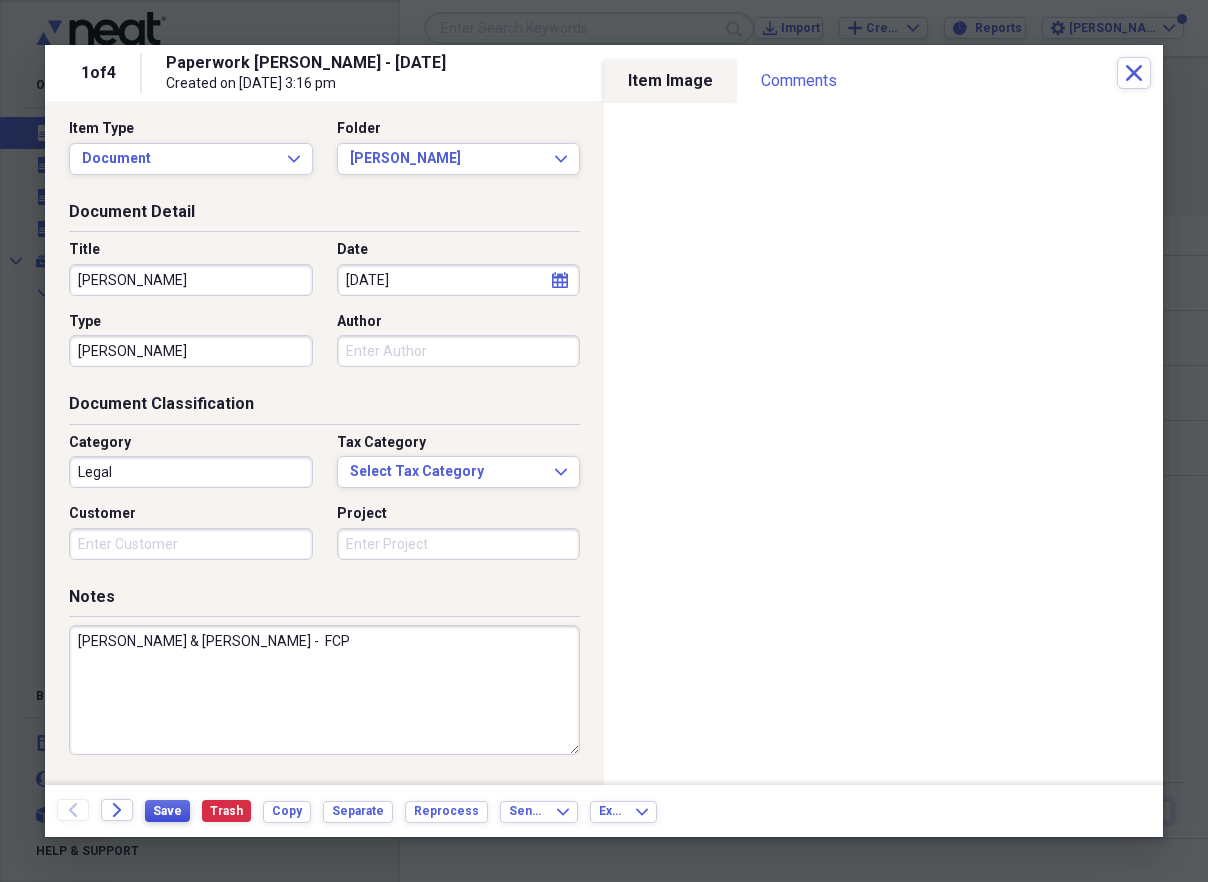 type on "[PERSON_NAME] & [PERSON_NAME] -  FCP" 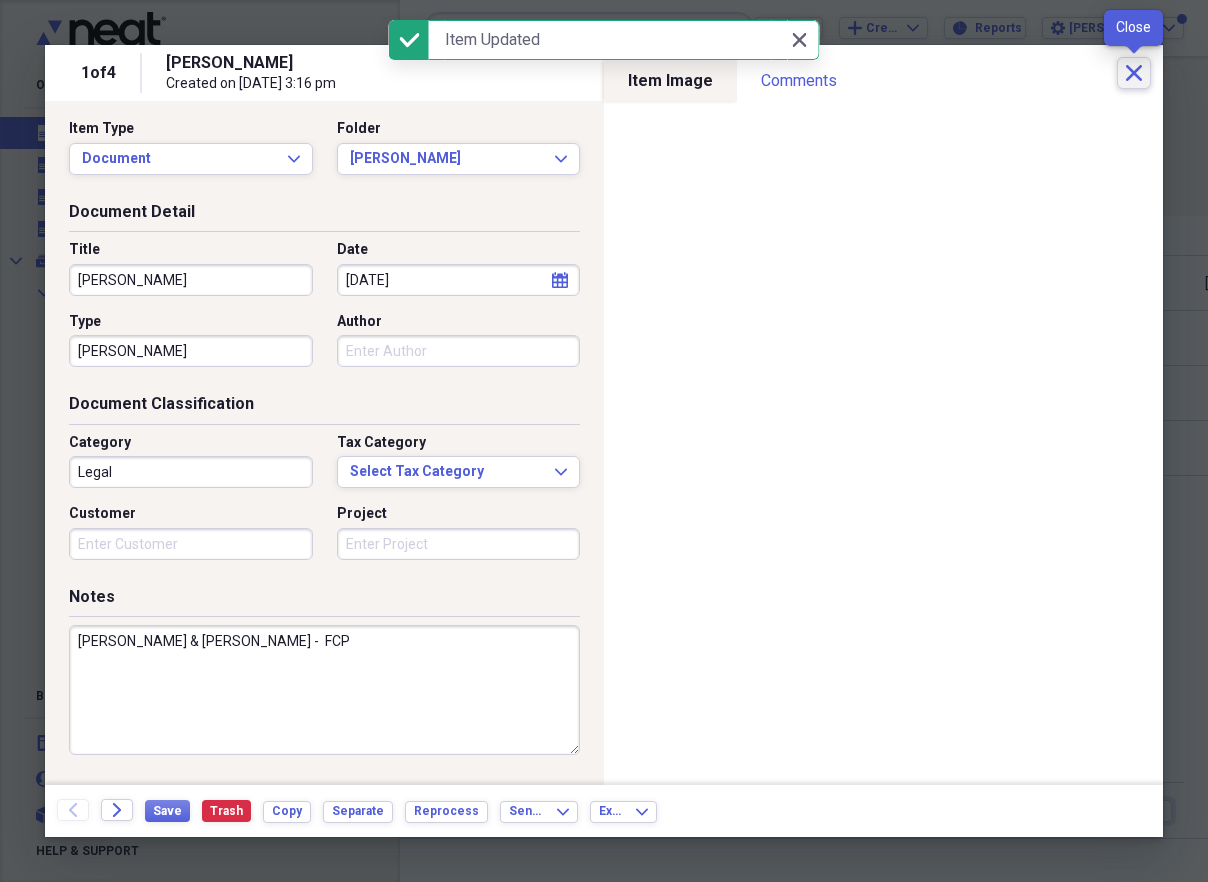 click on "Close" 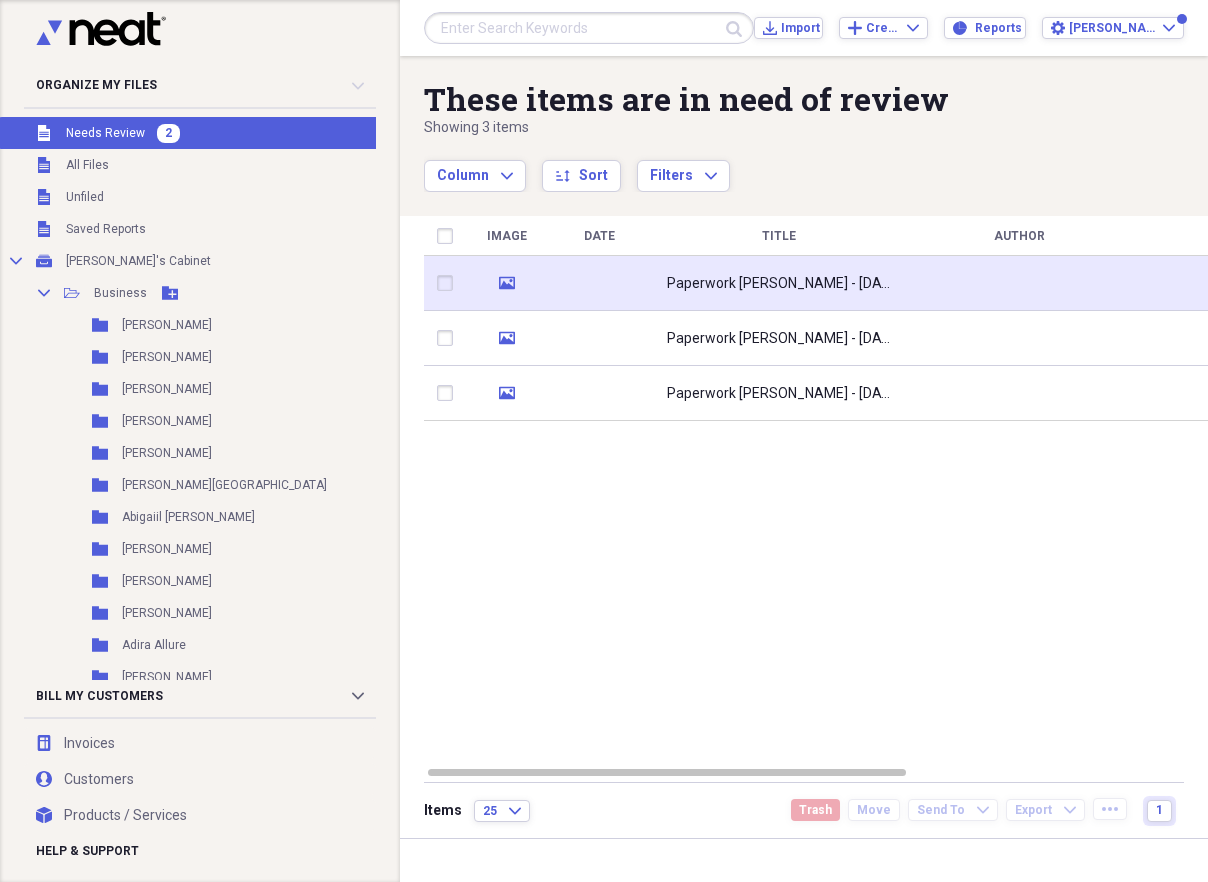 click on "Paperwork [PERSON_NAME] - [DATE]" at bounding box center [779, 284] 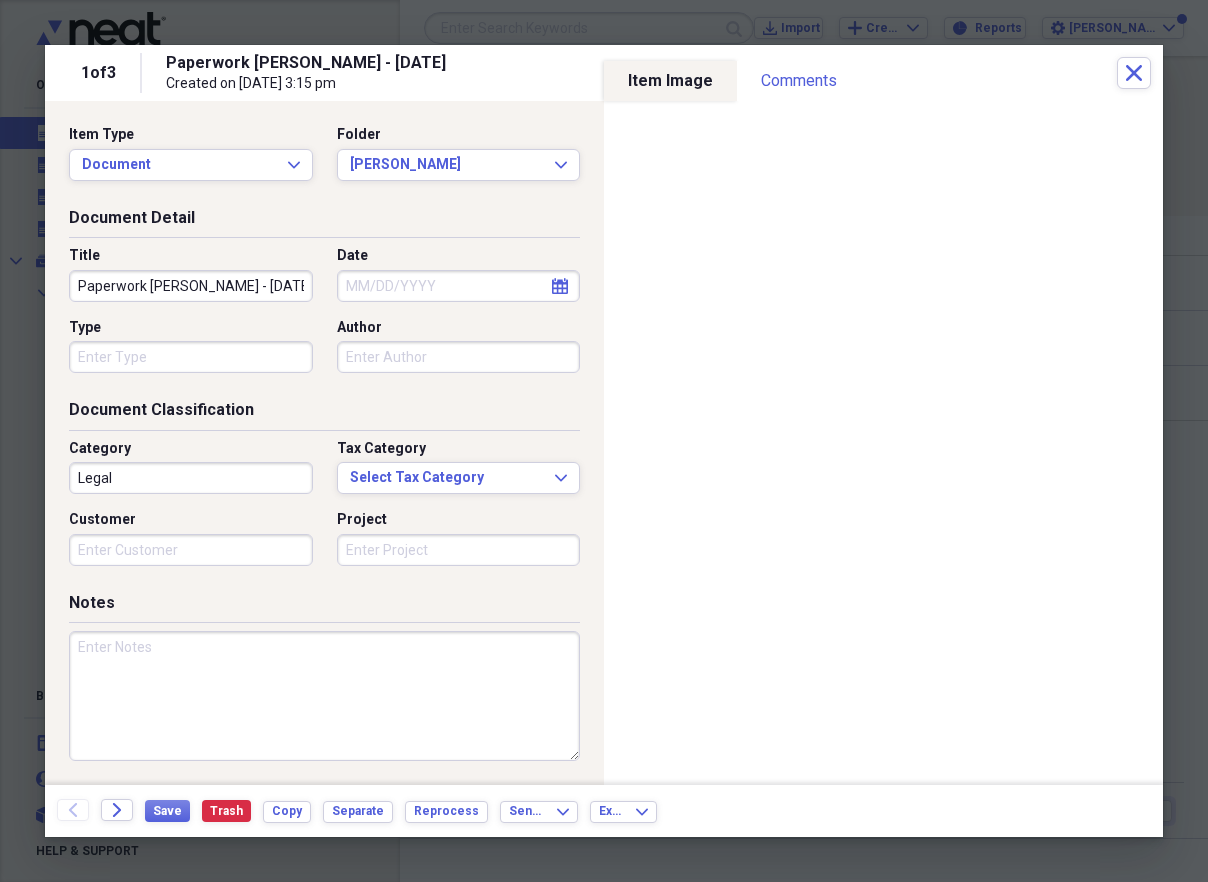 click at bounding box center [324, 696] 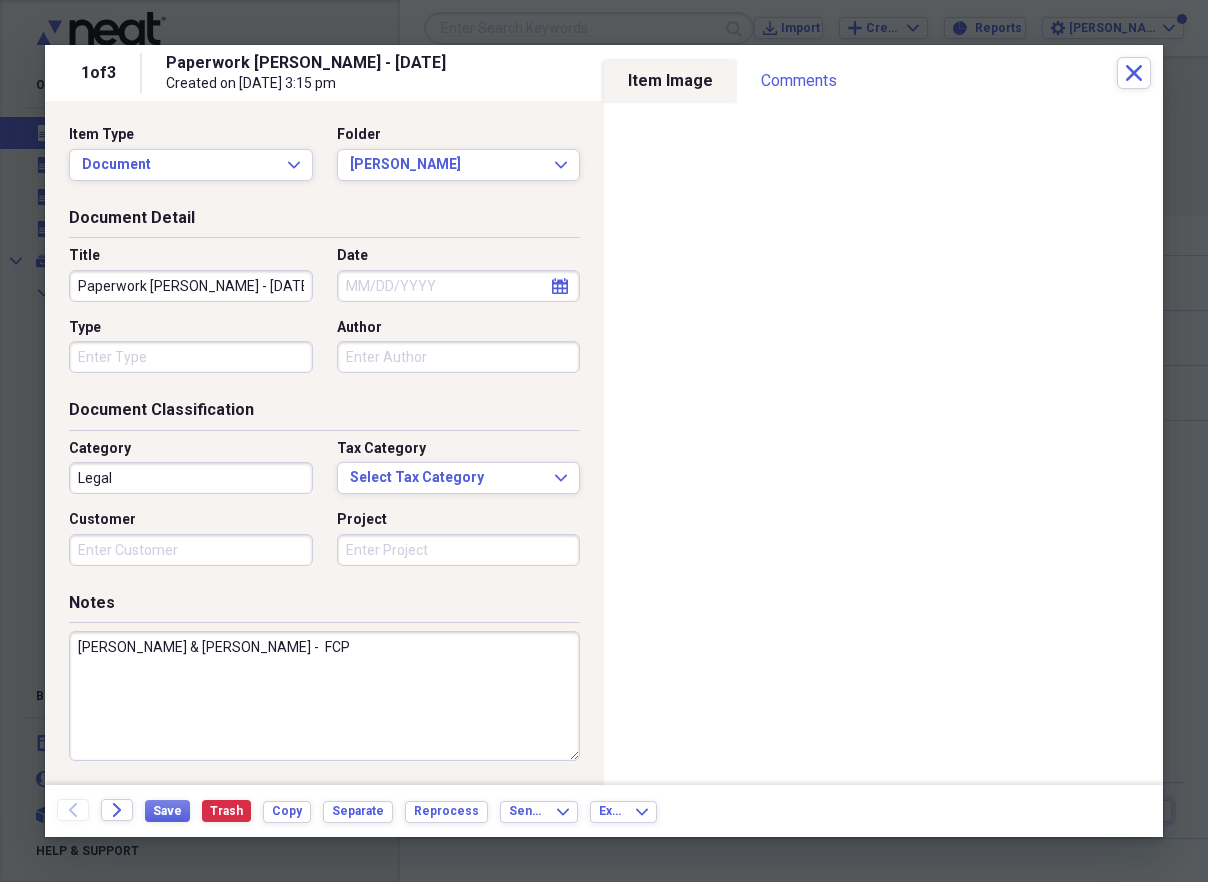 type on "[PERSON_NAME] & [PERSON_NAME] -  FCP" 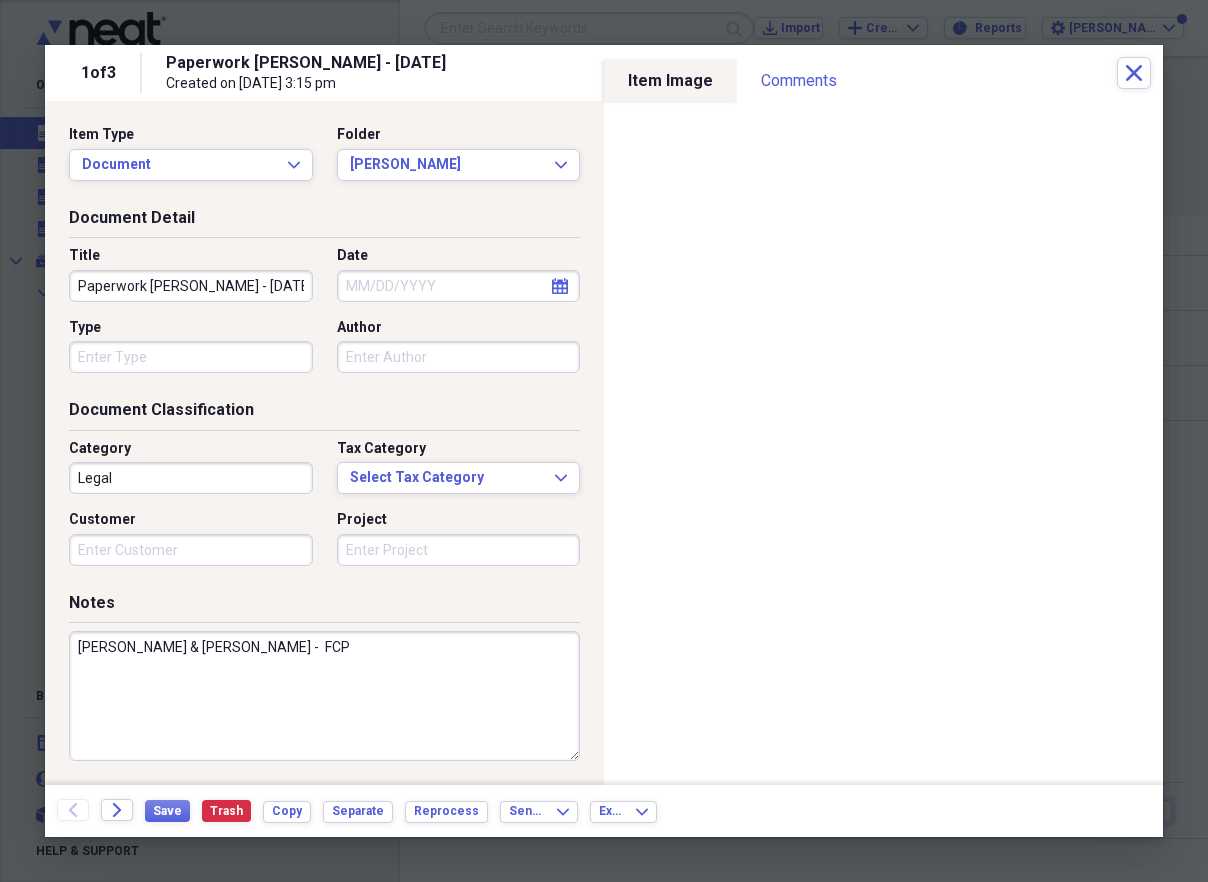 click on "Organize My Files 2 Collapse Unfiled Needs Review 2 Unfiled All Files Unfiled Unfiled Unfiled Saved Reports Collapse My Cabinet nadi's Cabinet Add Folder Collapse Open Folder Business Add Folder Folder [PERSON_NAME] Add Folder Folder [PERSON_NAME] Add Folder Folder [PERSON_NAME] Add Folder Folder [PERSON_NAME] Add Folder Folder [PERSON_NAME] Add Folder Folder [PERSON_NAME] Brazil Add Folder Folder Abigaiil [PERSON_NAME] Add Folder Folder [PERSON_NAME] Add Folder Folder [PERSON_NAME] Add Folder Folder [PERSON_NAME] Add Folder Folder Adira Allure Add Folder Folder [PERSON_NAME] Add Folder Folder [PERSON_NAME] Add Folder Folder [PERSON_NAME] Add Folder Folder [PERSON_NAME] Add Folder Folder [PERSON_NAME] Add Folder Folder [PERSON_NAME] Add Folder Folder Air Thugger Add Folder Folder [PERSON_NAME] Add Folder Folder [PERSON_NAME] ( [PERSON_NAME] ) Add Folder Folder [PERSON_NAME] Add Folder Folder [PERSON_NAME] Add Folder Folder [PERSON_NAME] Add Folder Folder Alba Lala Add Folder Folder [PERSON_NAME] Add Folder Folder [PERSON_NAME] Add Folder Folder Folder Q" at bounding box center [604, 441] 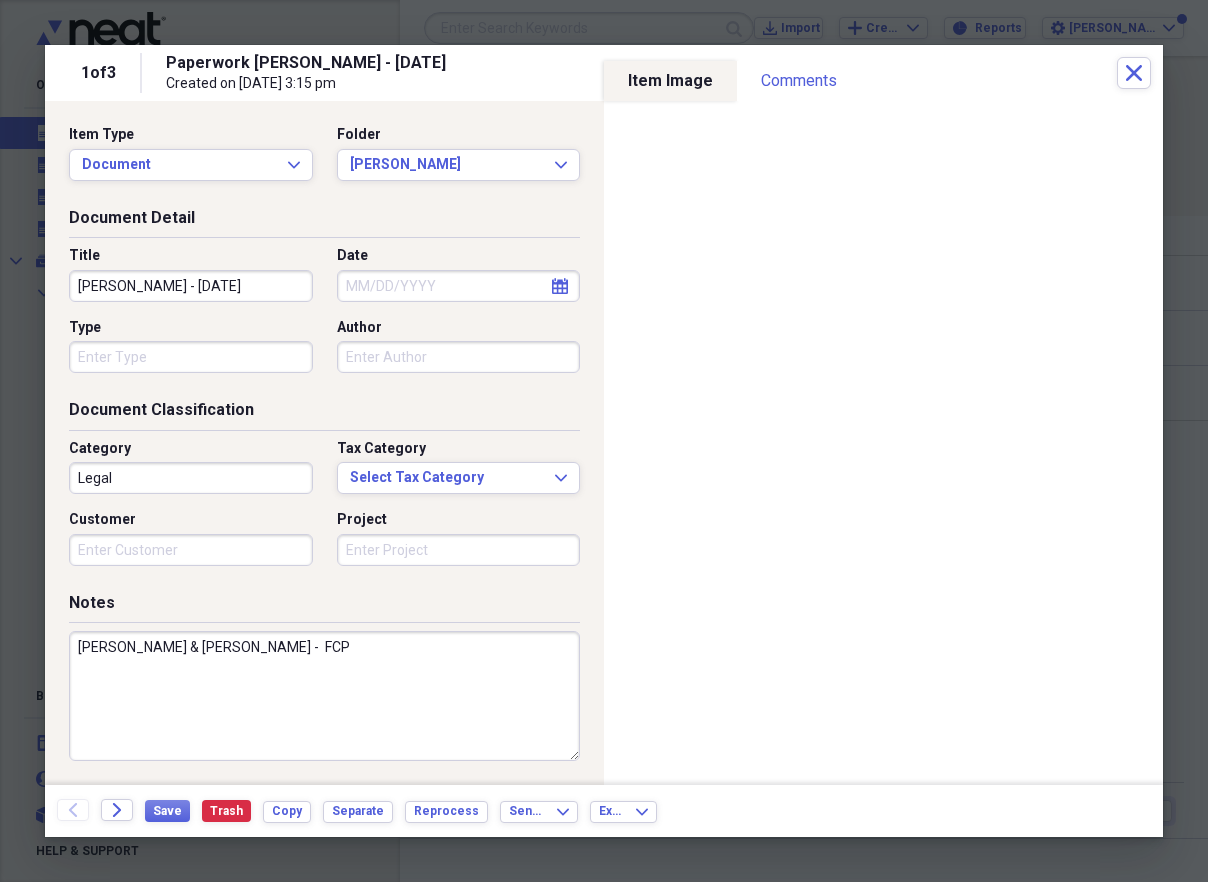 type on "[PERSON_NAME] - [DATE]" 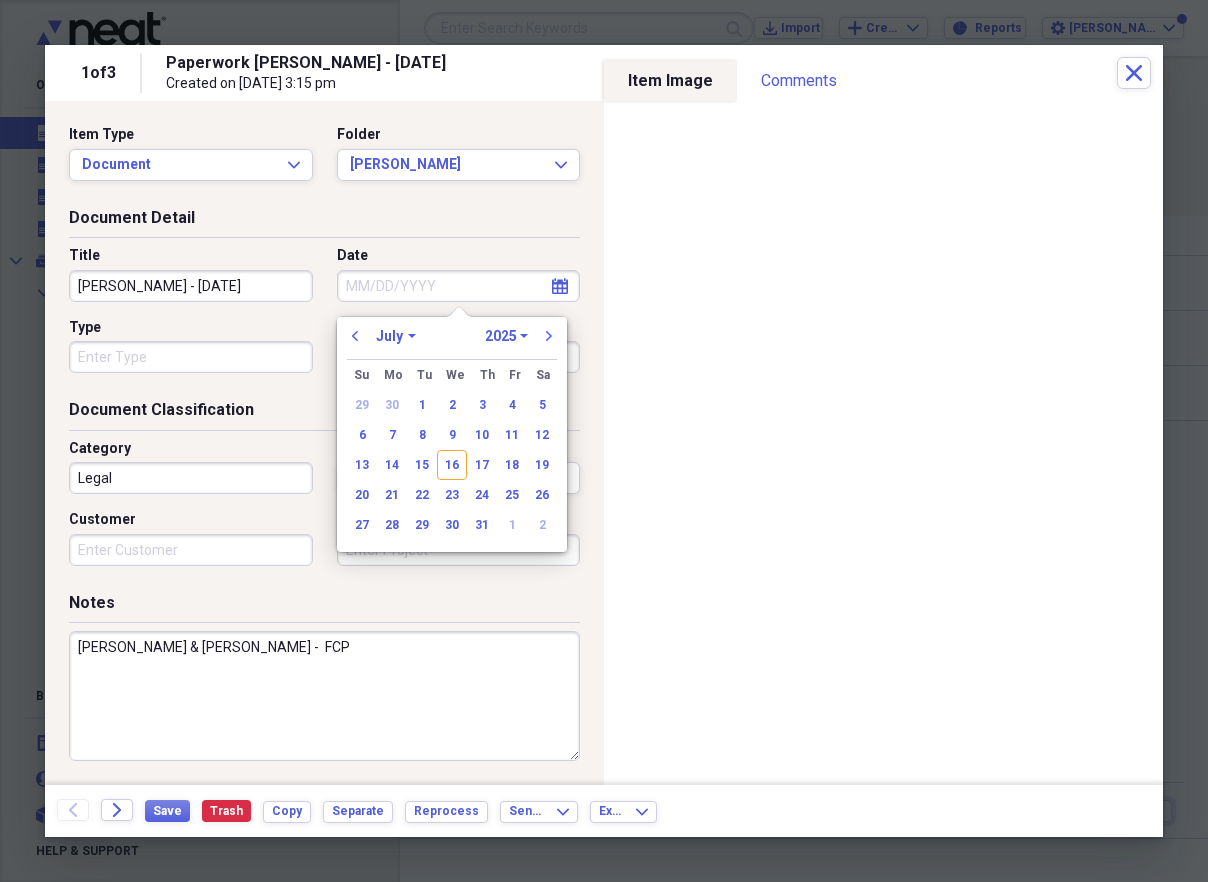 click on "January February March April May June July August September October November December" at bounding box center [396, 336] 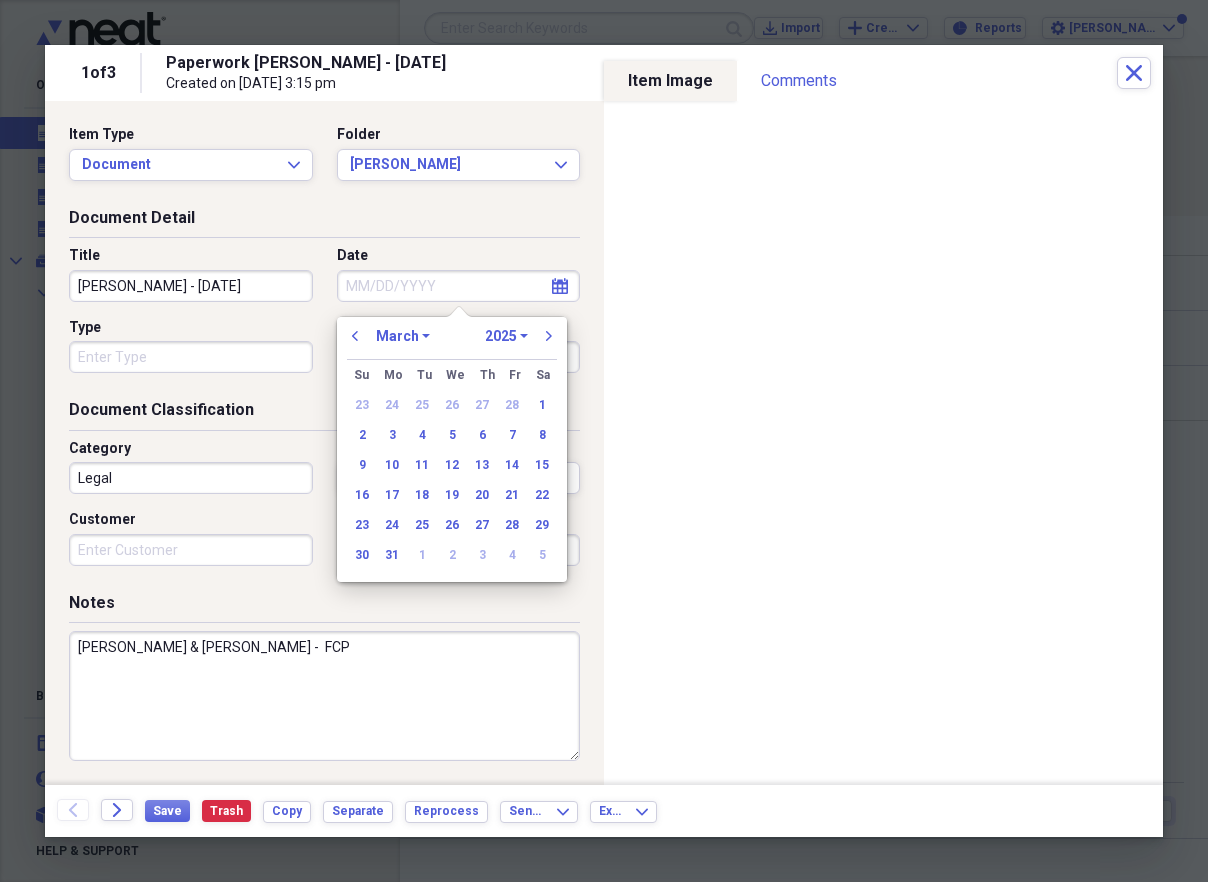 click on "1970 1971 1972 1973 1974 1975 1976 1977 1978 1979 1980 1981 1982 1983 1984 1985 1986 1987 1988 1989 1990 1991 1992 1993 1994 1995 1996 1997 1998 1999 2000 2001 2002 2003 2004 2005 2006 2007 2008 2009 2010 2011 2012 2013 2014 2015 2016 2017 2018 2019 2020 2021 2022 2023 2024 2025 2026 2027 2028 2029 2030 2031 2032 2033 2034 2035" at bounding box center [506, 336] 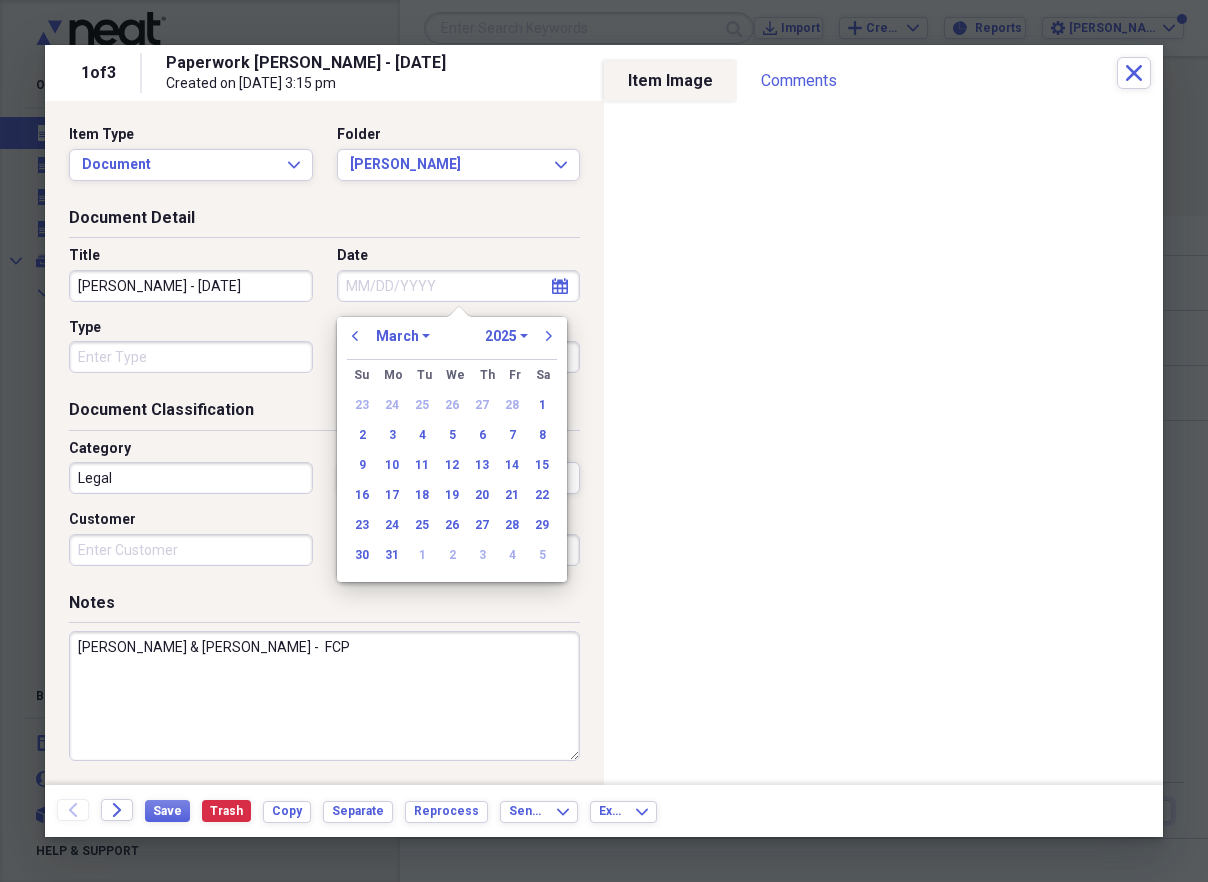 select on "2024" 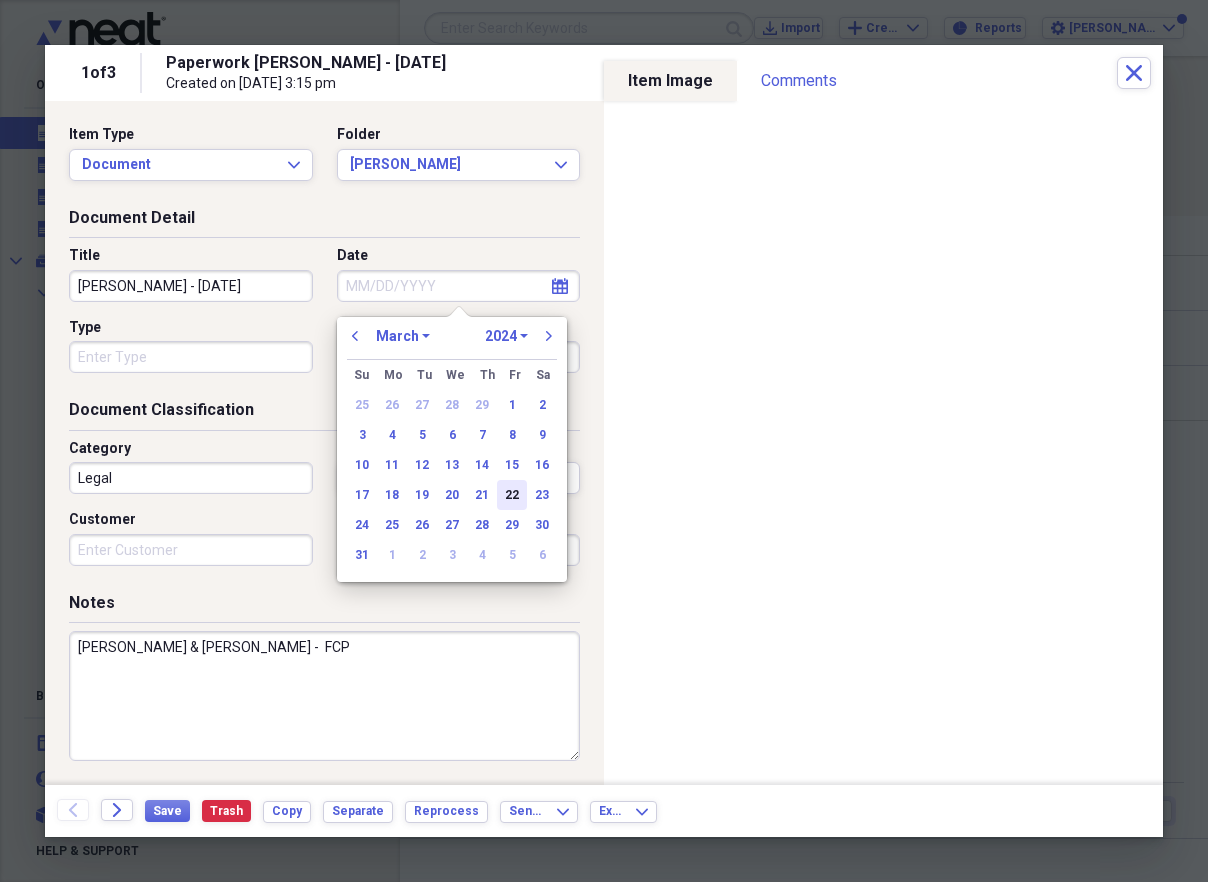 click on "29" at bounding box center (512, 525) 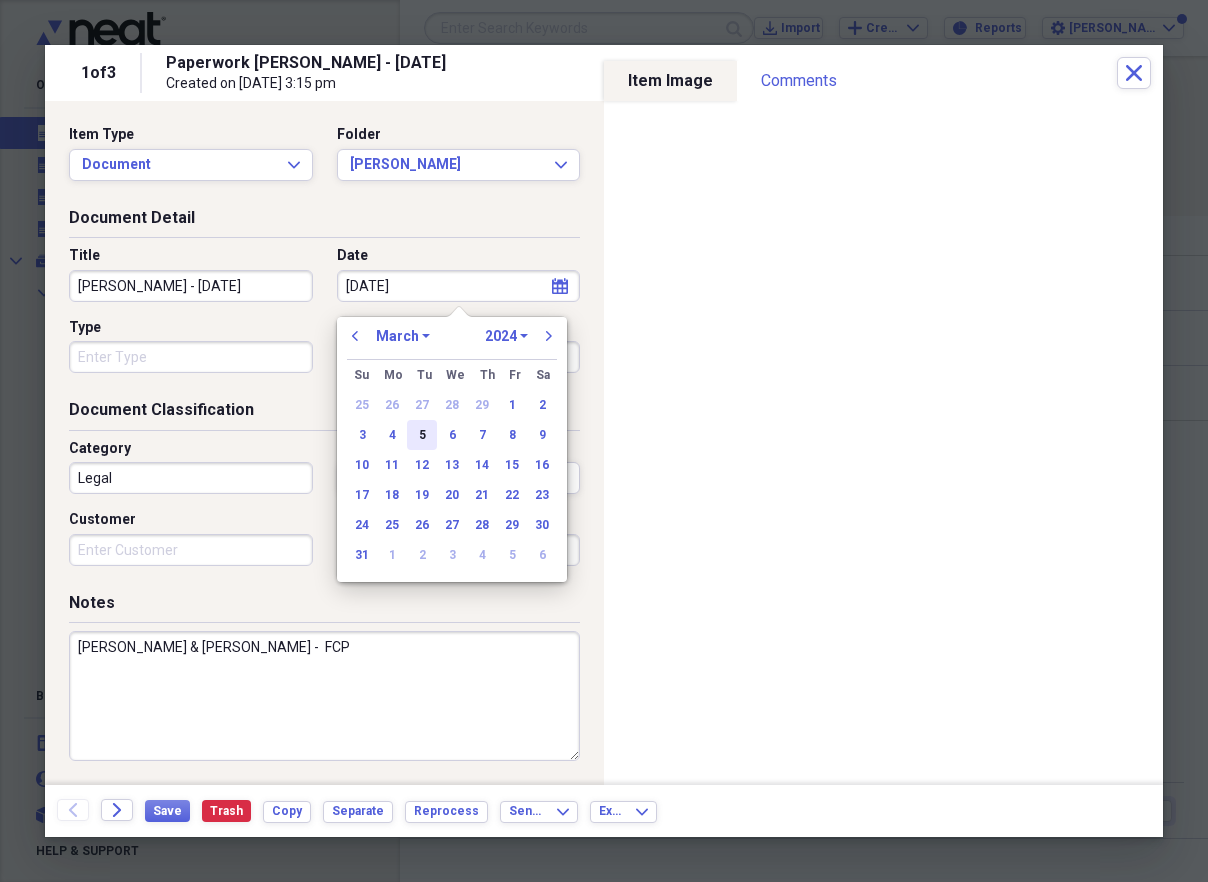 type on "[DATE]" 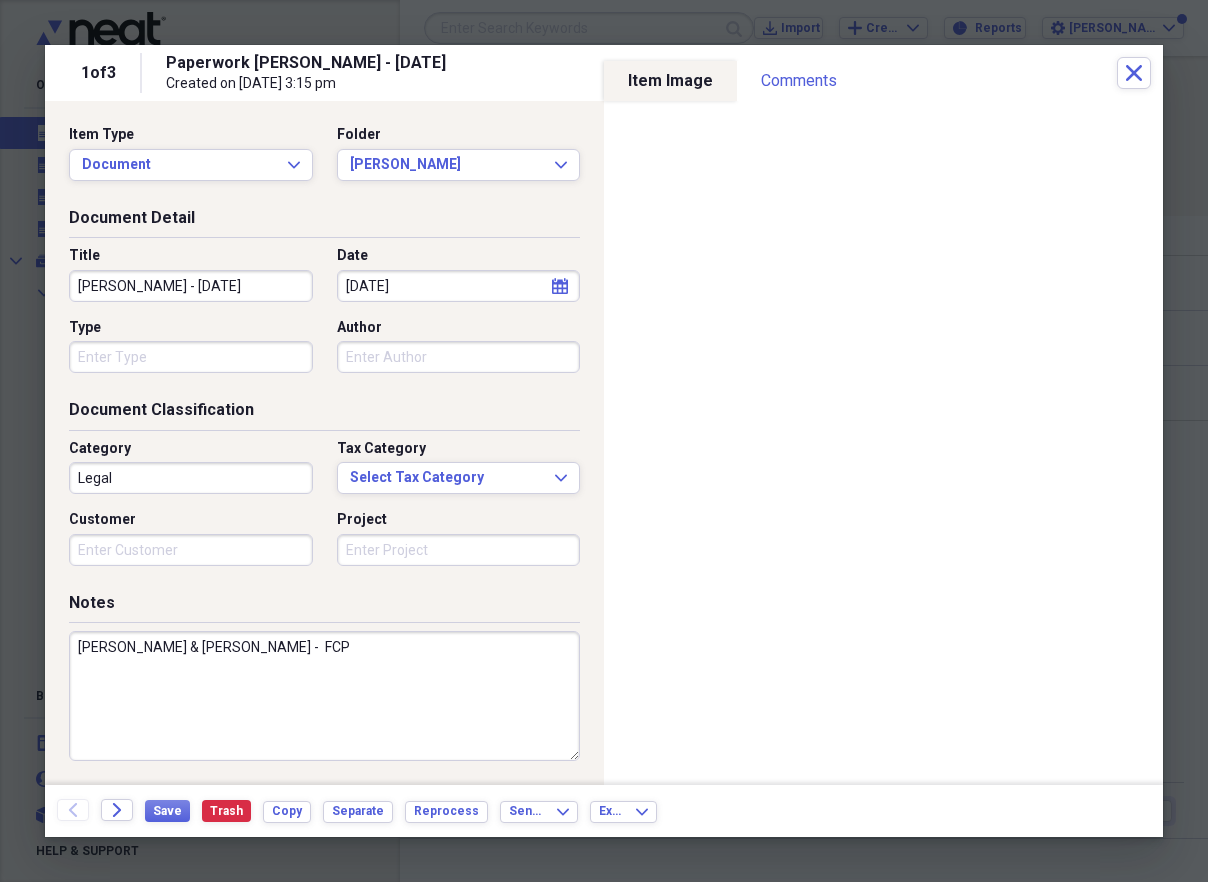drag, startPoint x: 252, startPoint y: 283, endPoint x: 175, endPoint y: 285, distance: 77.02597 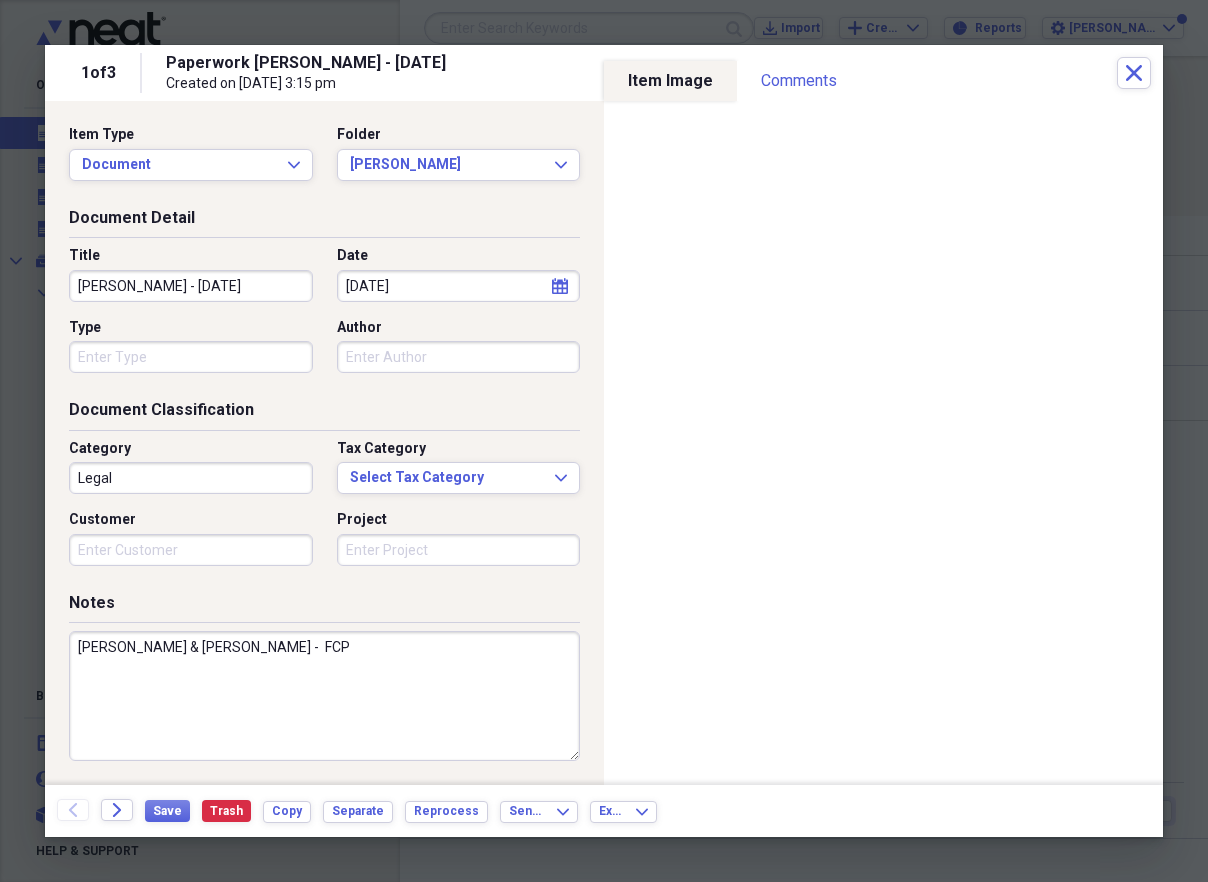 click on "[PERSON_NAME] - [DATE]" at bounding box center [191, 286] 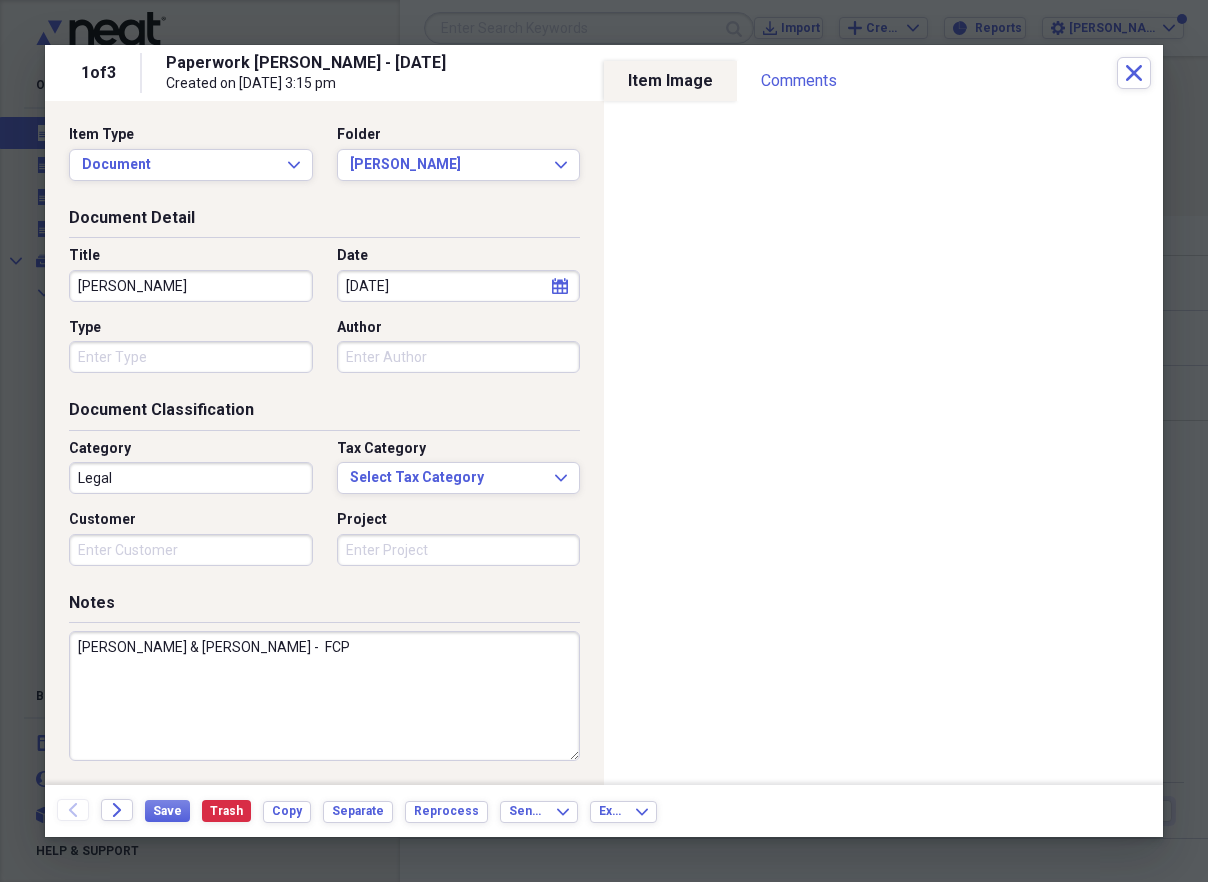 type on "[PERSON_NAME]" 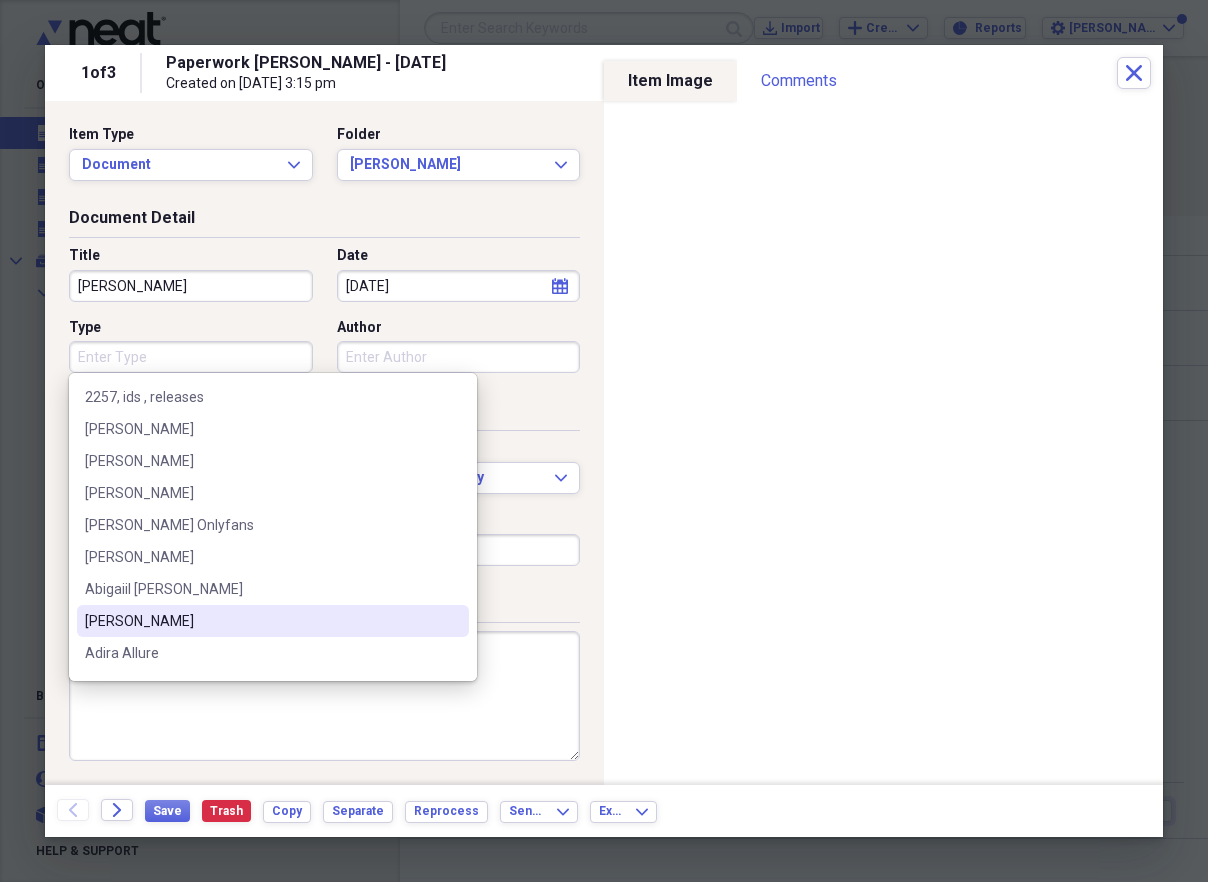 click on "[PERSON_NAME] & [PERSON_NAME] -  FCP" at bounding box center [324, 696] 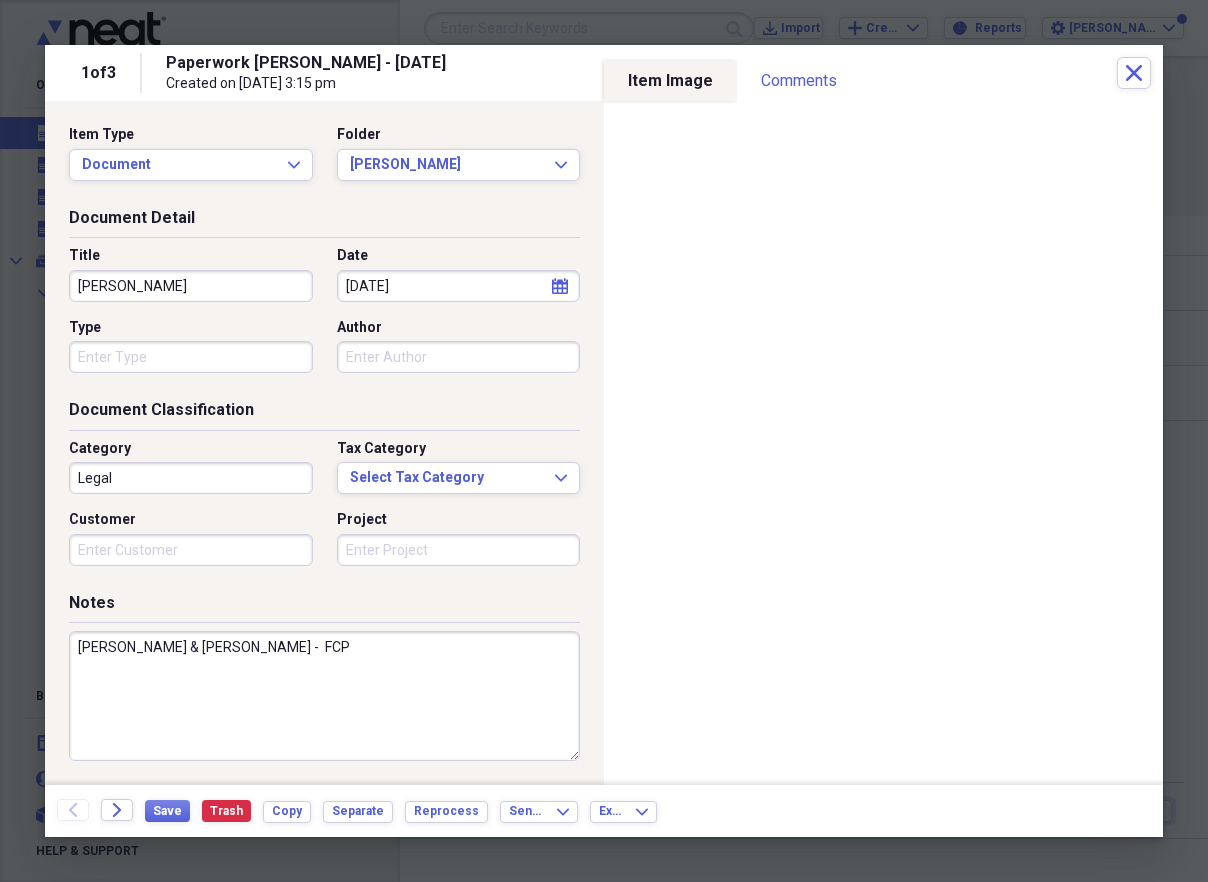drag, startPoint x: 196, startPoint y: 649, endPoint x: 247, endPoint y: 647, distance: 51.0392 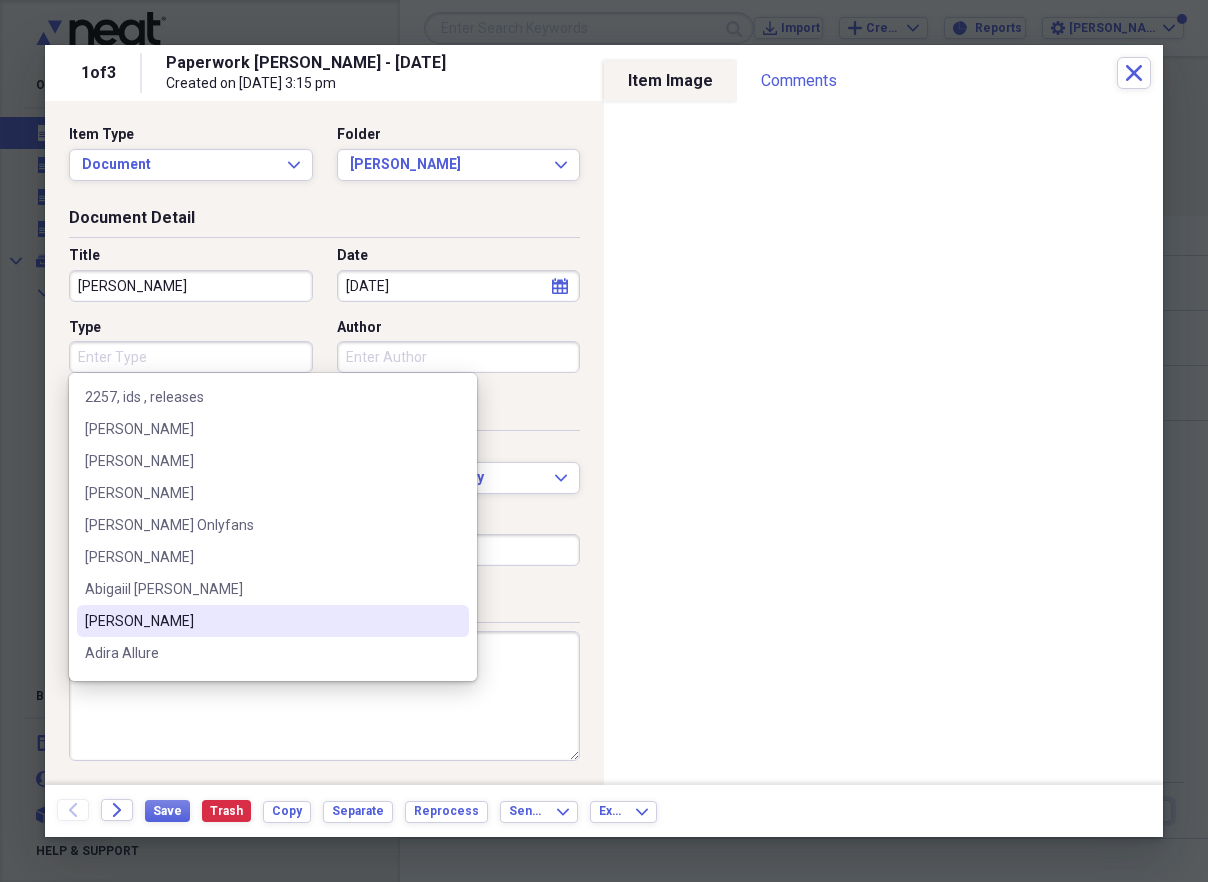 paste on "[PERSON_NAME]" 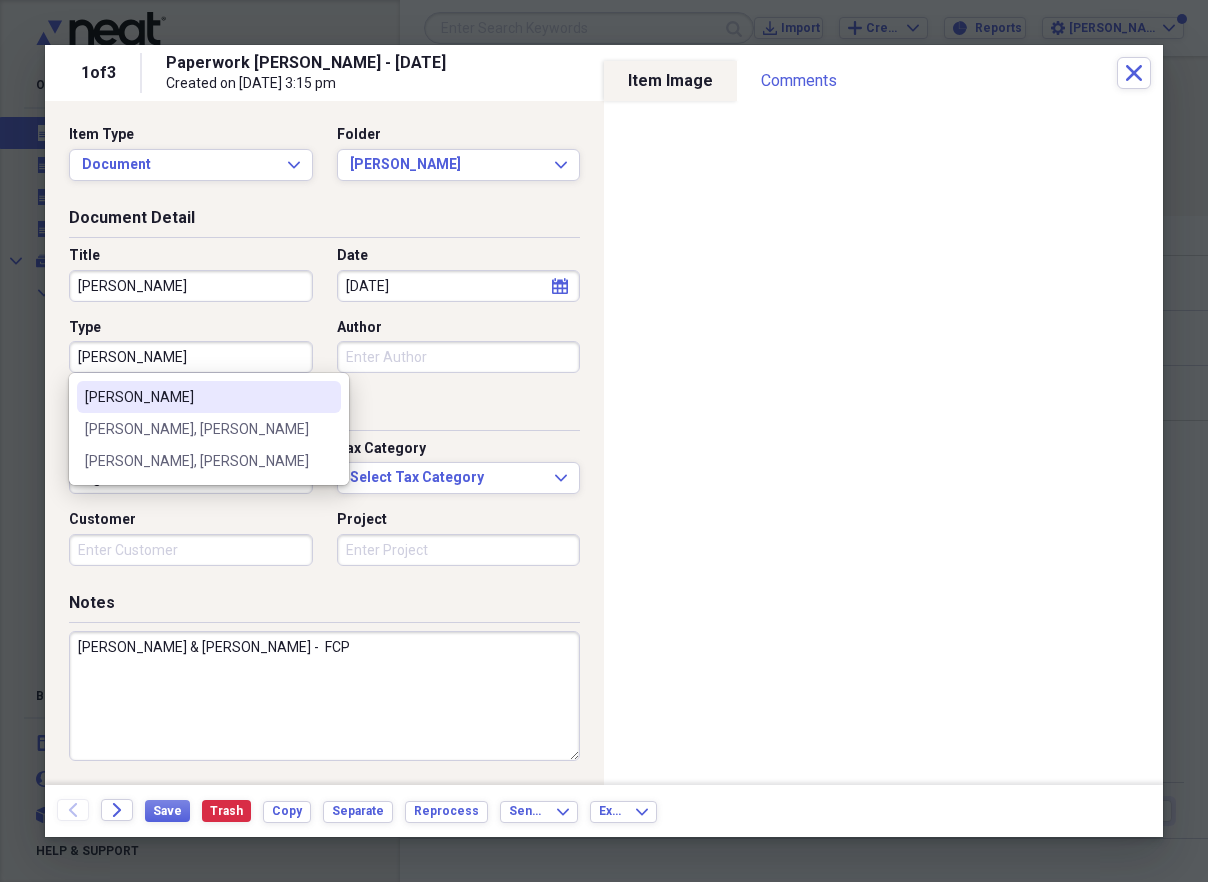 click on "[PERSON_NAME]" at bounding box center (209, 397) 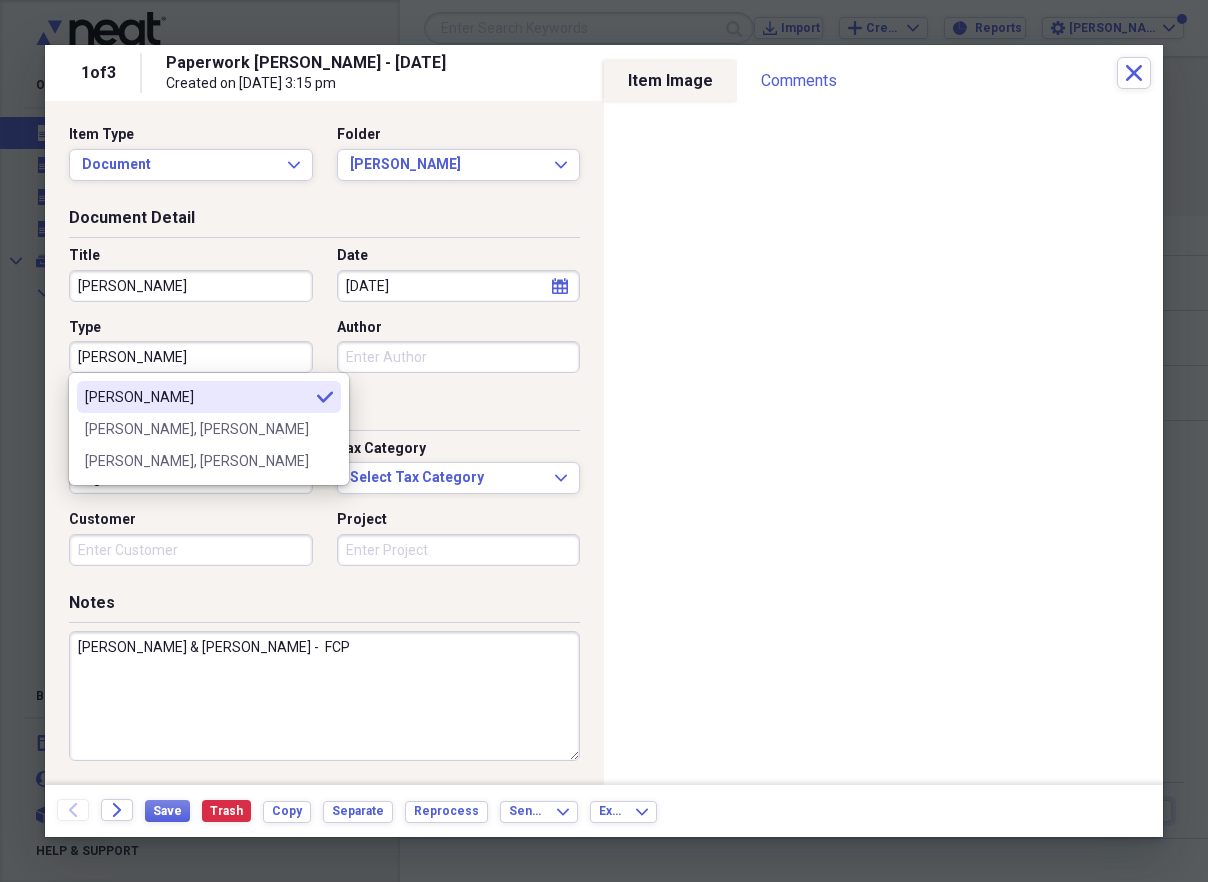 type on "[PERSON_NAME]" 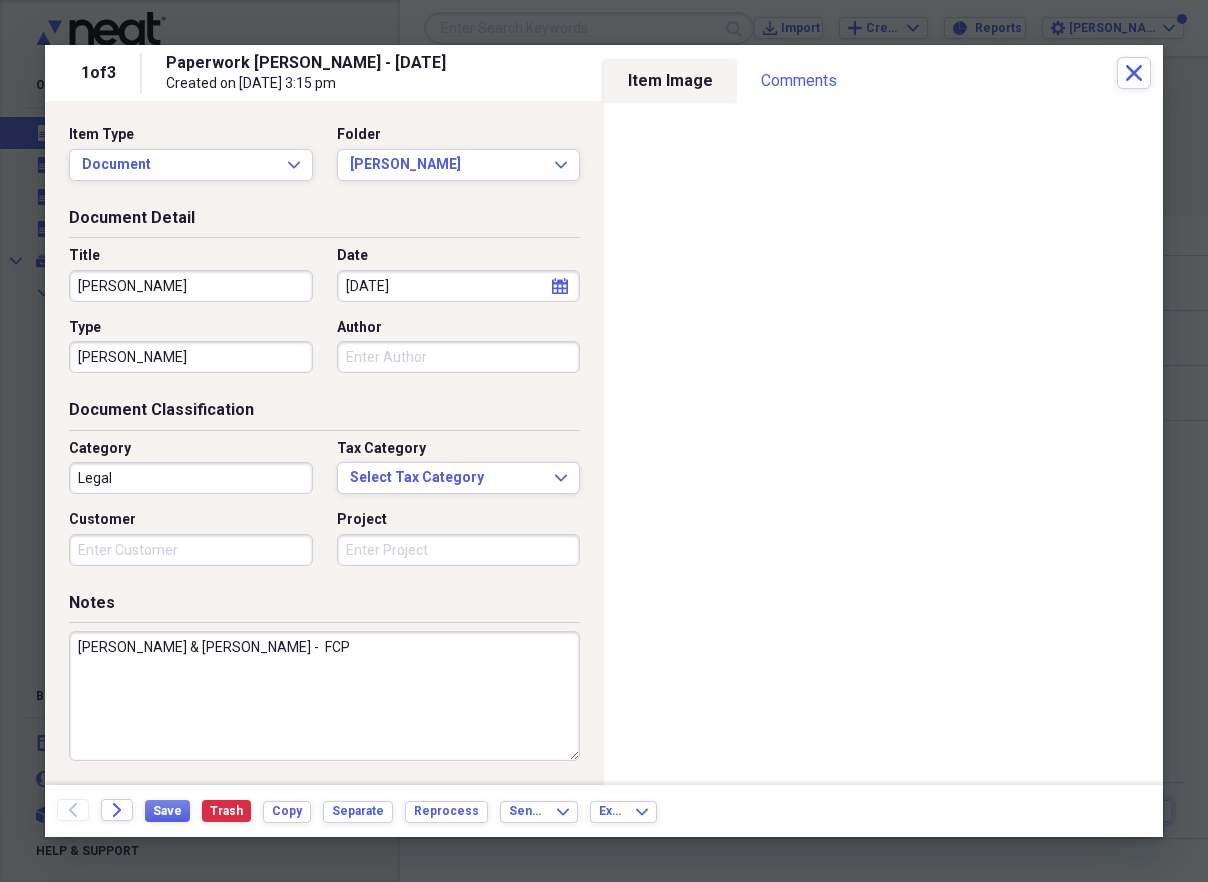 click on "[PERSON_NAME] & [PERSON_NAME] -  FCP" at bounding box center (324, 696) 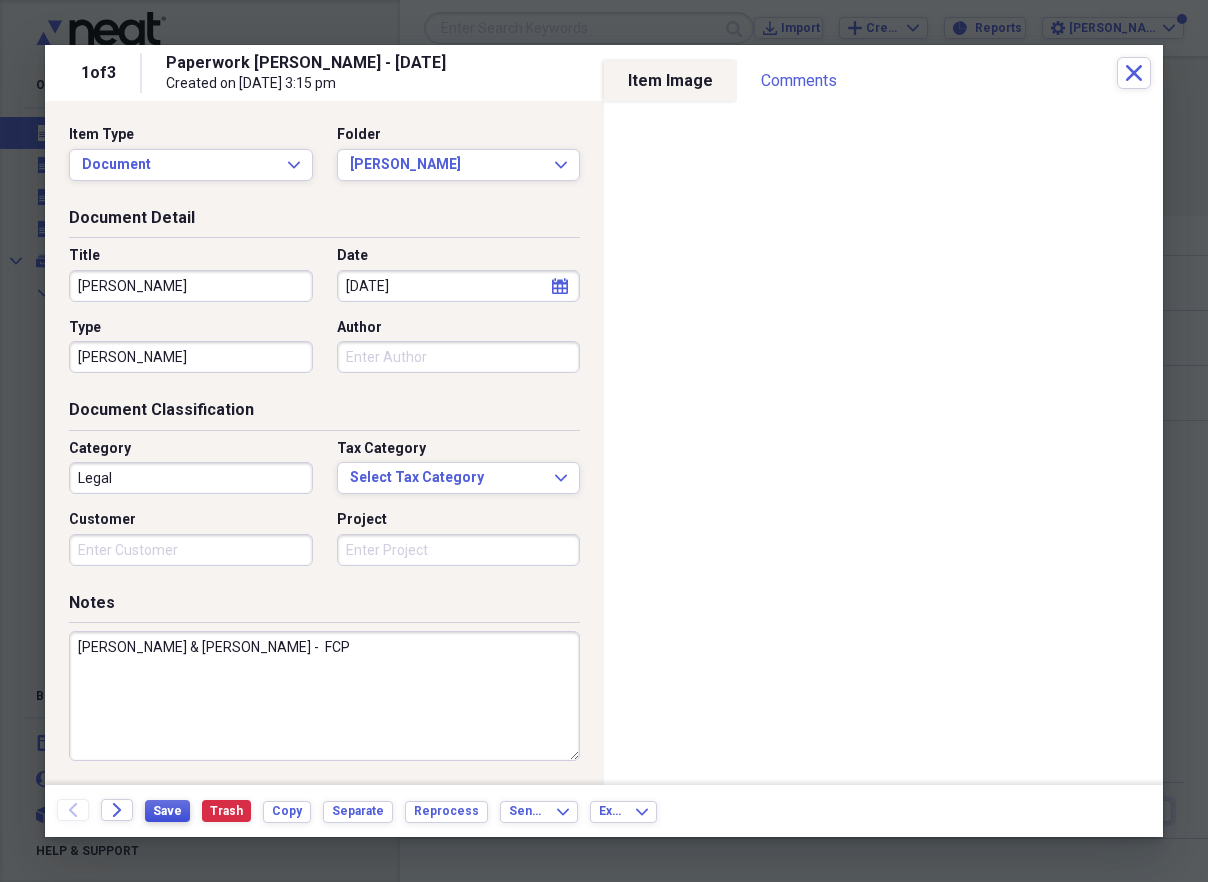 click on "Save" at bounding box center (167, 811) 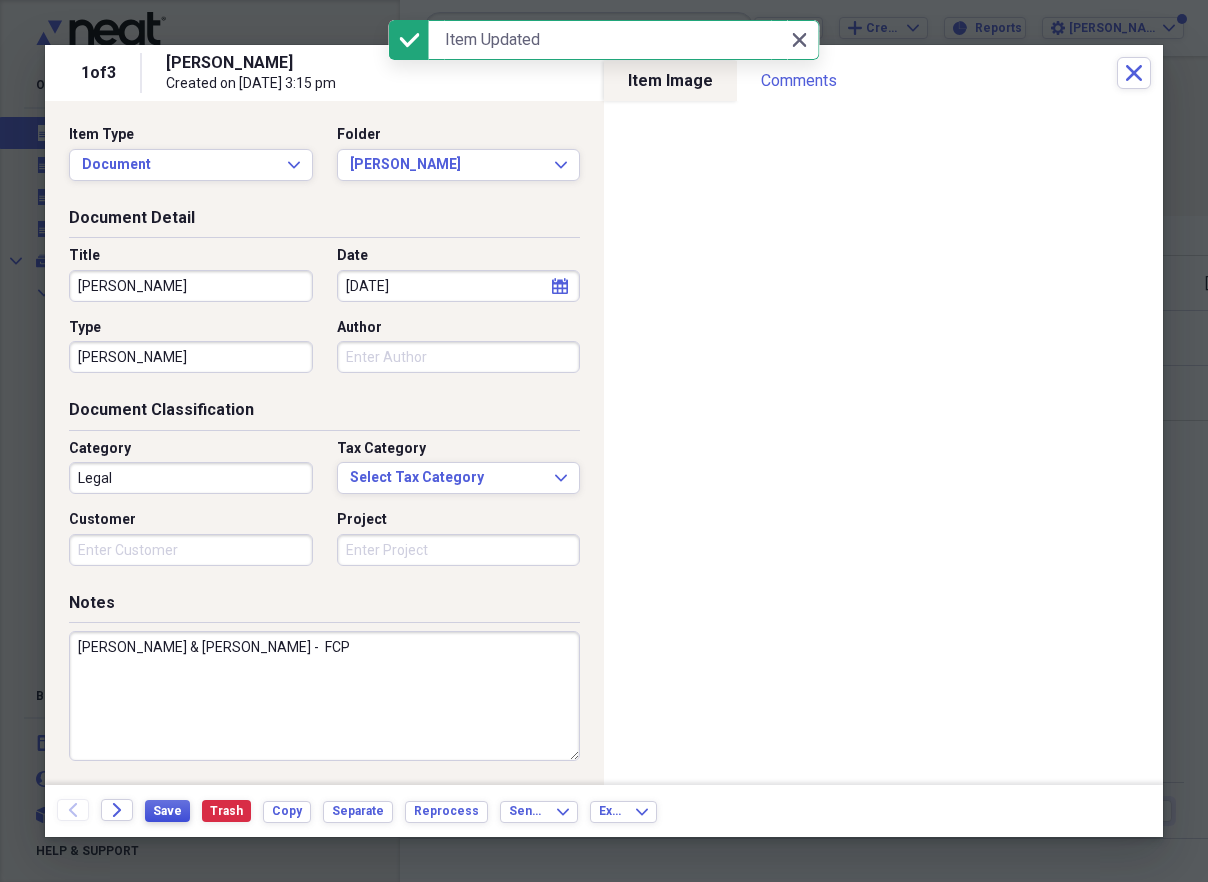 type on "[PERSON_NAME]" 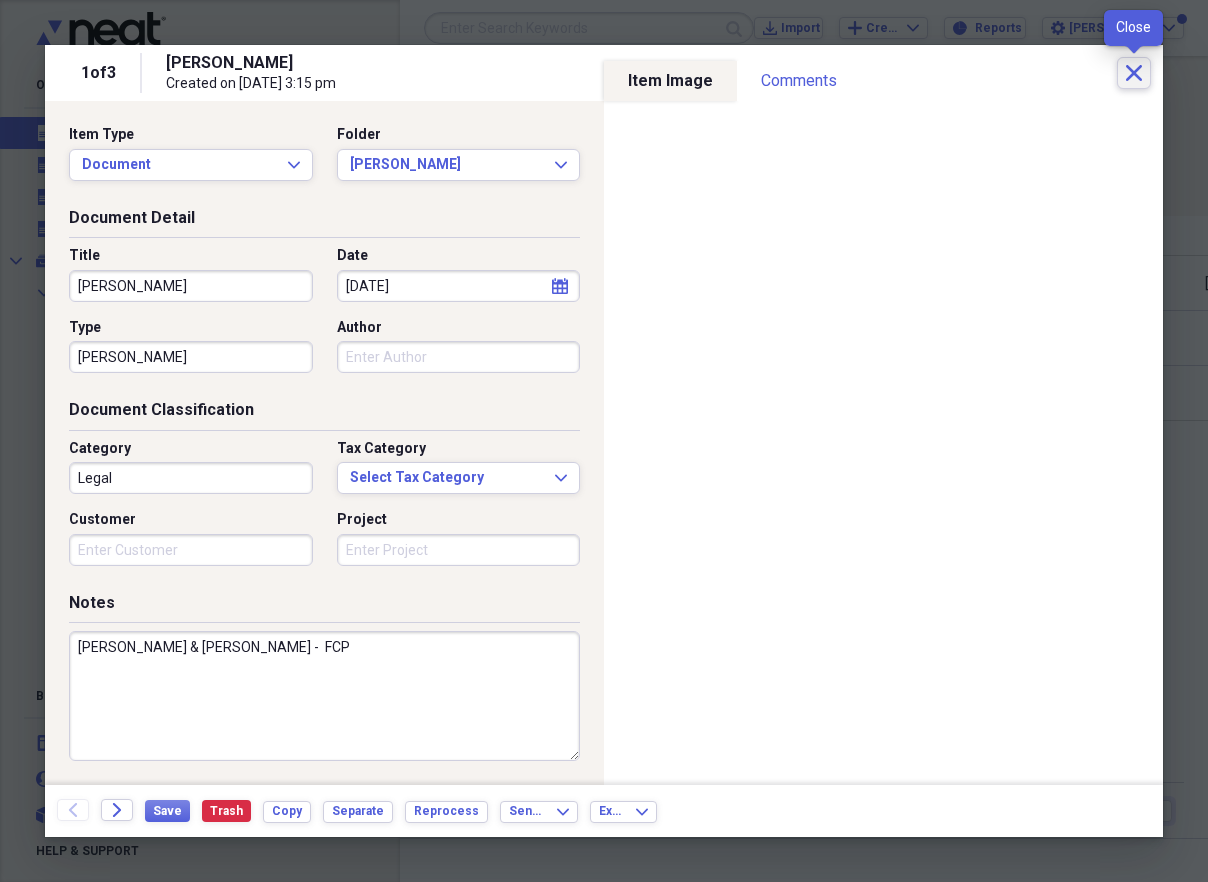 click on "Close" 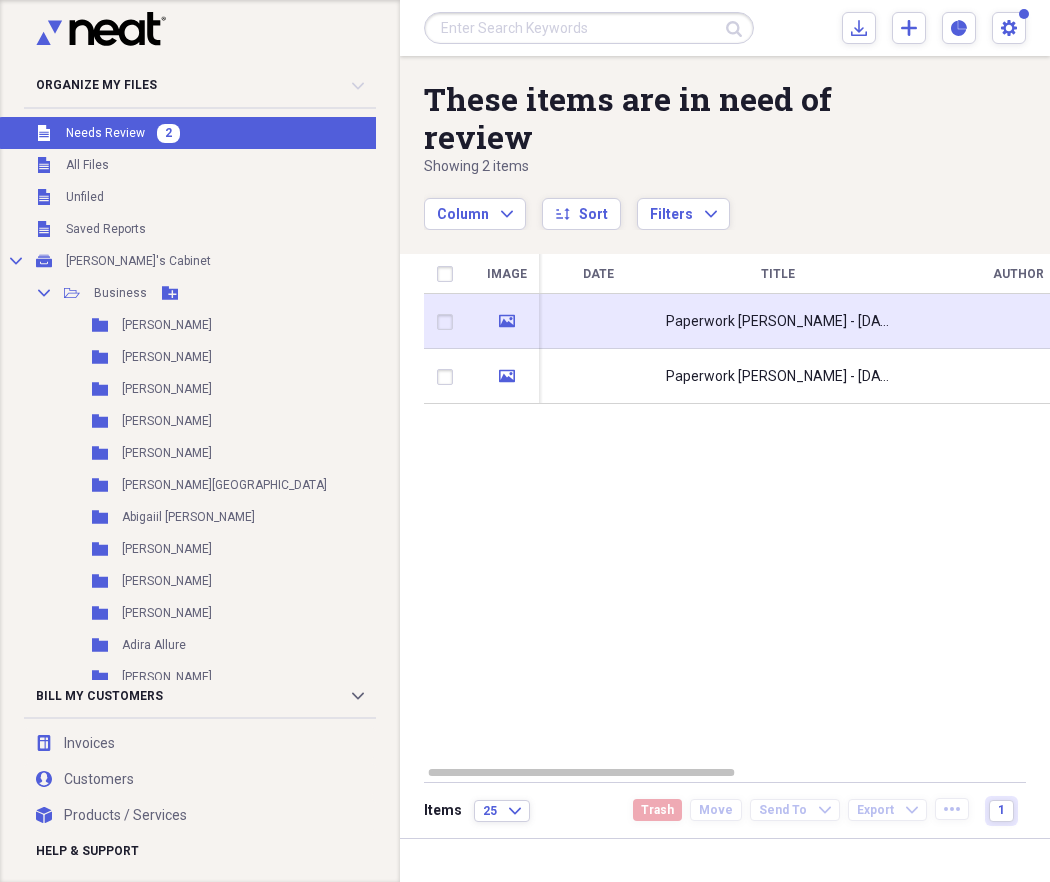 click on "Paperwork [PERSON_NAME] - [DATE]" at bounding box center [778, 322] 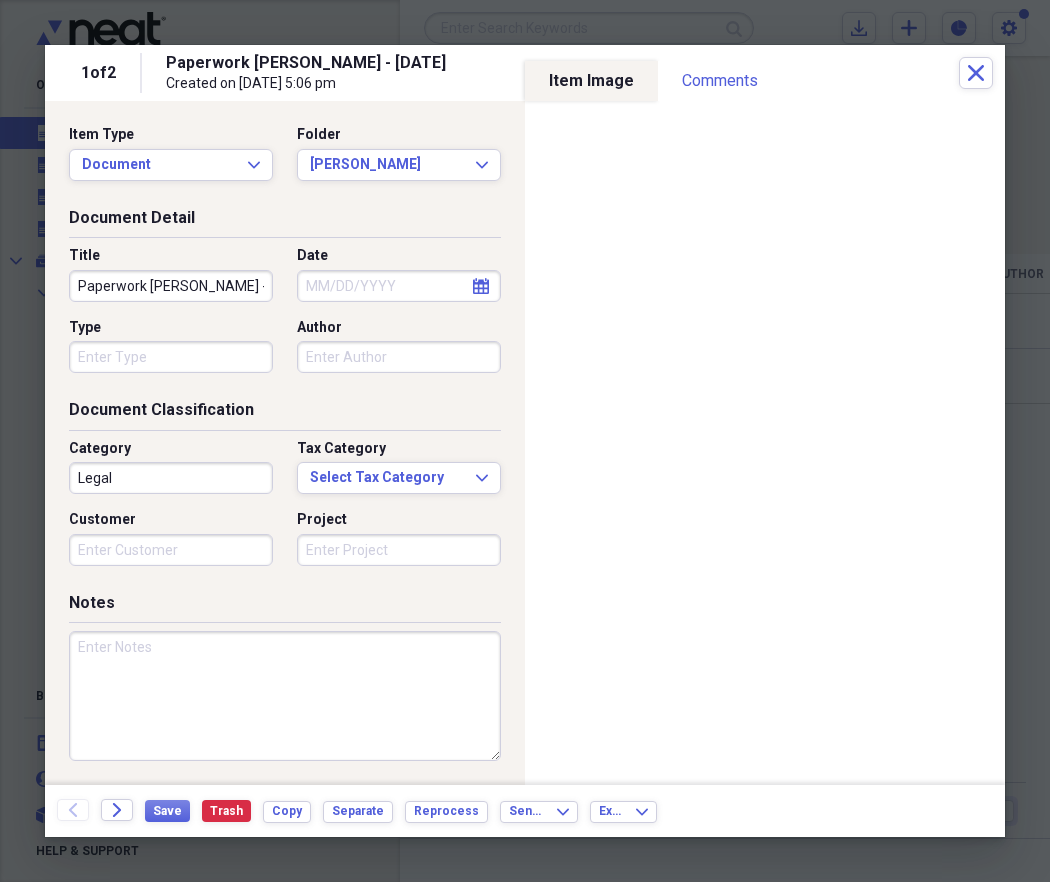 click on "1  of  2 Paperwork [PERSON_NAME] - [DATE] Created on [DATE] 5:06 pm Close Item Type Document Expand Folder [PERSON_NAME] Expand Document Detail Title Paperwork [PERSON_NAME] - [DATE] Date calendar Calendar Type Author Document Classification Category Legal Tax Category Select Tax Category Expand Customer Project Notes Additional Information Subject Topic Action Type Application Received calendar Calendar Date Sent calendar Calendar From To Date Due calendar Calendar Item Image Comments There are no comments for this item yet Share your comments Back Forward Save Trash Copy Separate Reprocess Send To Expand Export Expand" at bounding box center (525, 0) 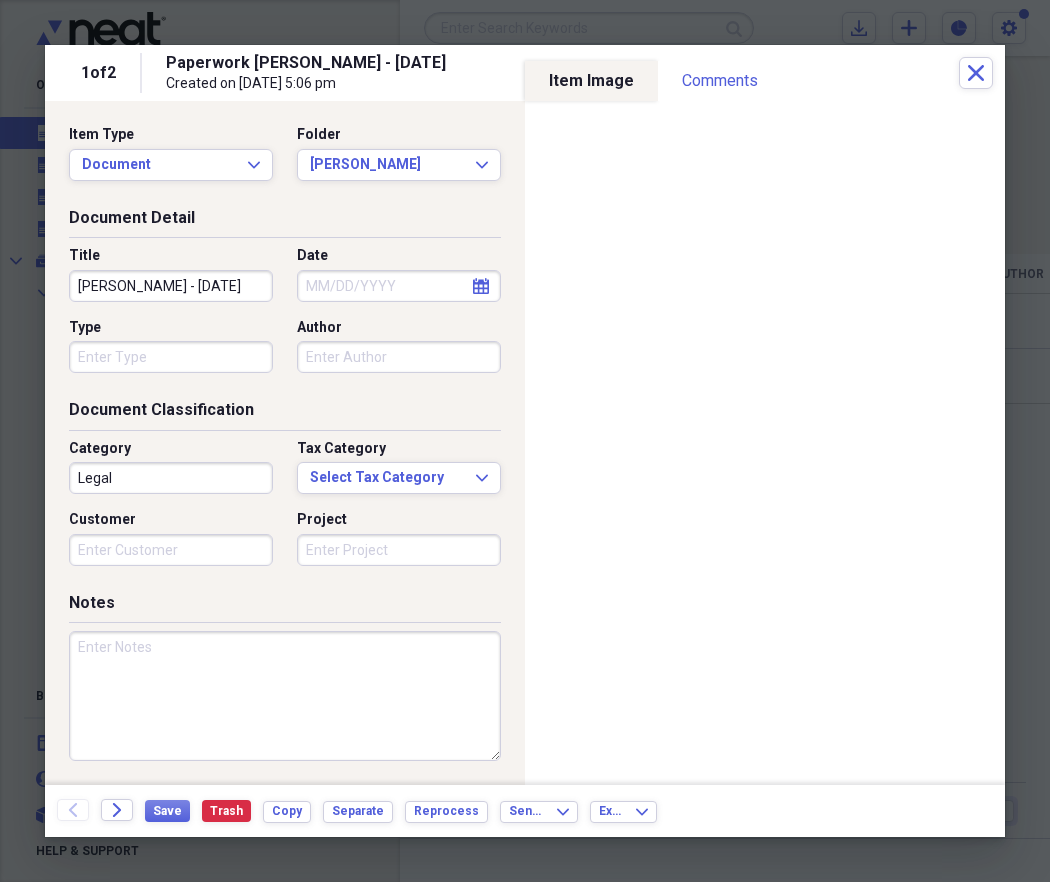 type on "[PERSON_NAME] - [DATE]" 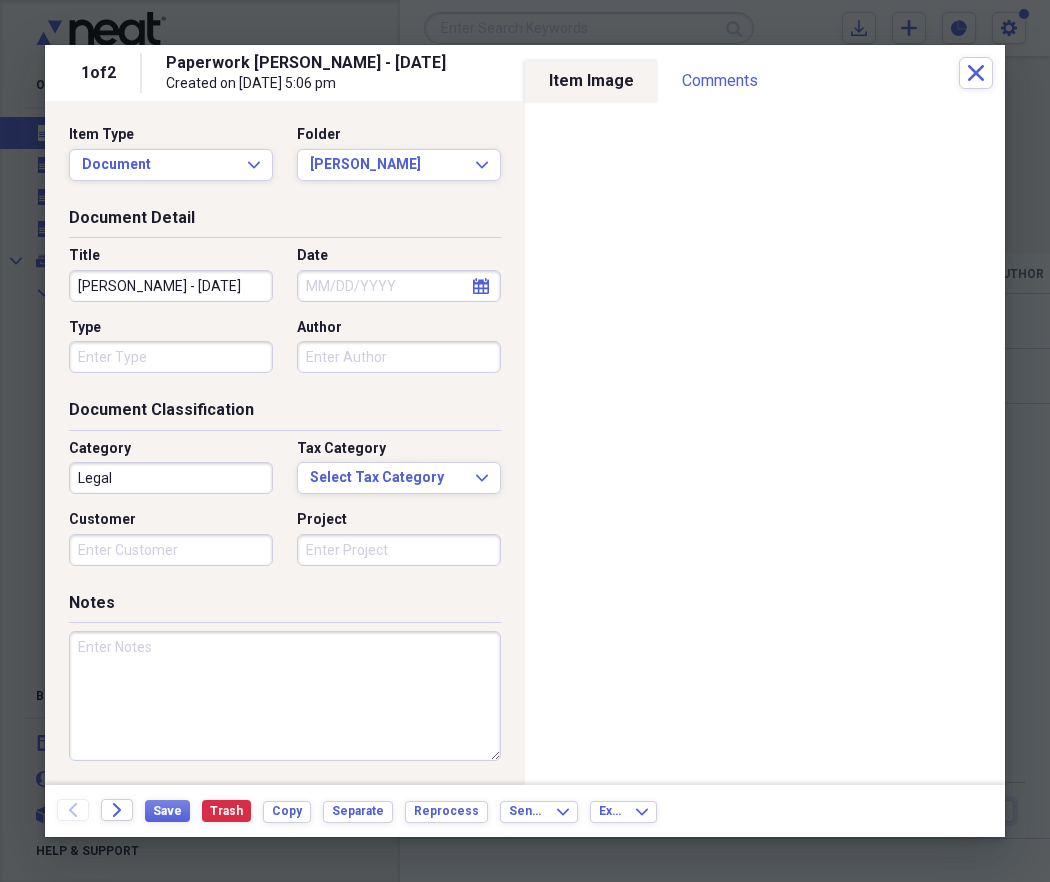 click on "Date" at bounding box center [399, 286] 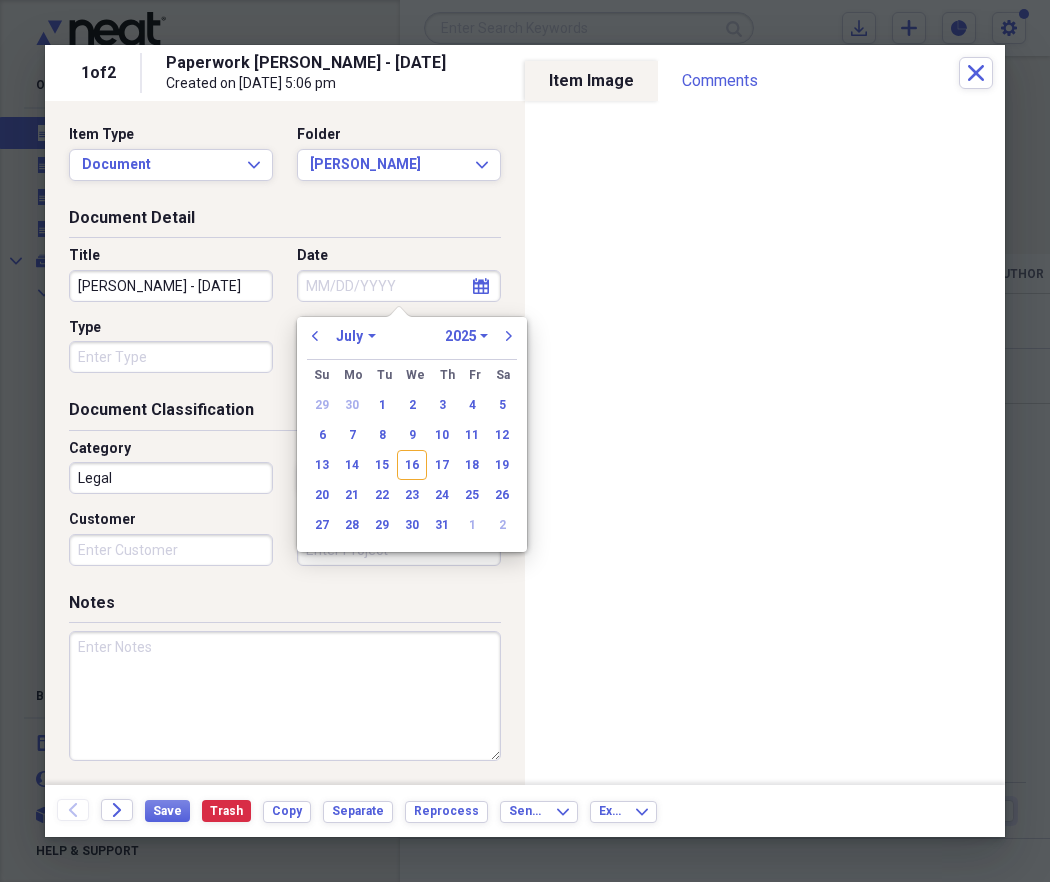 click on "January February March April May June July August September October November December" at bounding box center [356, 336] 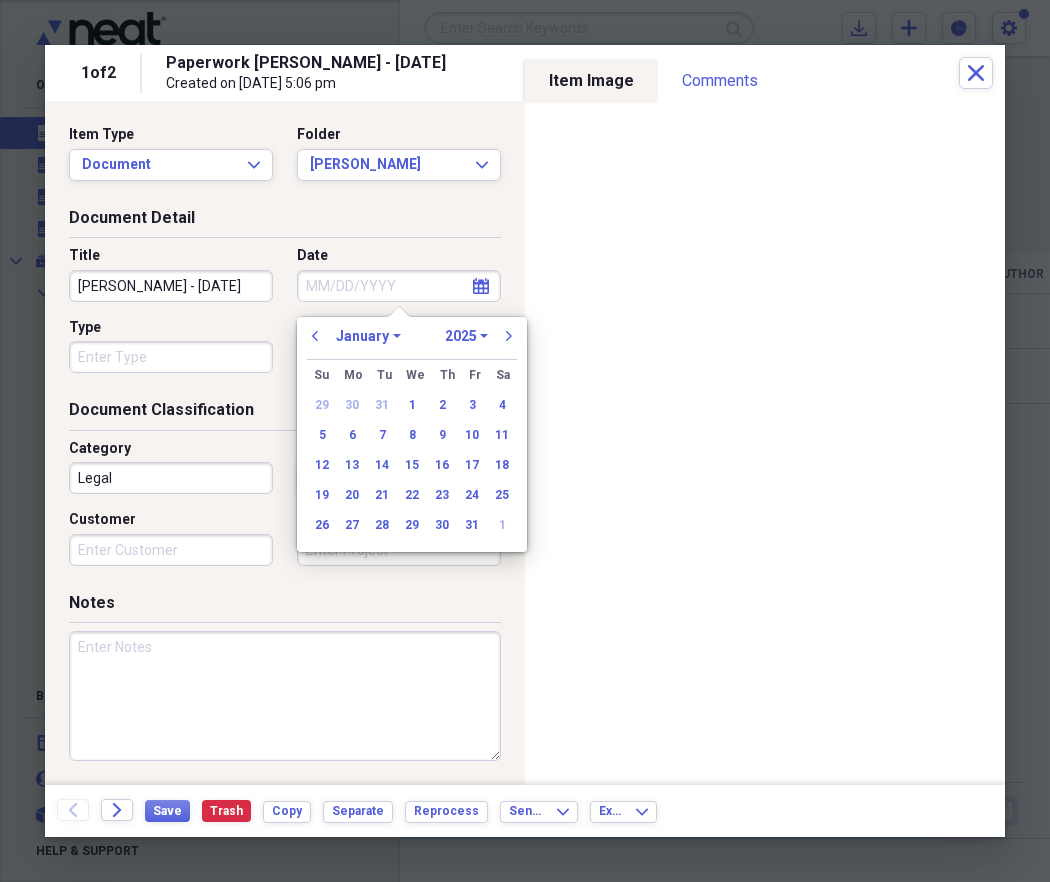 click on "1970 1971 1972 1973 1974 1975 1976 1977 1978 1979 1980 1981 1982 1983 1984 1985 1986 1987 1988 1989 1990 1991 1992 1993 1994 1995 1996 1997 1998 1999 2000 2001 2002 2003 2004 2005 2006 2007 2008 2009 2010 2011 2012 2013 2014 2015 2016 2017 2018 2019 2020 2021 2022 2023 2024 2025 2026 2027 2028 2029 2030 2031 2032 2033 2034 2035" at bounding box center (466, 336) 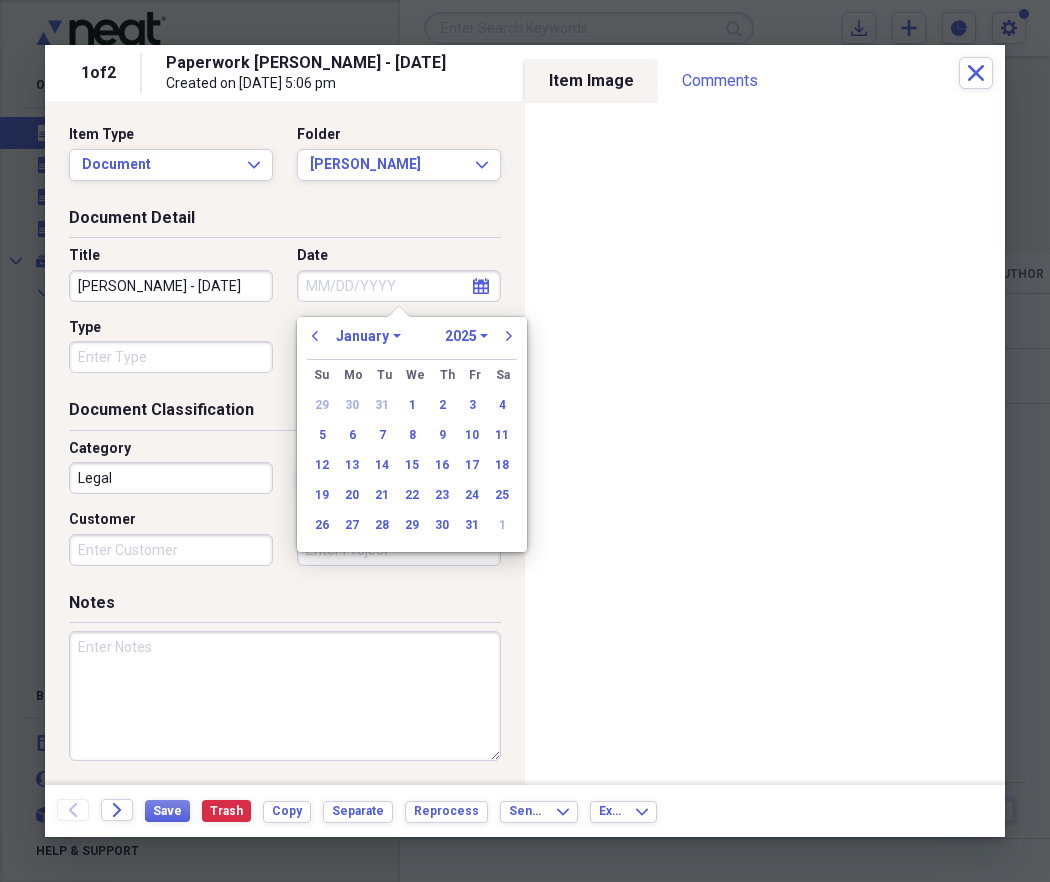 select on "2023" 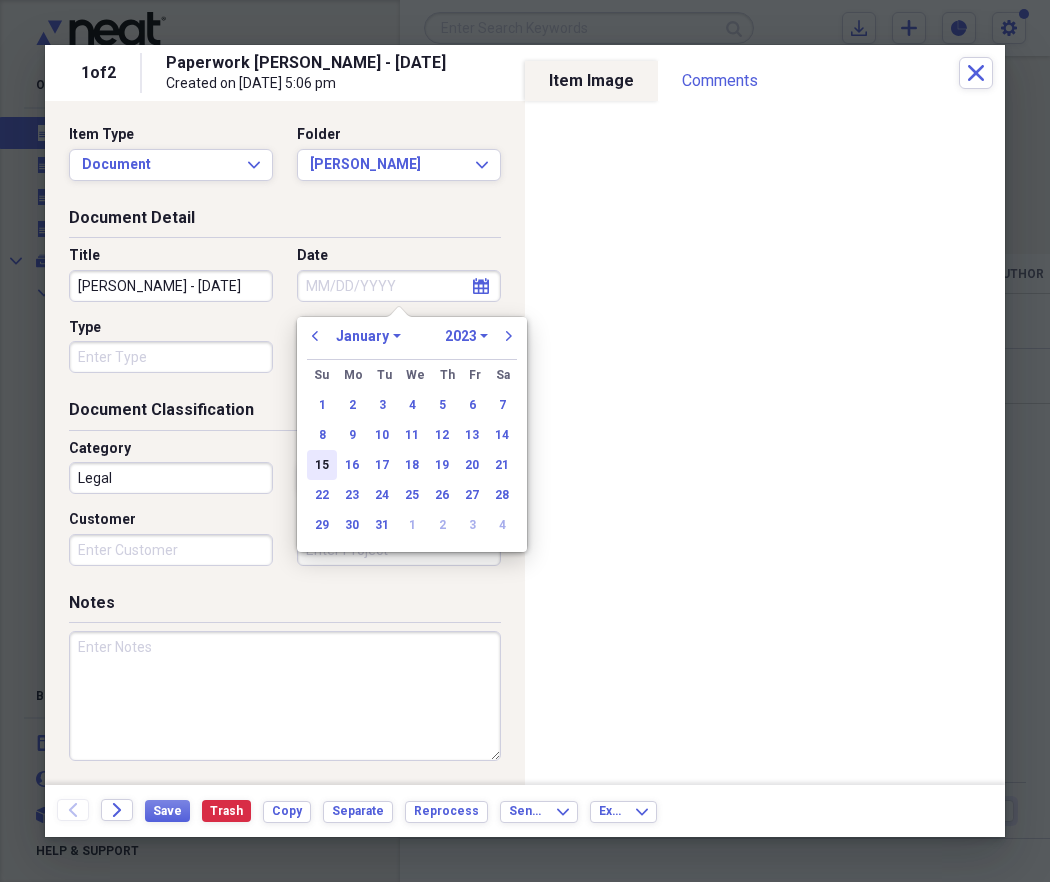 click on "15" at bounding box center [322, 465] 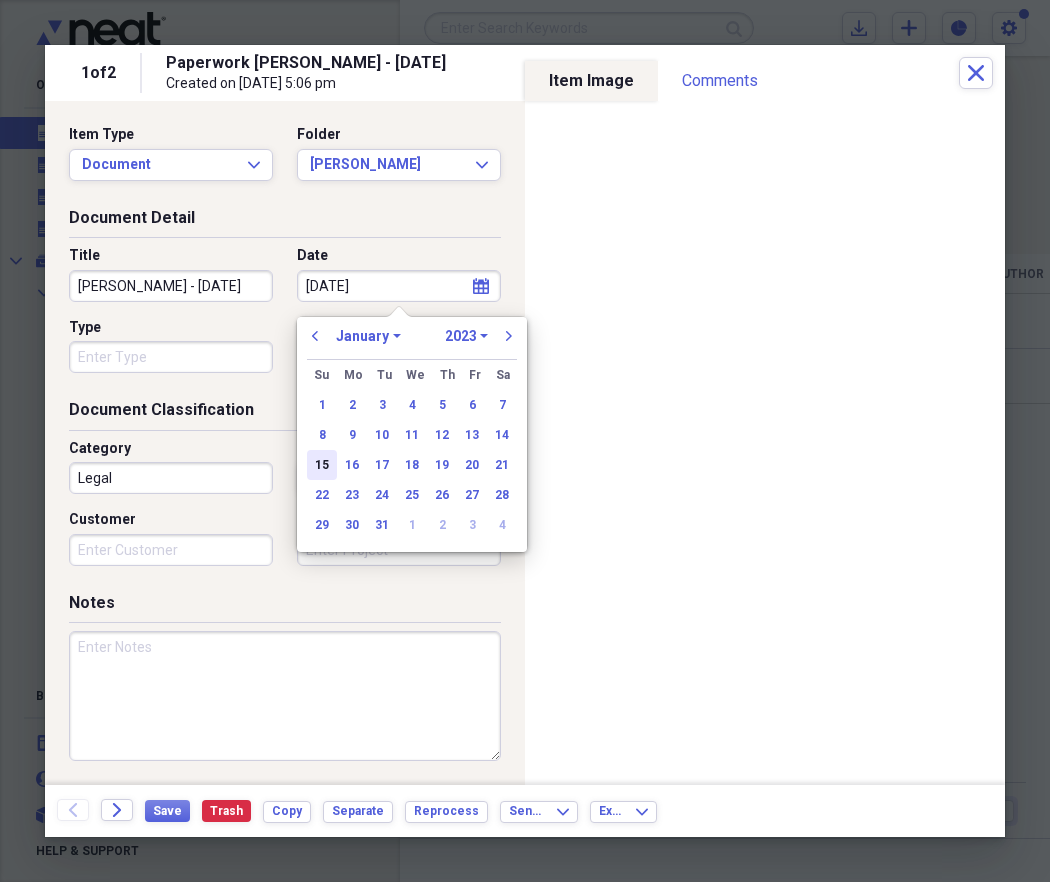 type on "[DATE]" 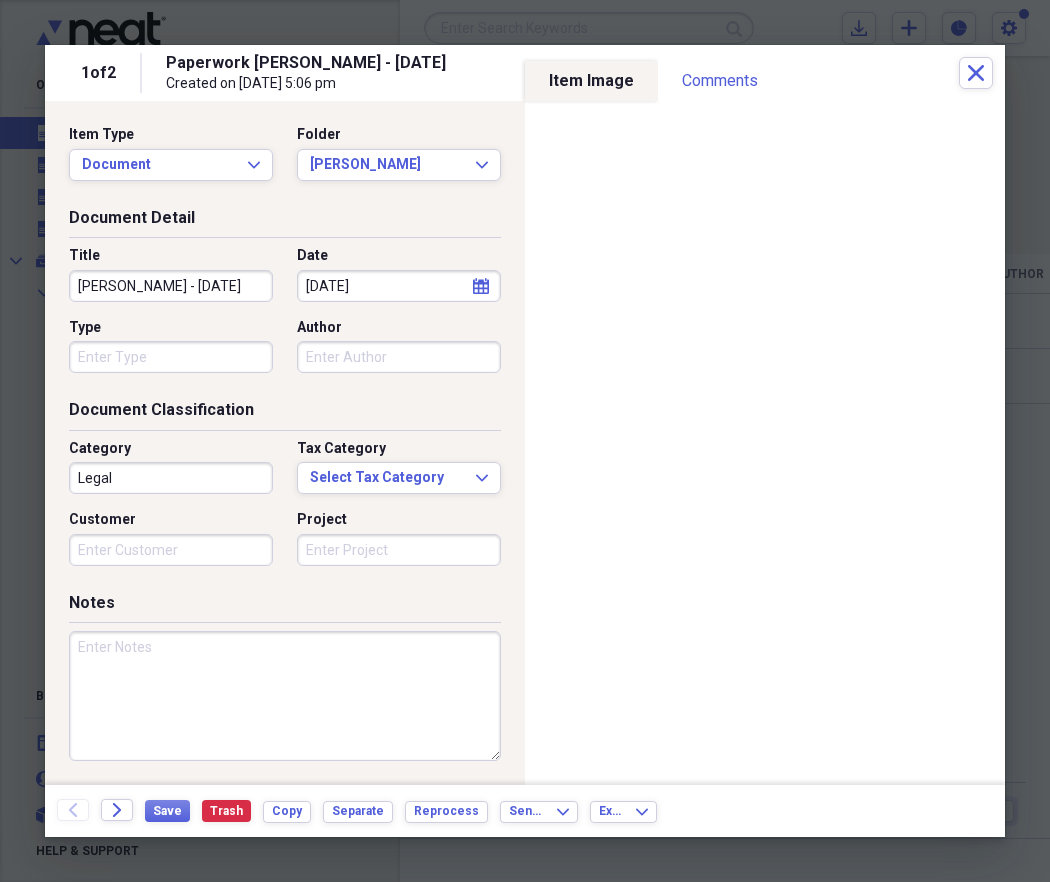 drag, startPoint x: 217, startPoint y: 286, endPoint x: 284, endPoint y: 287, distance: 67.00746 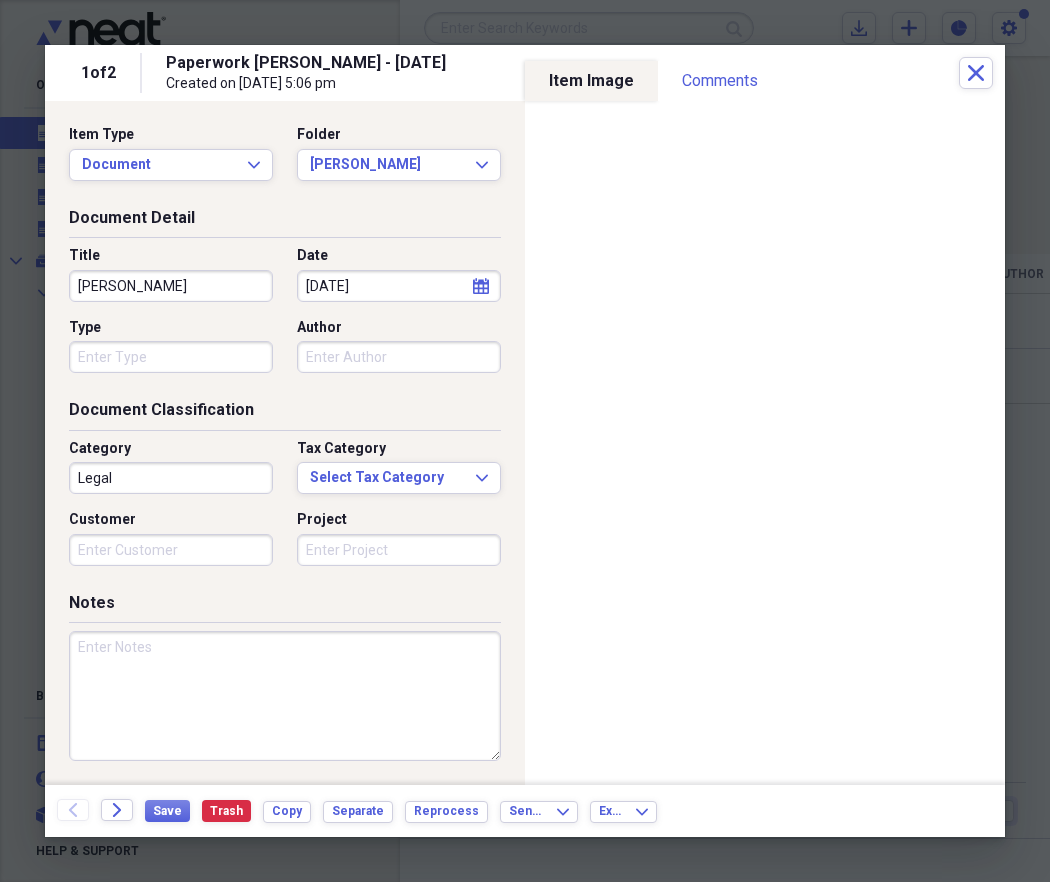 type on "[PERSON_NAME]" 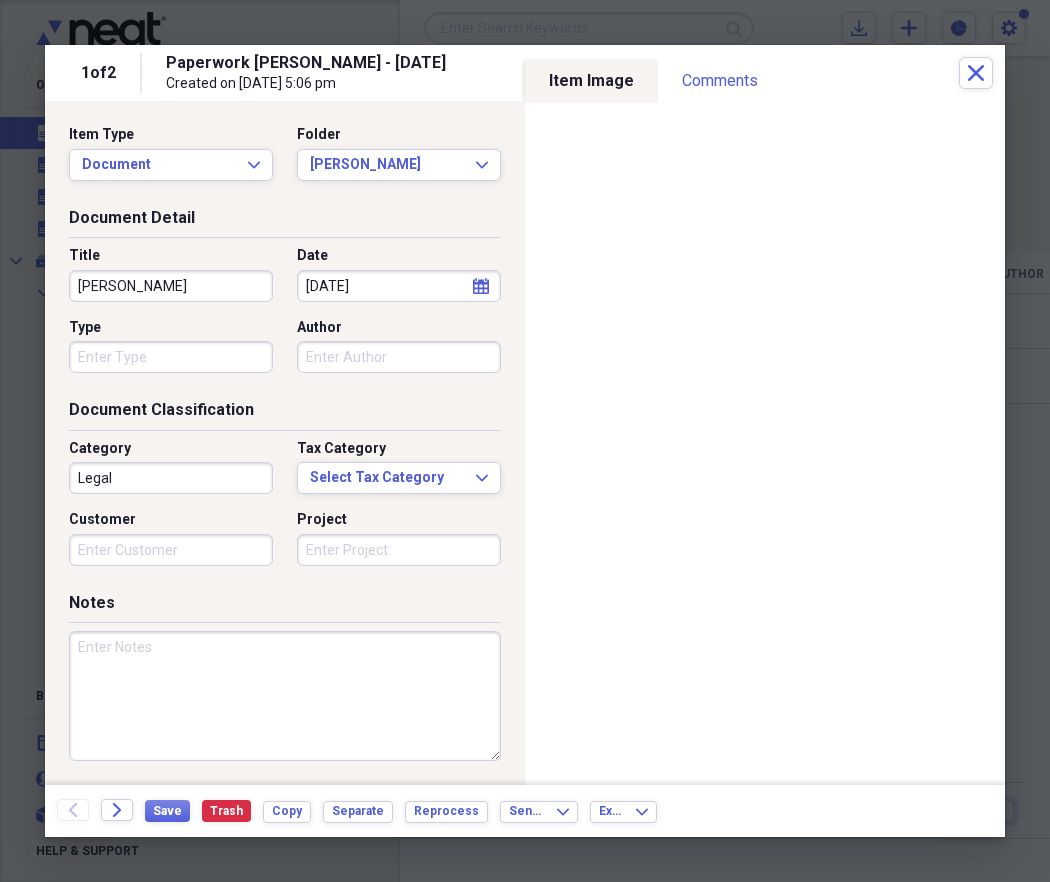 click at bounding box center [285, 696] 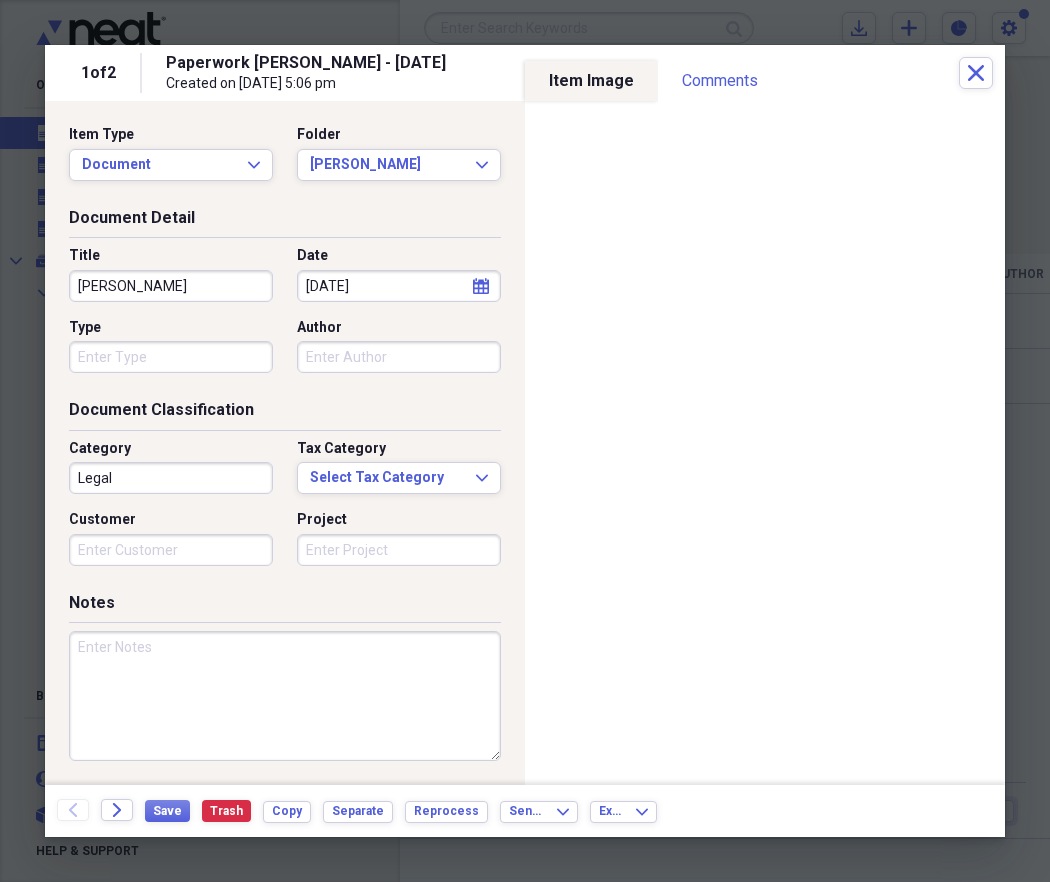 paste on "[PERSON_NAME] & [PERSON_NAME]" 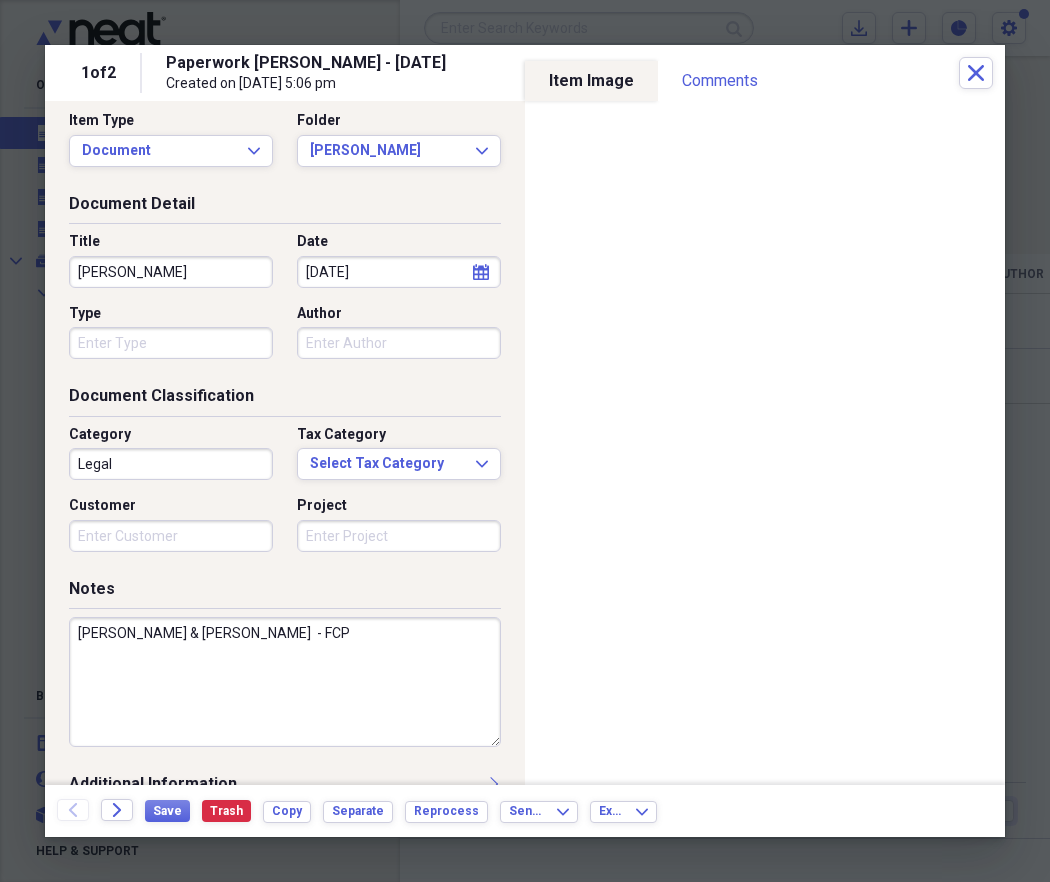 scroll, scrollTop: 13, scrollLeft: 0, axis: vertical 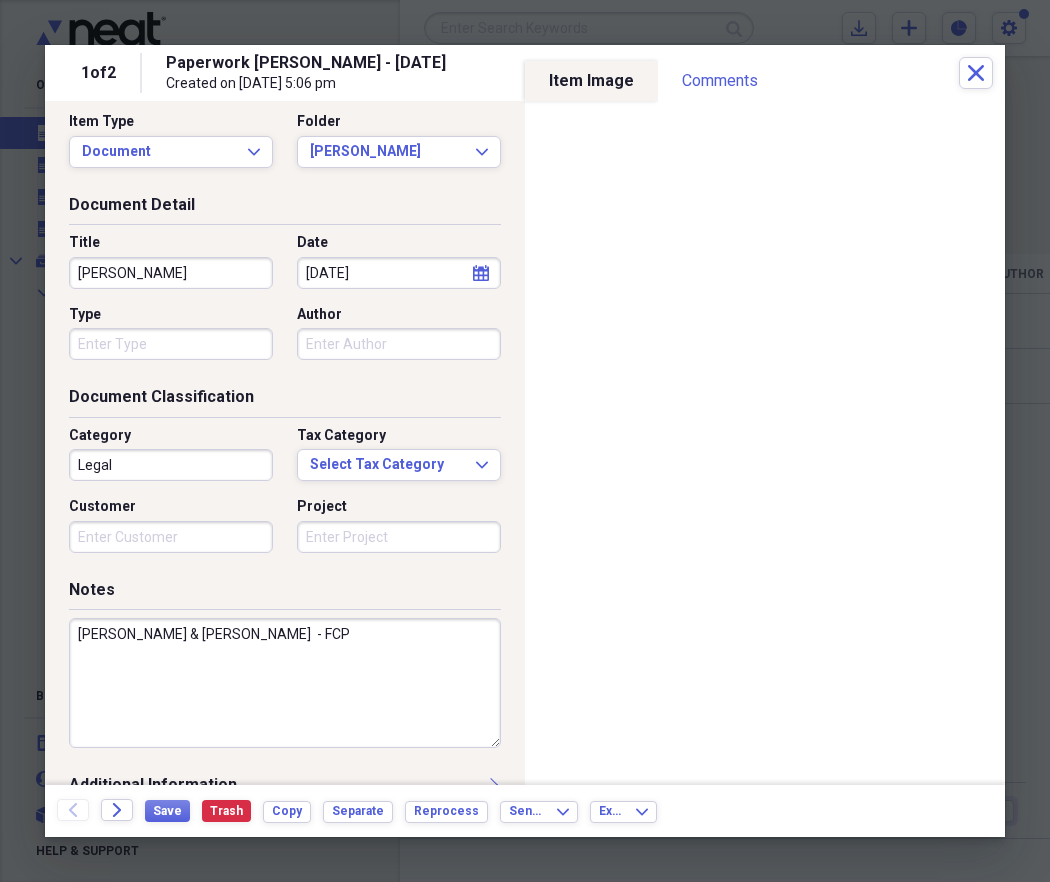 drag, startPoint x: 184, startPoint y: 635, endPoint x: 245, endPoint y: 634, distance: 61.008198 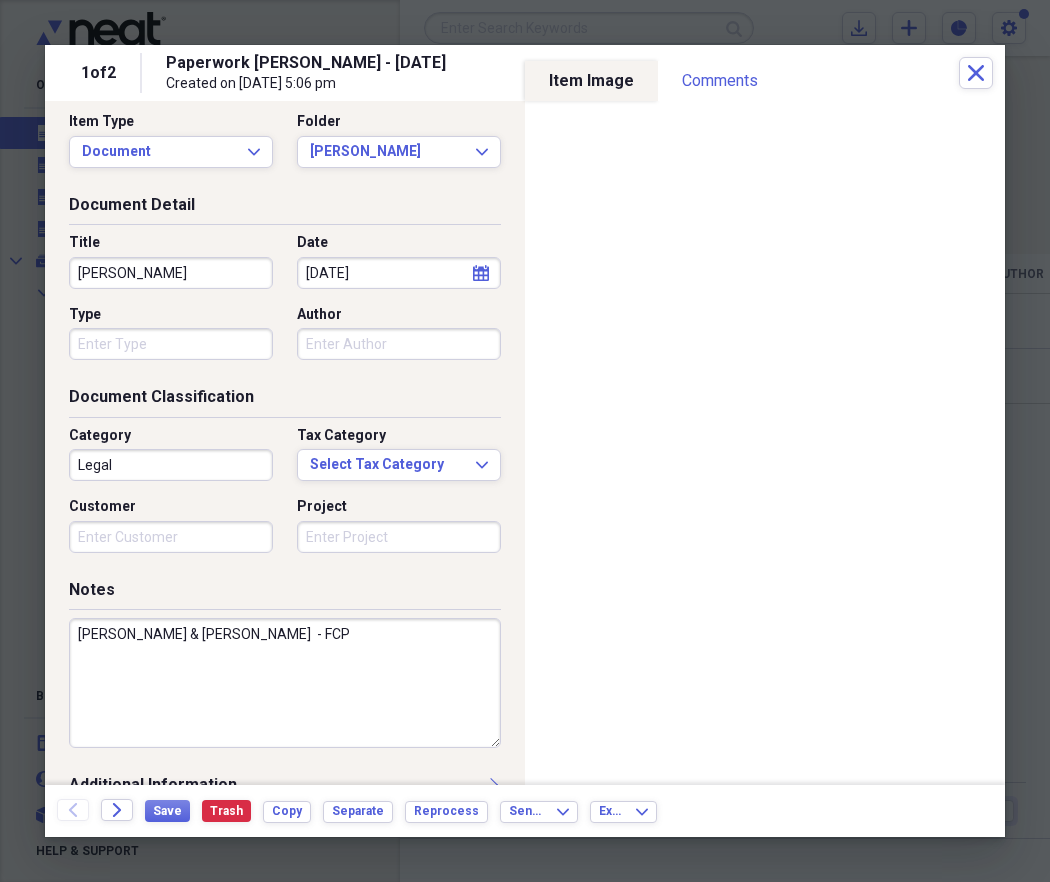 type on "[PERSON_NAME] & [PERSON_NAME]  - FCP" 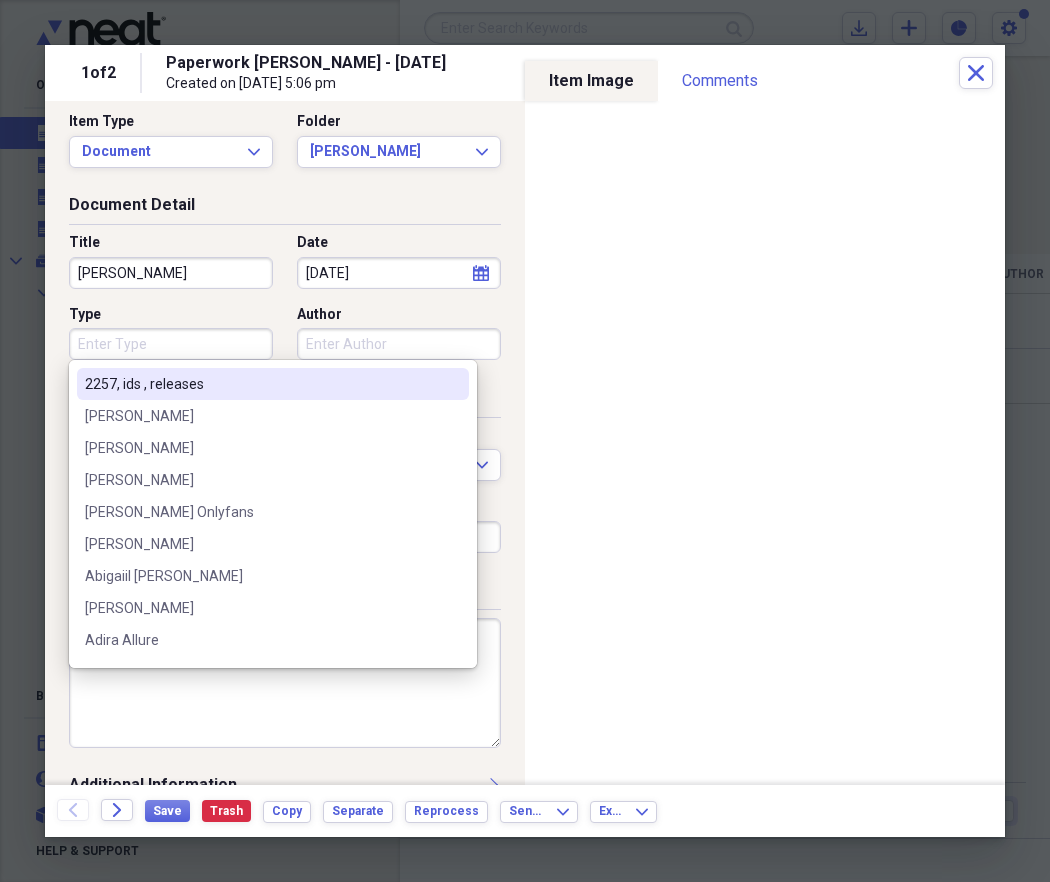 click on "Type" at bounding box center [171, 344] 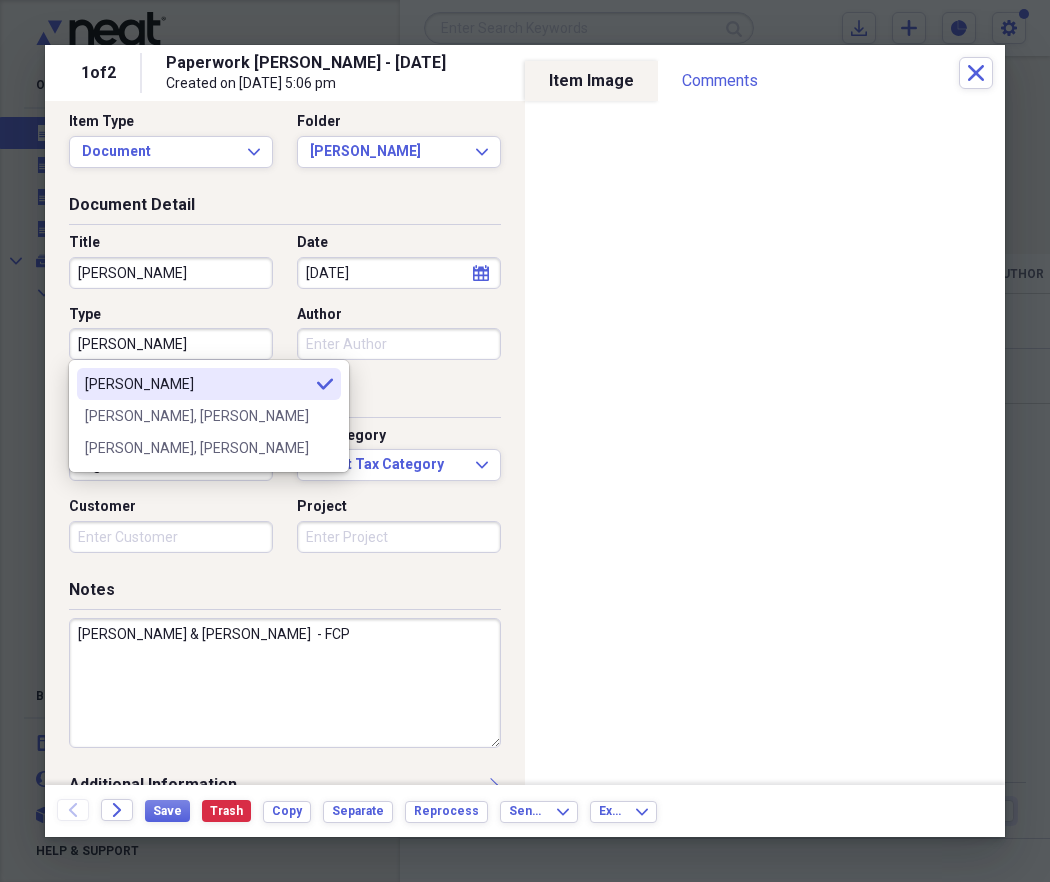 type on "[PERSON_NAME]" 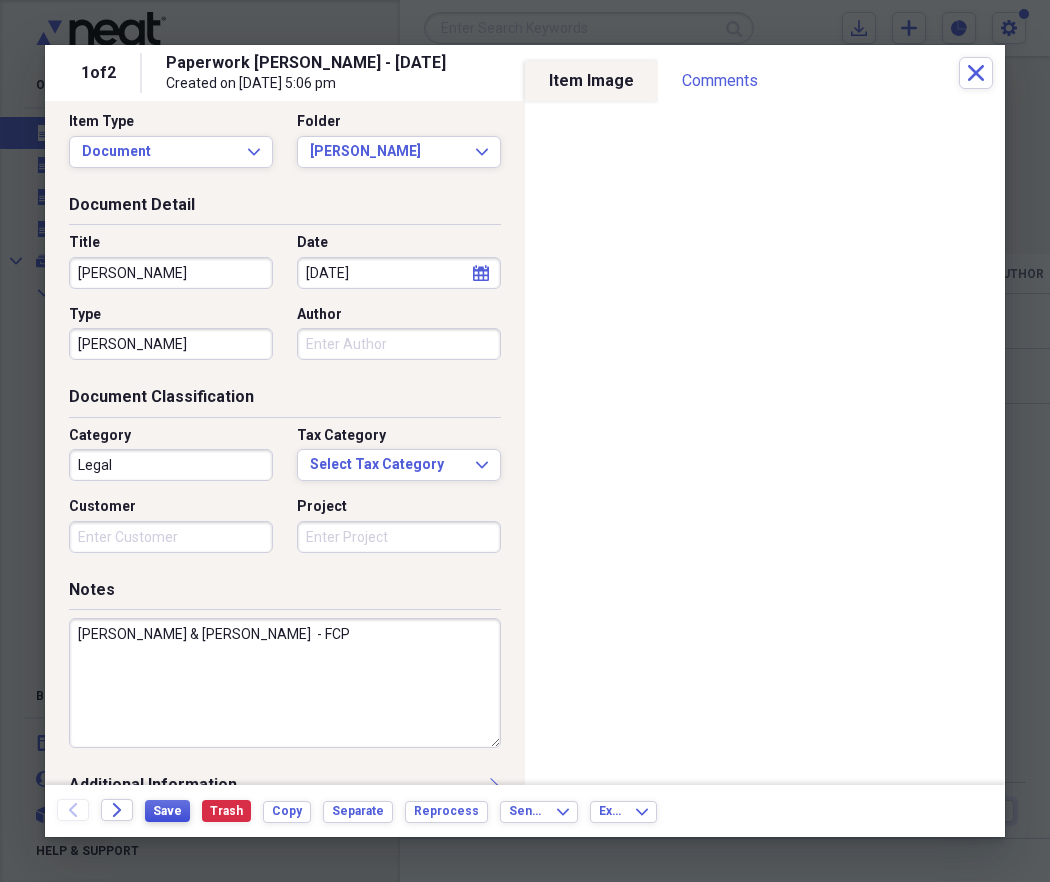 click on "Save" at bounding box center [167, 811] 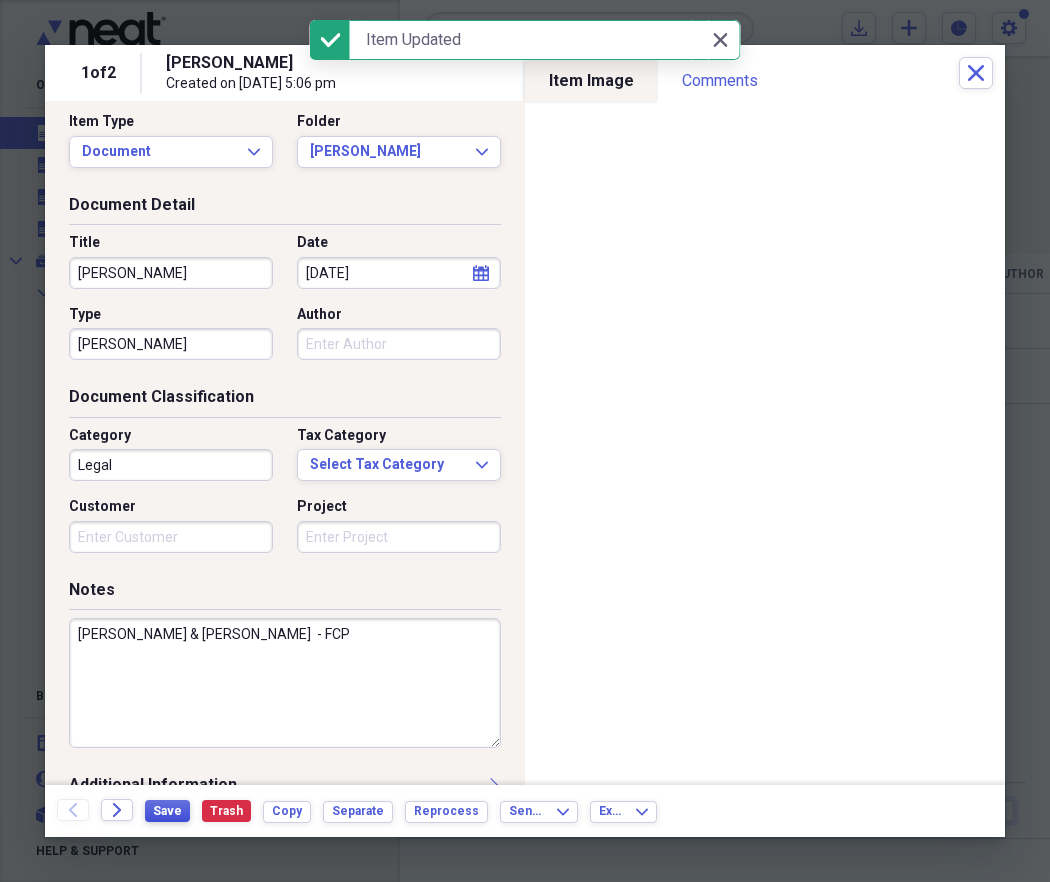 type on "[PERSON_NAME]" 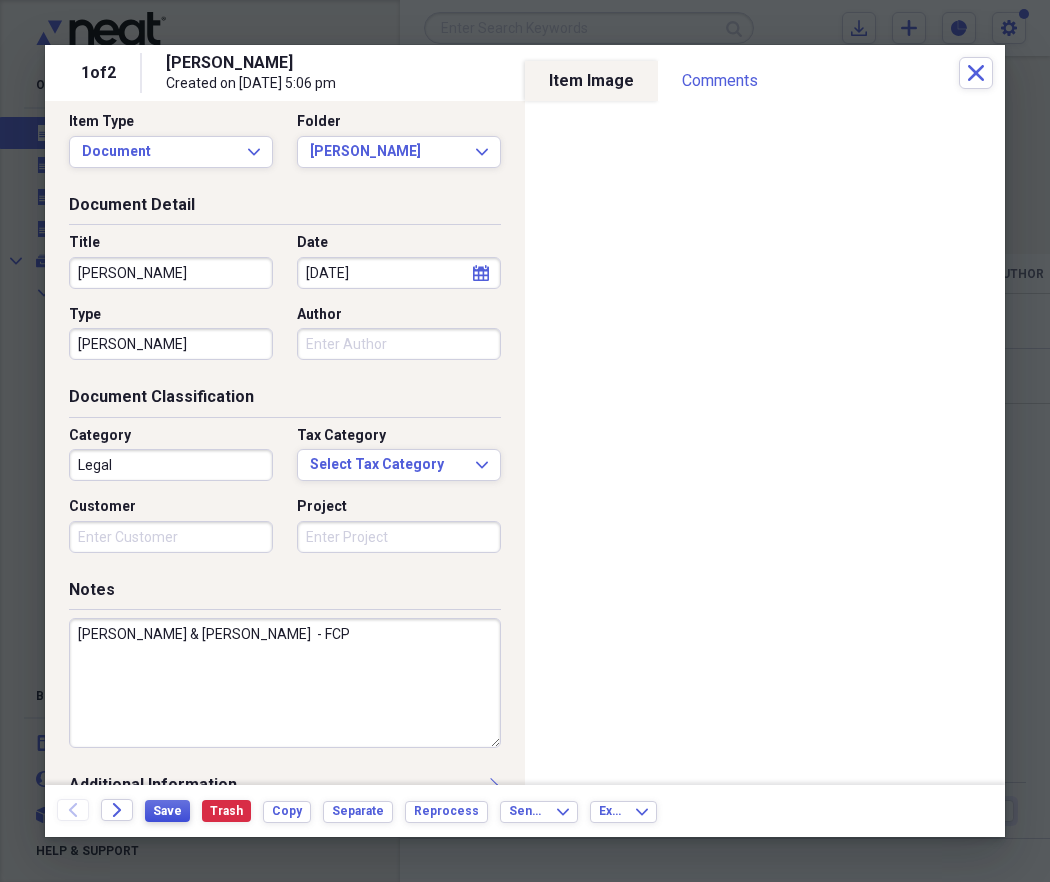 scroll, scrollTop: 11, scrollLeft: 0, axis: vertical 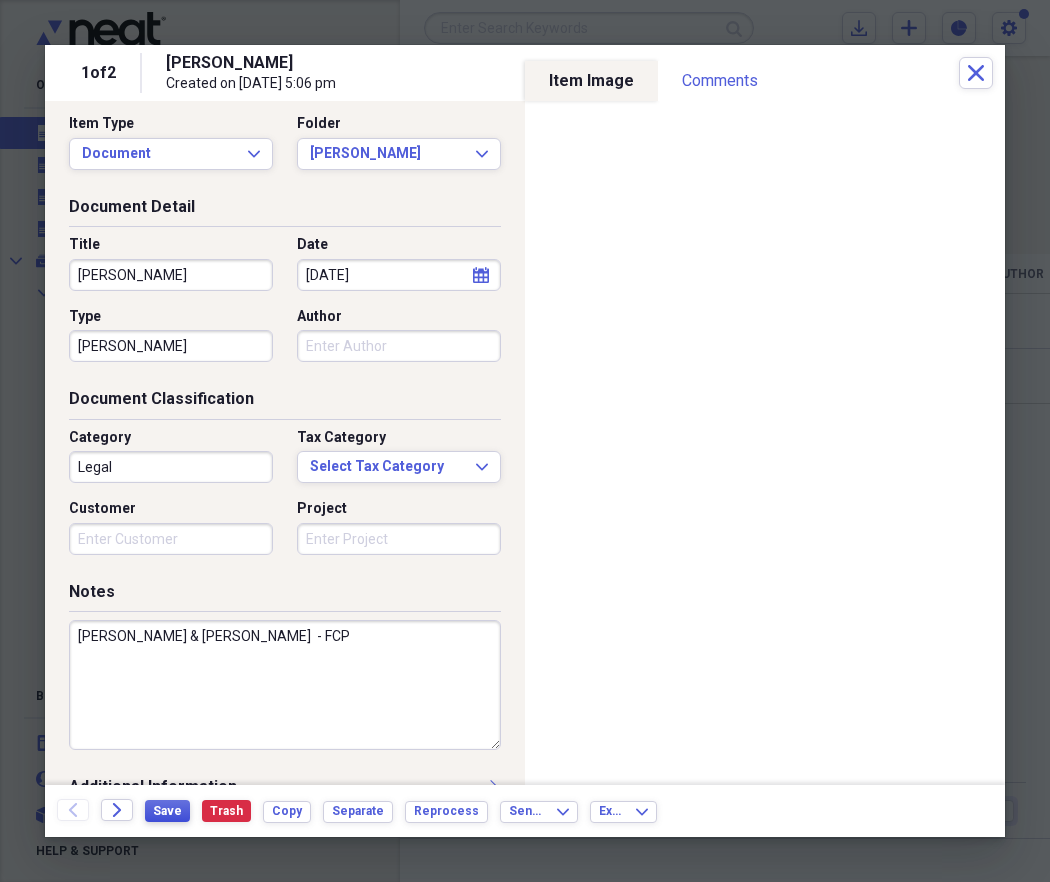 click on "Save" at bounding box center (167, 811) 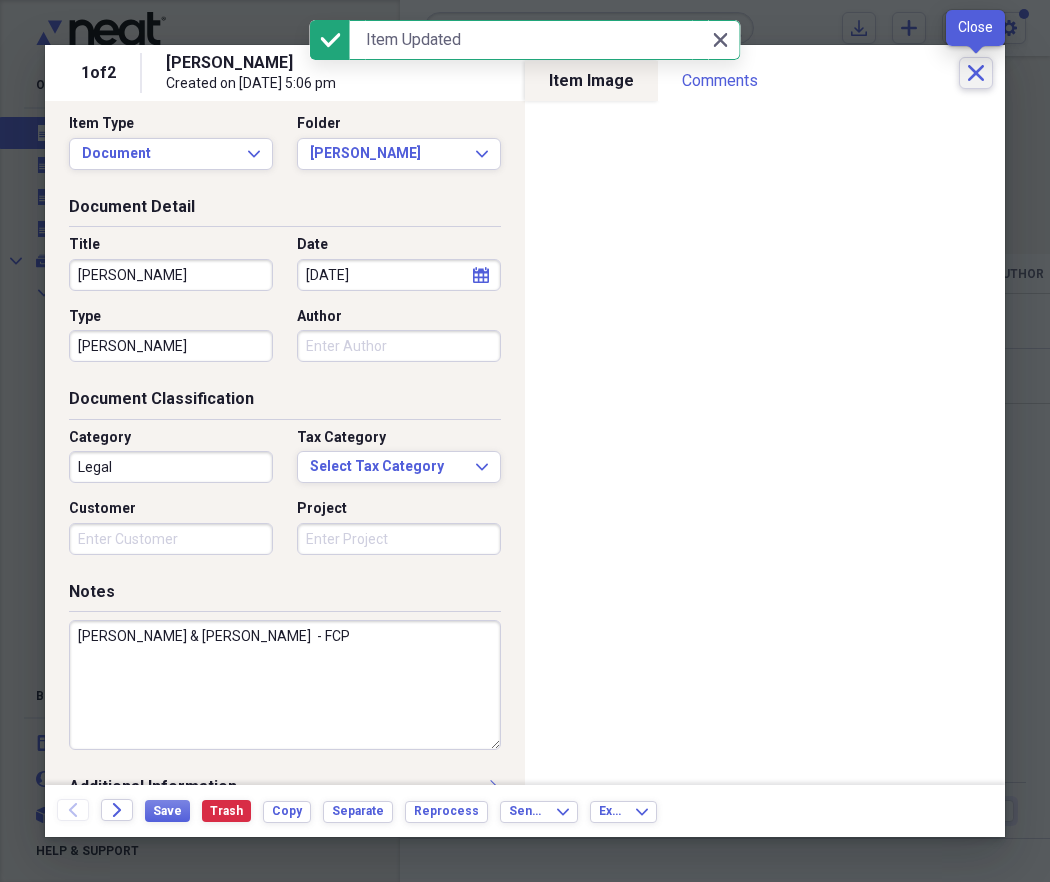 click 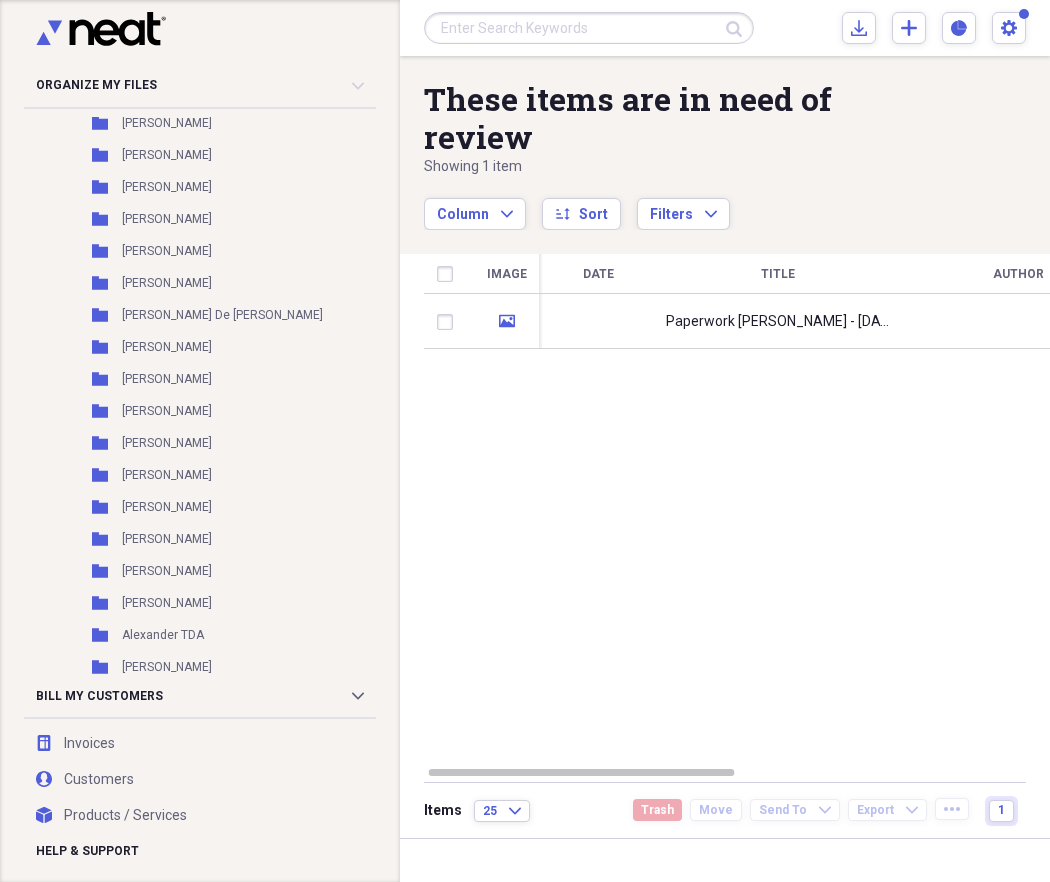 scroll, scrollTop: 845, scrollLeft: 0, axis: vertical 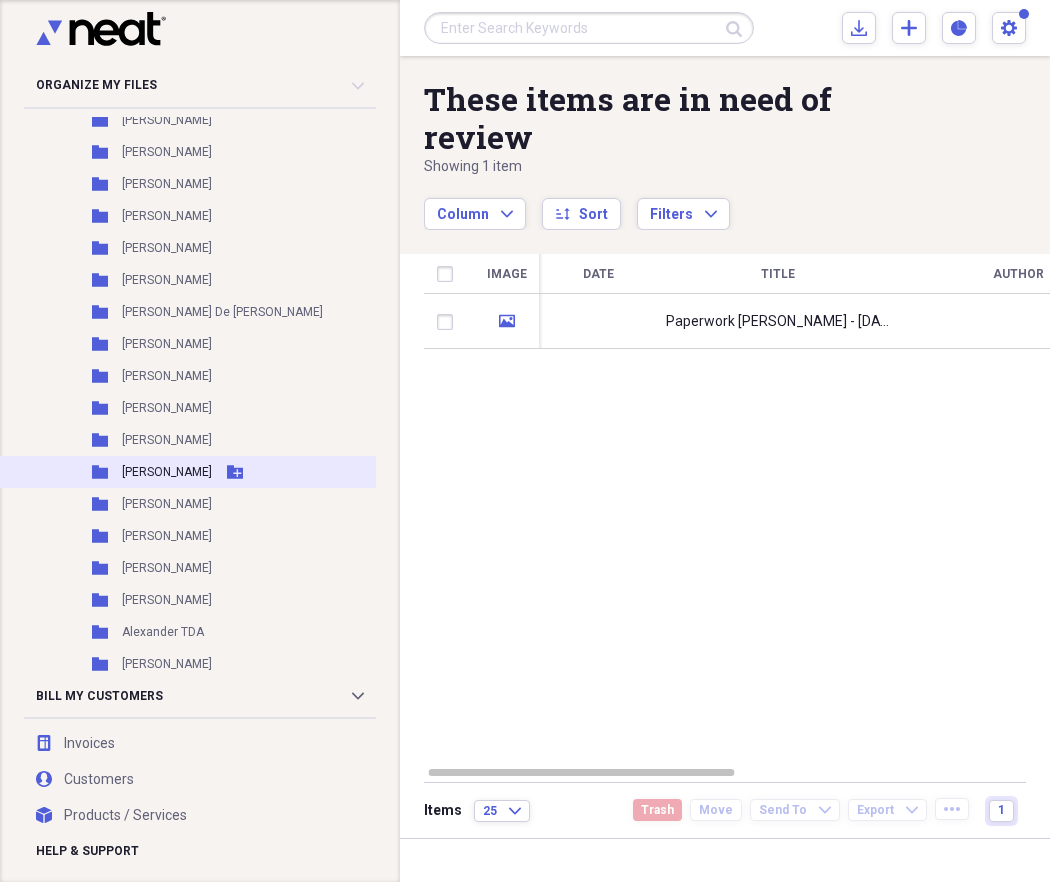 click on "[PERSON_NAME]" at bounding box center [167, 472] 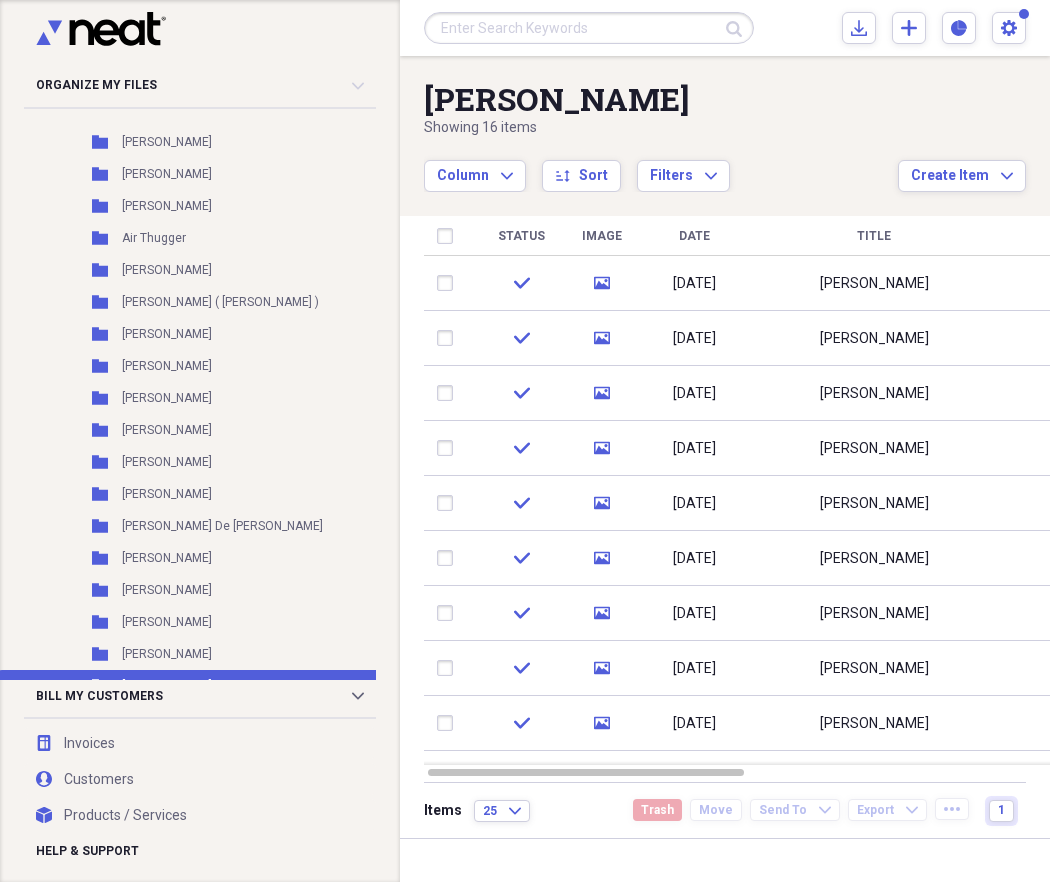 scroll, scrollTop: 0, scrollLeft: 0, axis: both 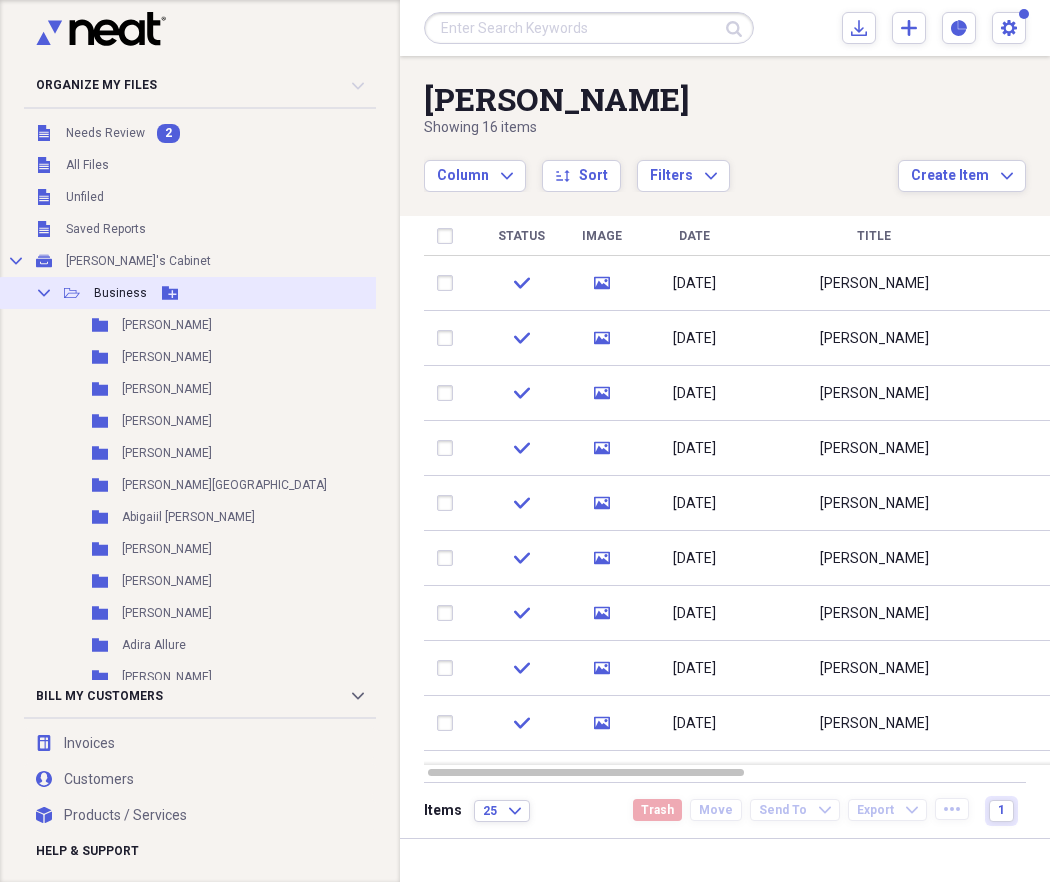 click 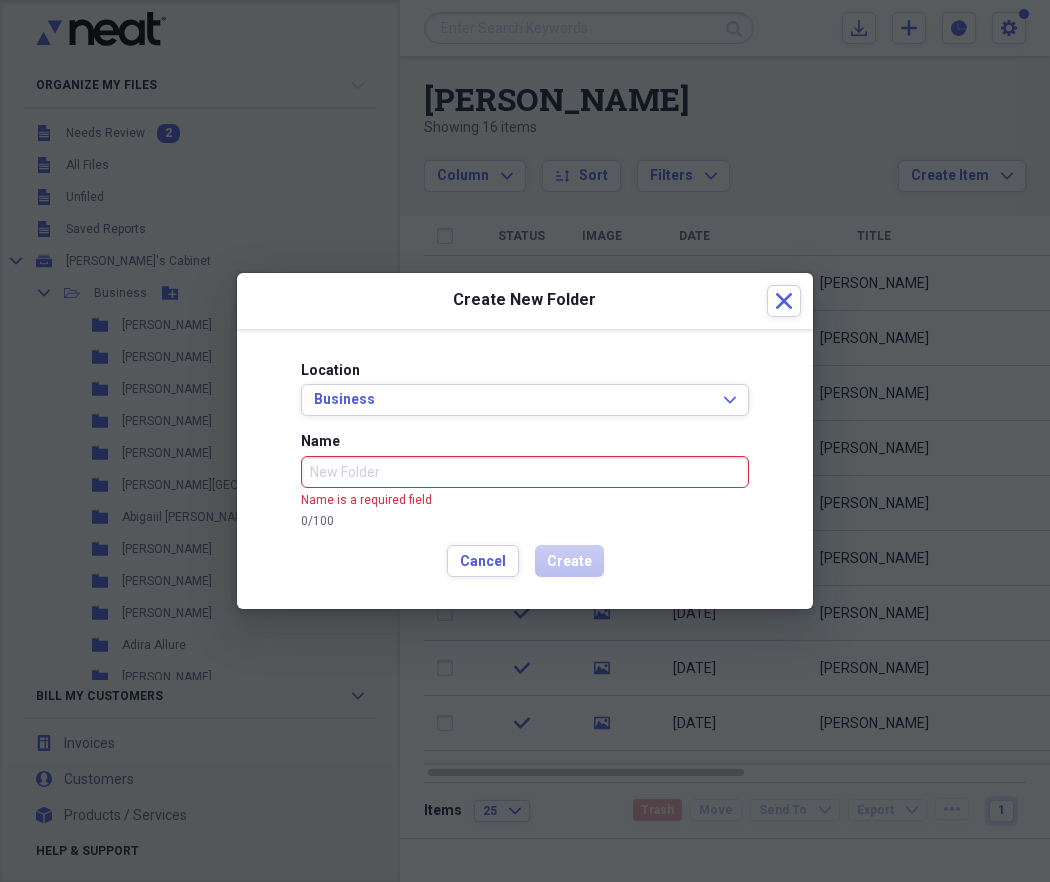 click on "Name" at bounding box center [525, 472] 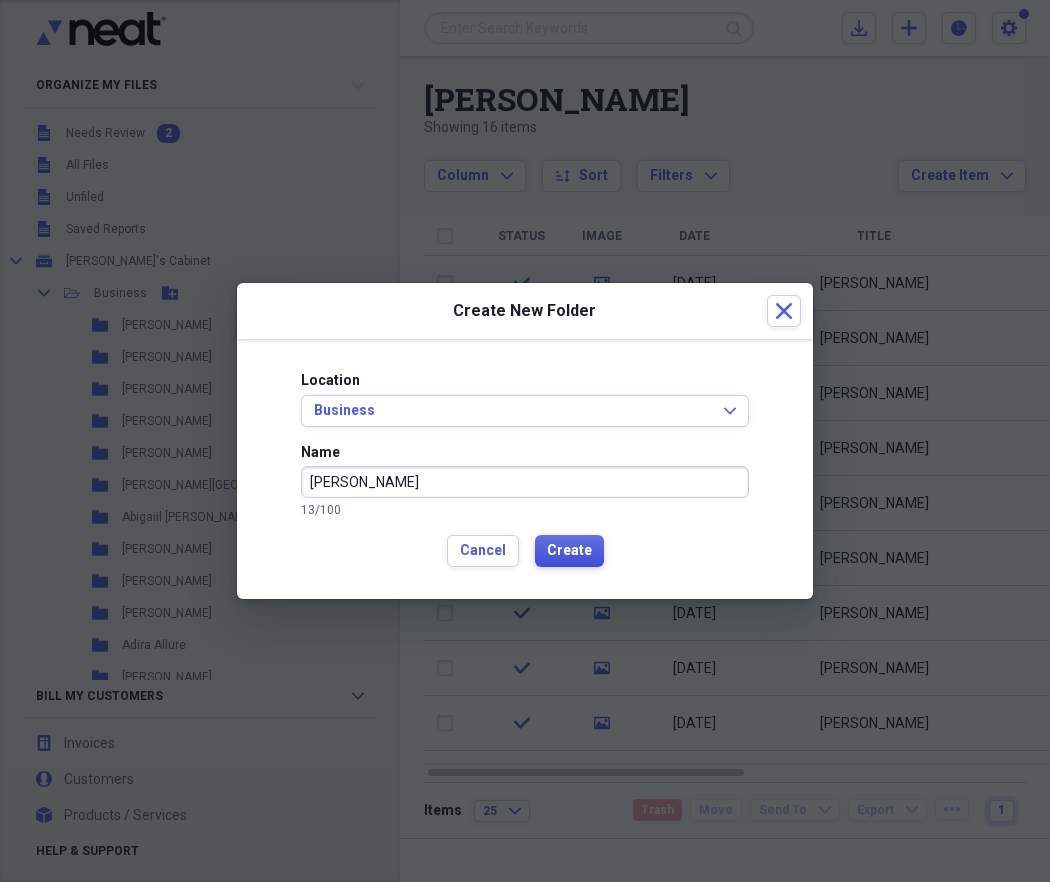 type on "[PERSON_NAME]" 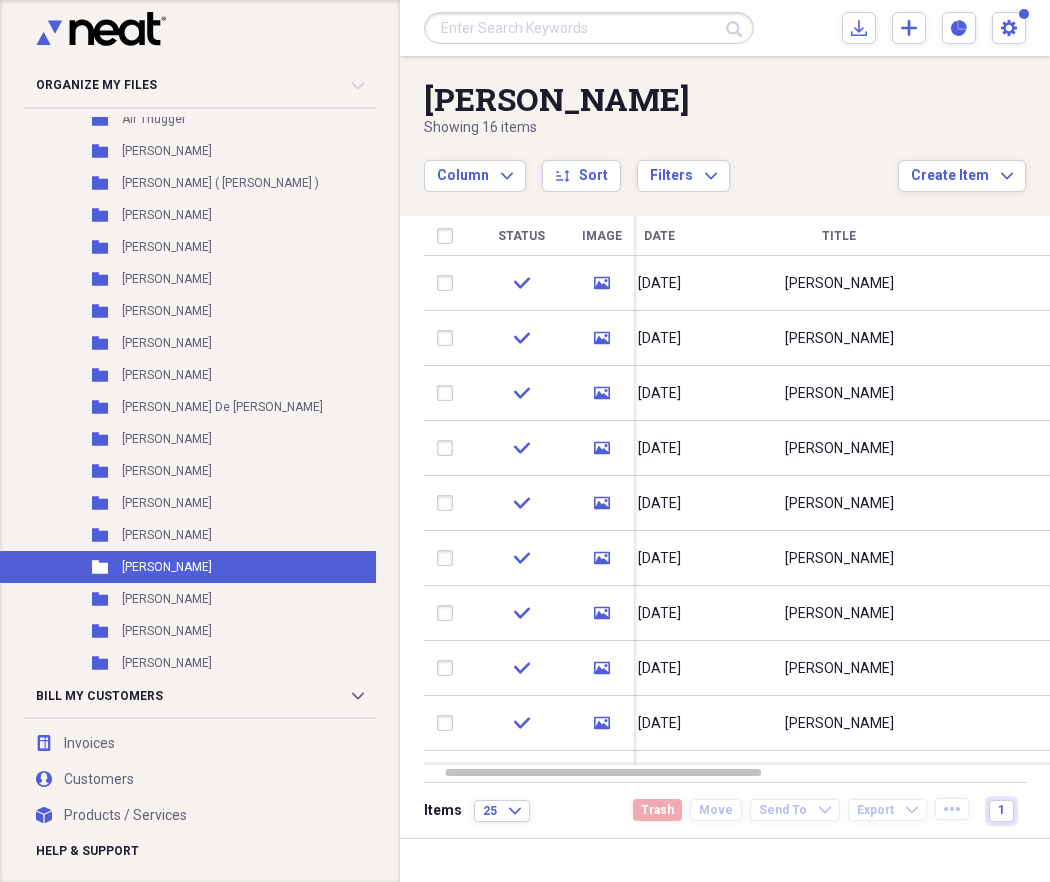 scroll, scrollTop: 775, scrollLeft: 0, axis: vertical 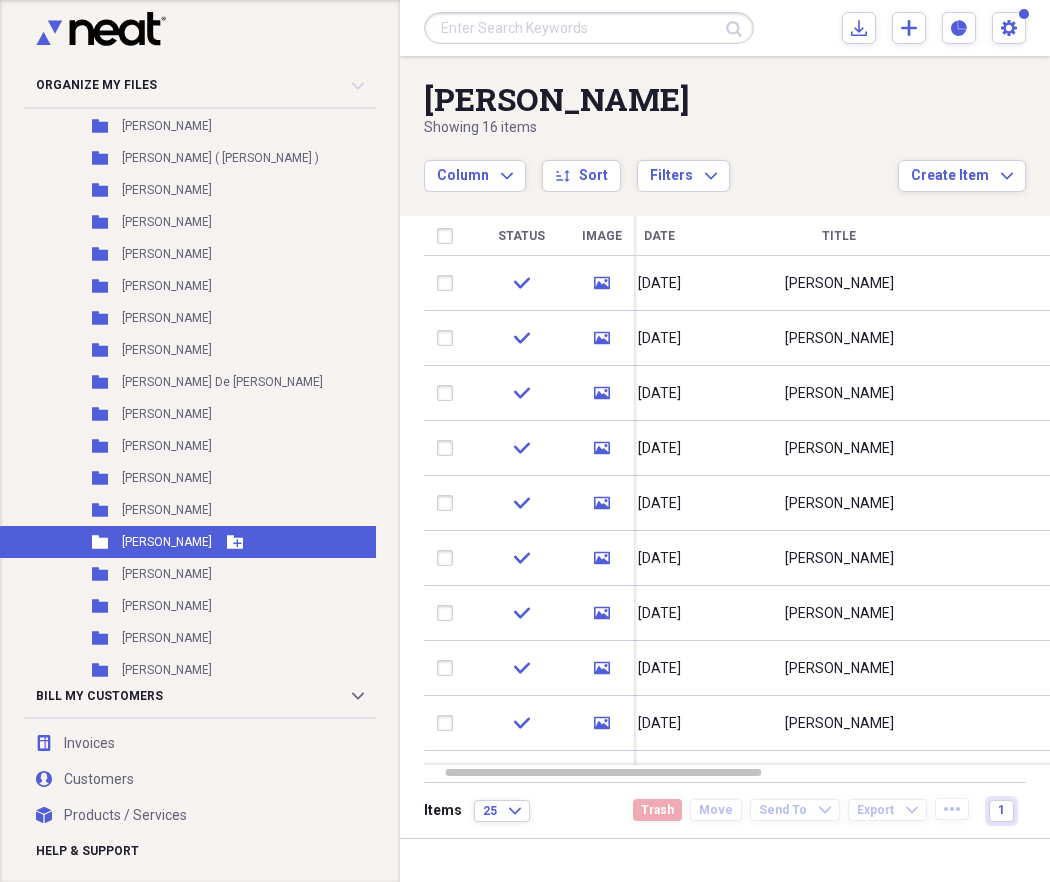 click on "[PERSON_NAME]" at bounding box center (167, 542) 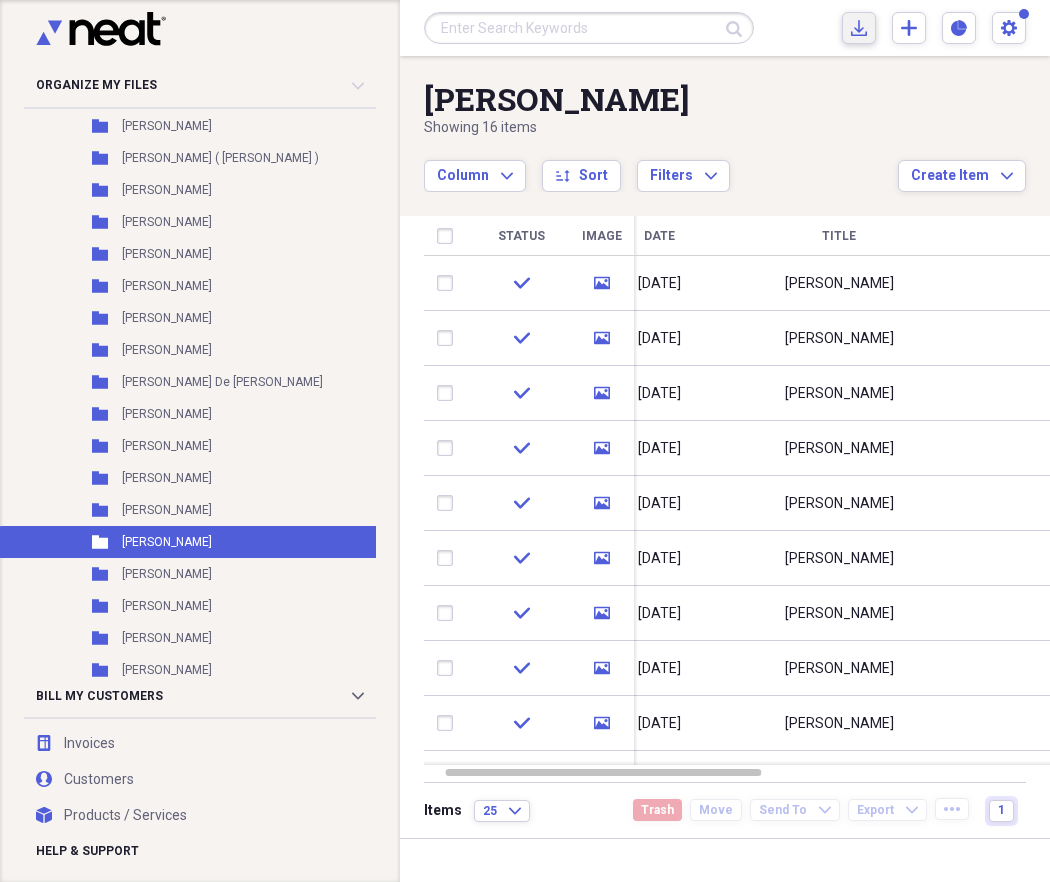 click on "Import" 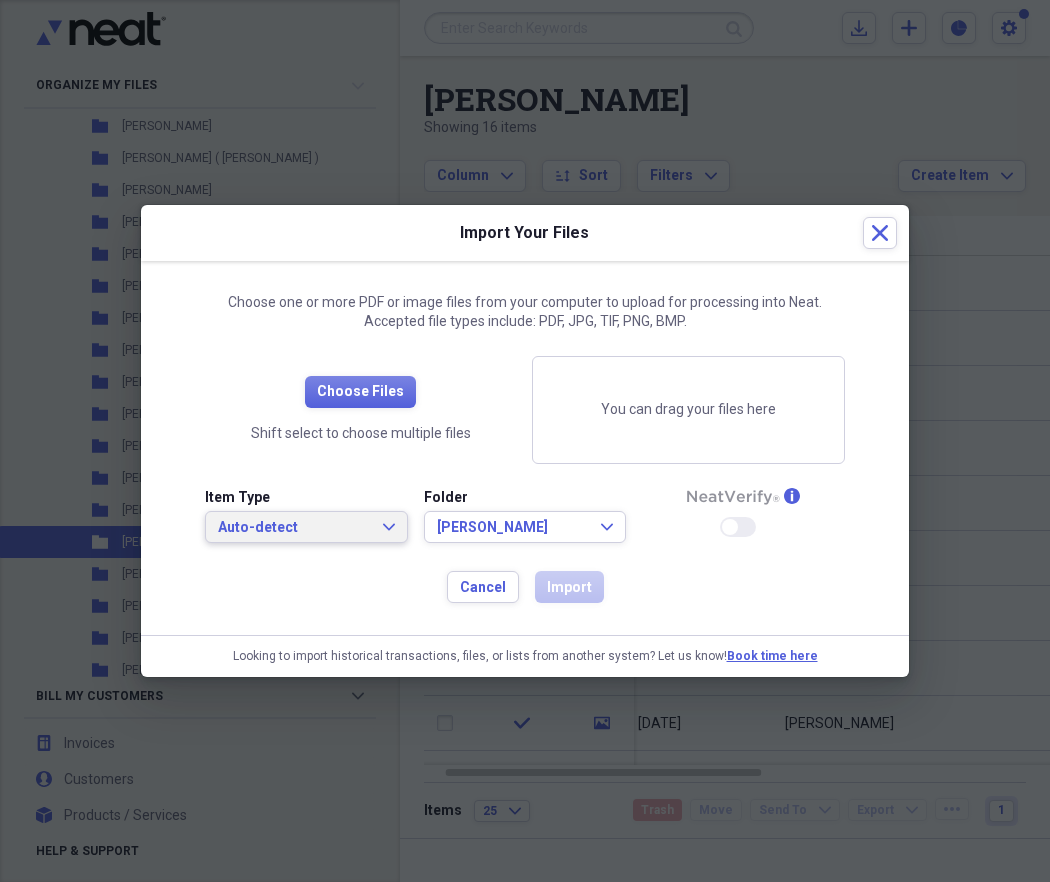 click on "Auto-detect" at bounding box center [294, 528] 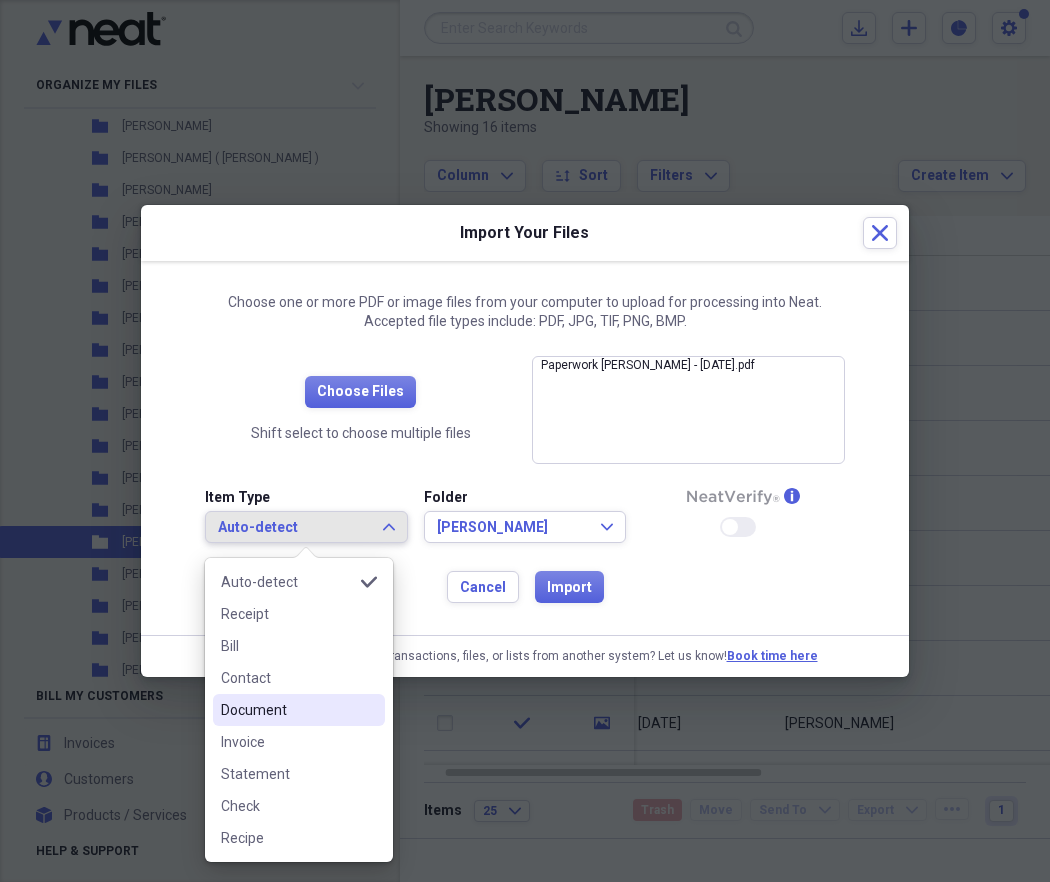 click on "Document" at bounding box center (287, 710) 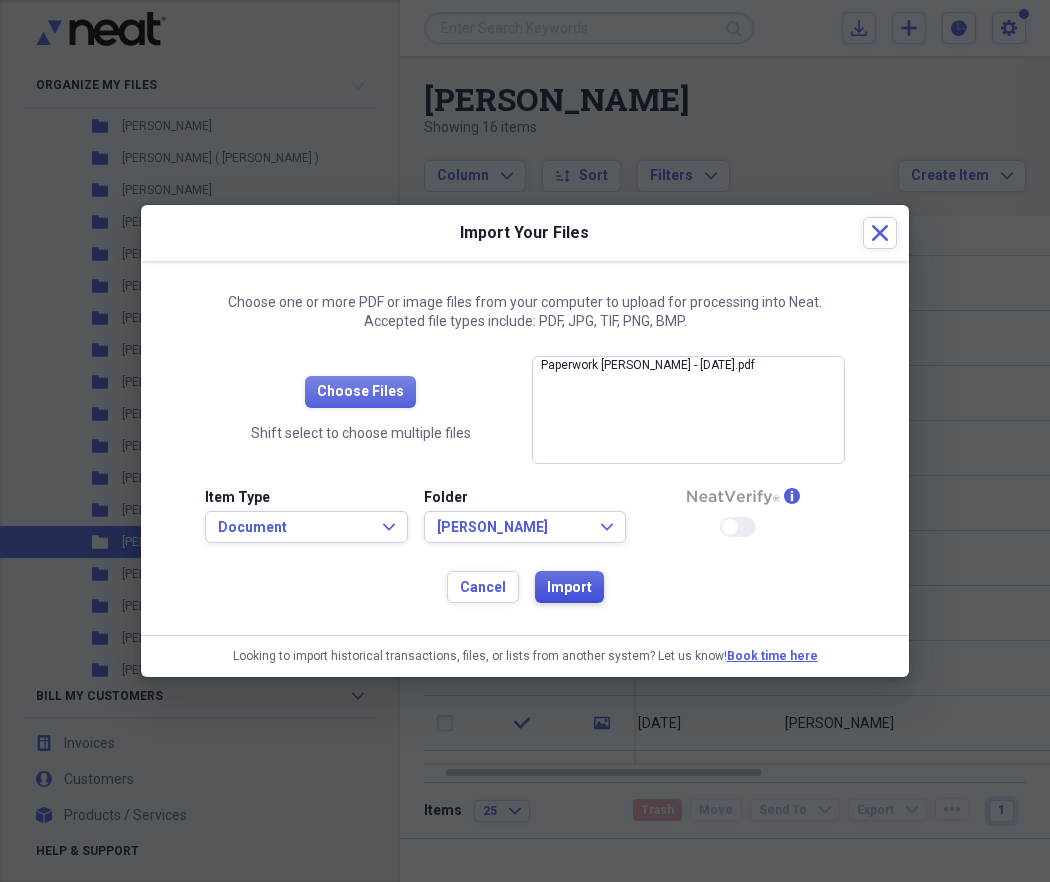 click on "Import" at bounding box center [569, 587] 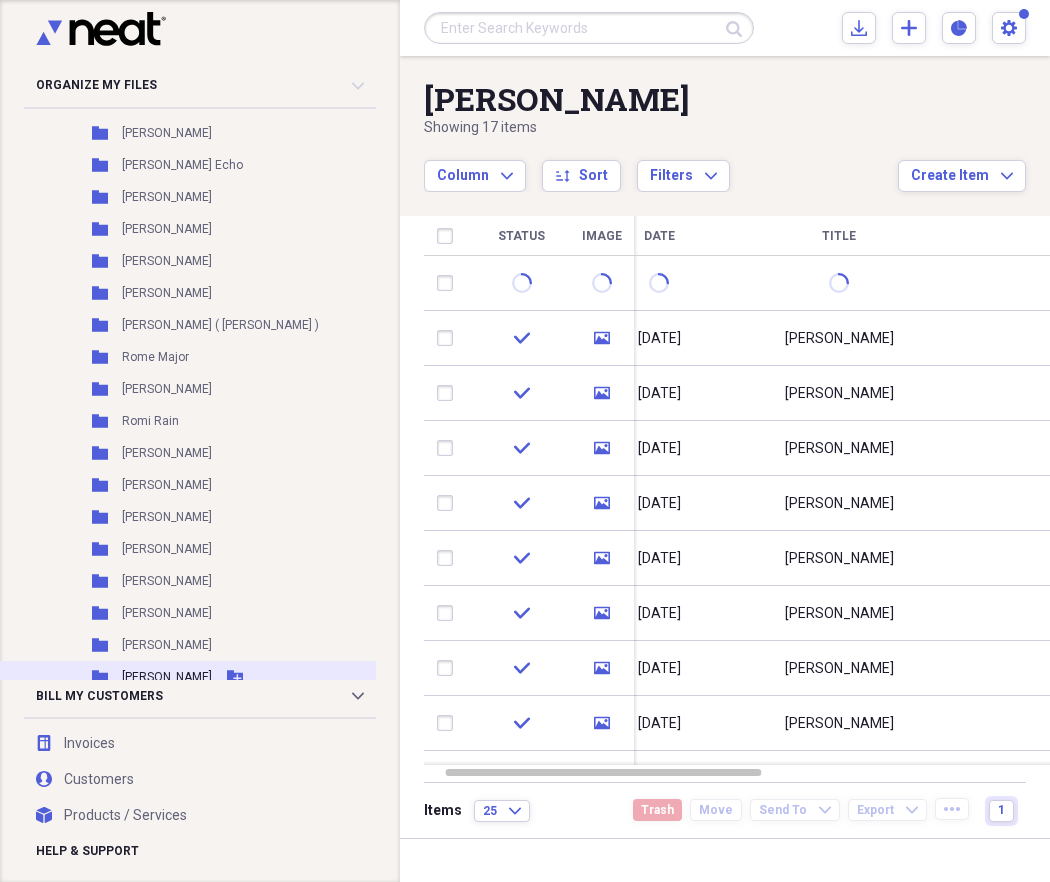 scroll, scrollTop: 26701, scrollLeft: 0, axis: vertical 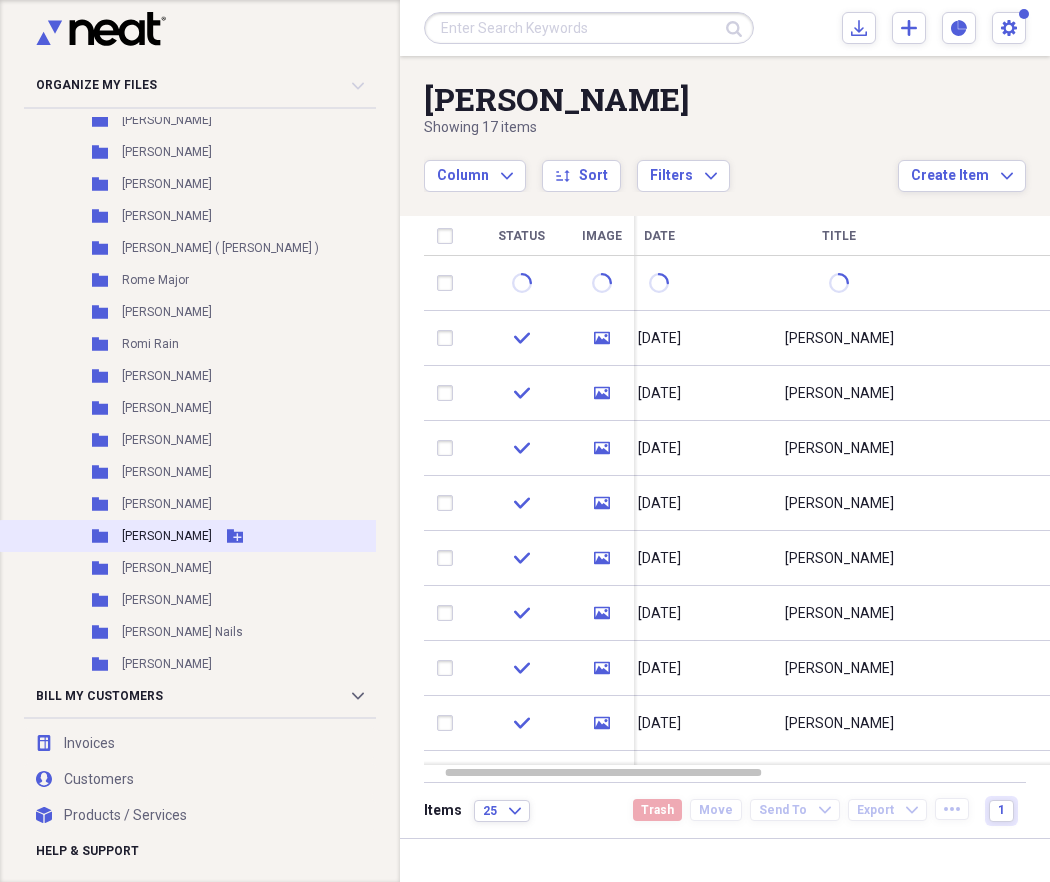 click on "[PERSON_NAME]" at bounding box center (167, 536) 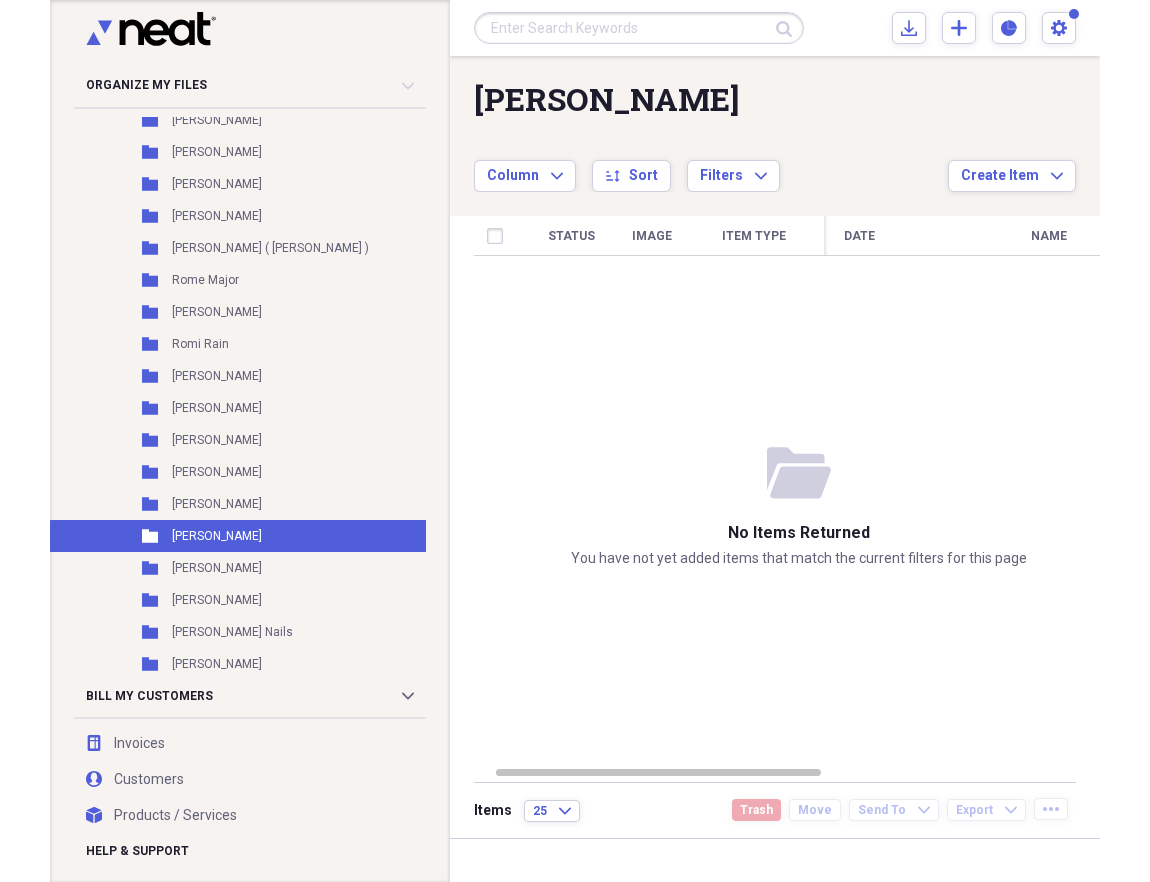scroll, scrollTop: 26718, scrollLeft: 0, axis: vertical 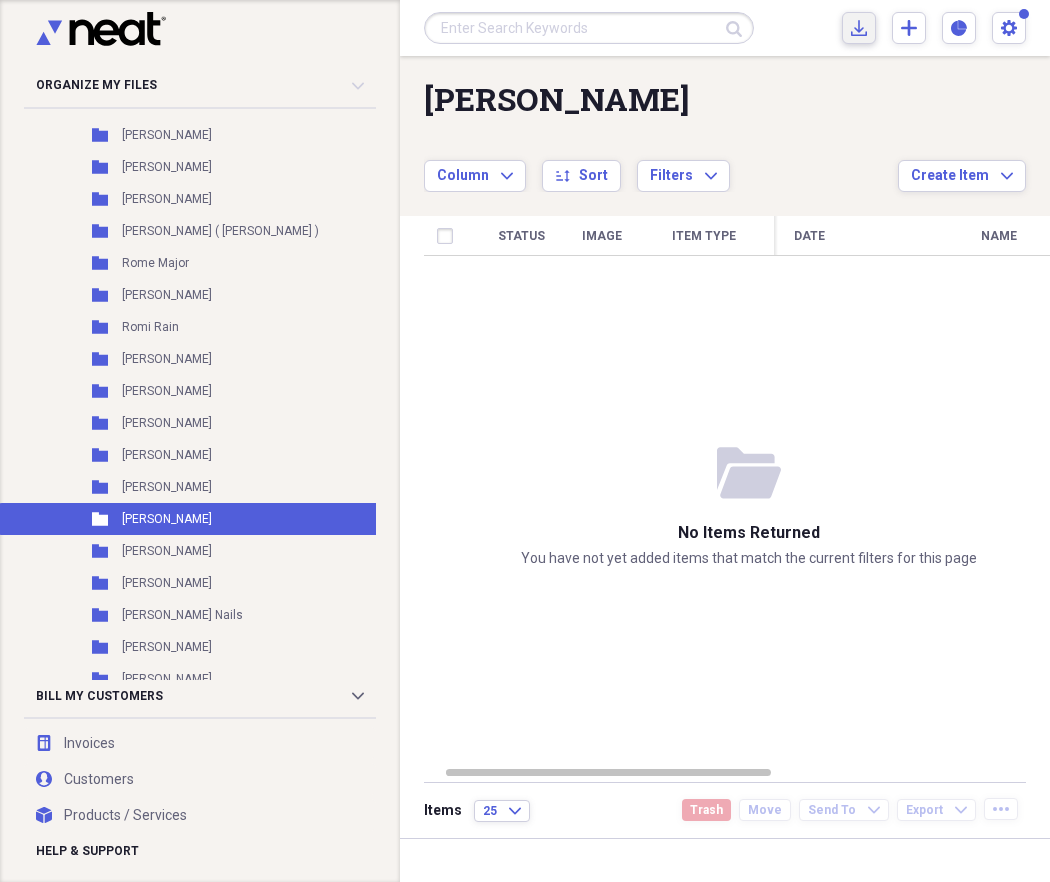 click on "Import" 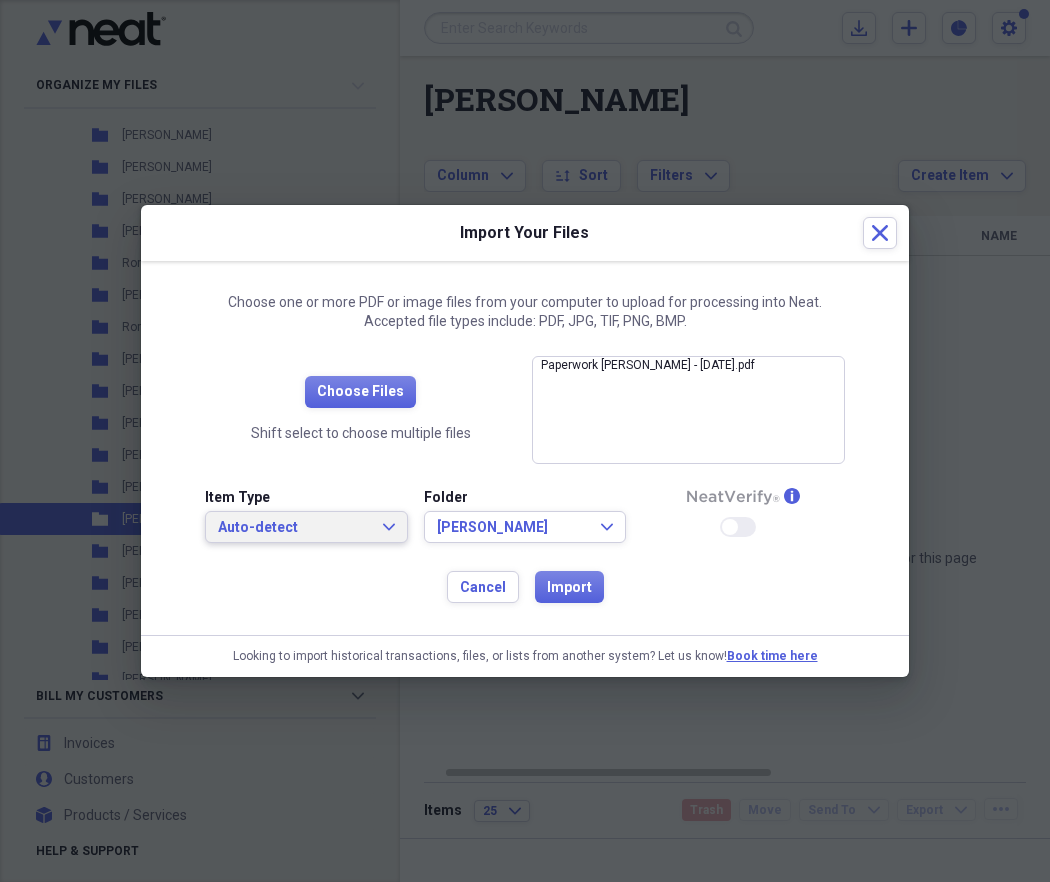 click on "Auto-detect" at bounding box center (294, 528) 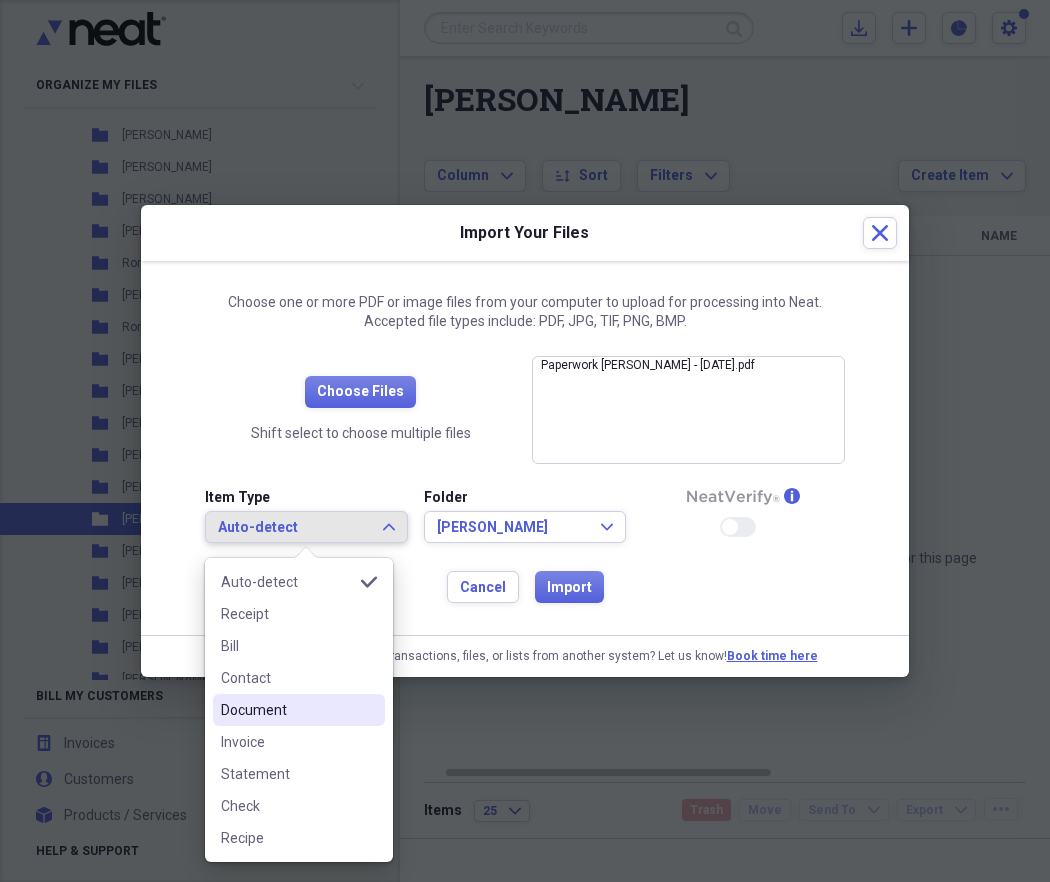 click on "Document" at bounding box center [287, 710] 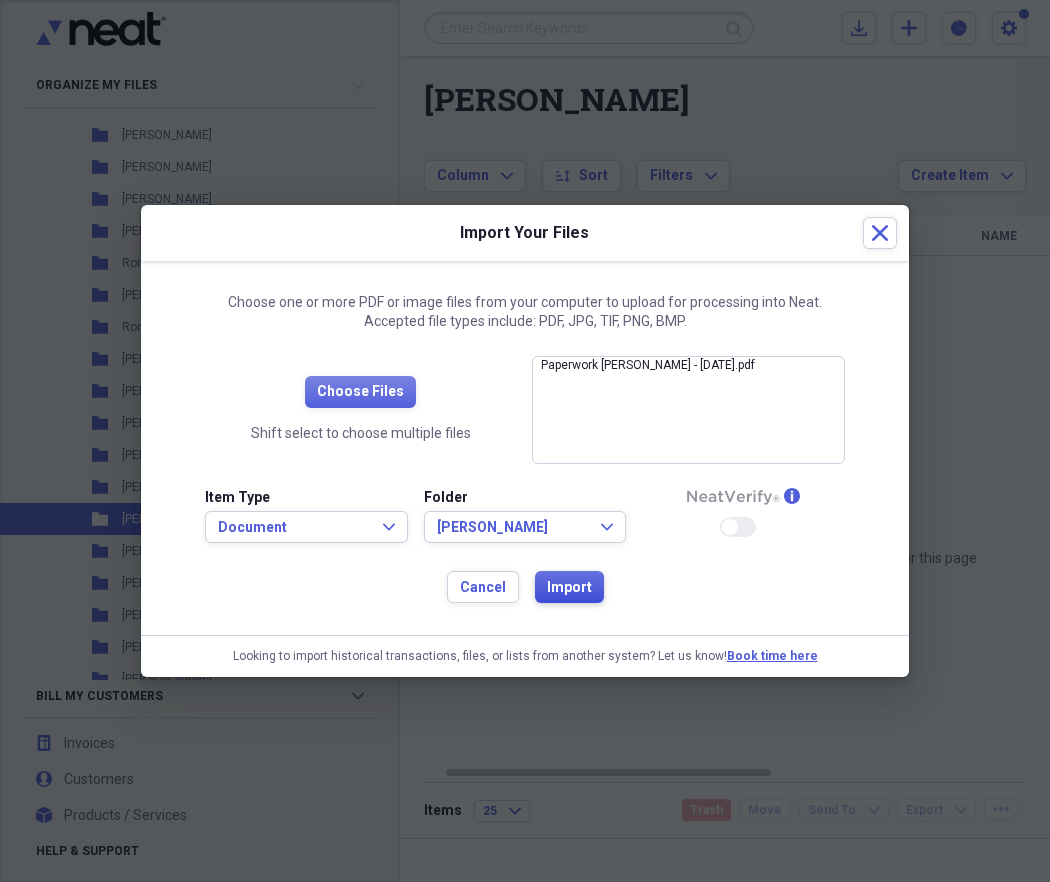 click on "Import" at bounding box center [569, 588] 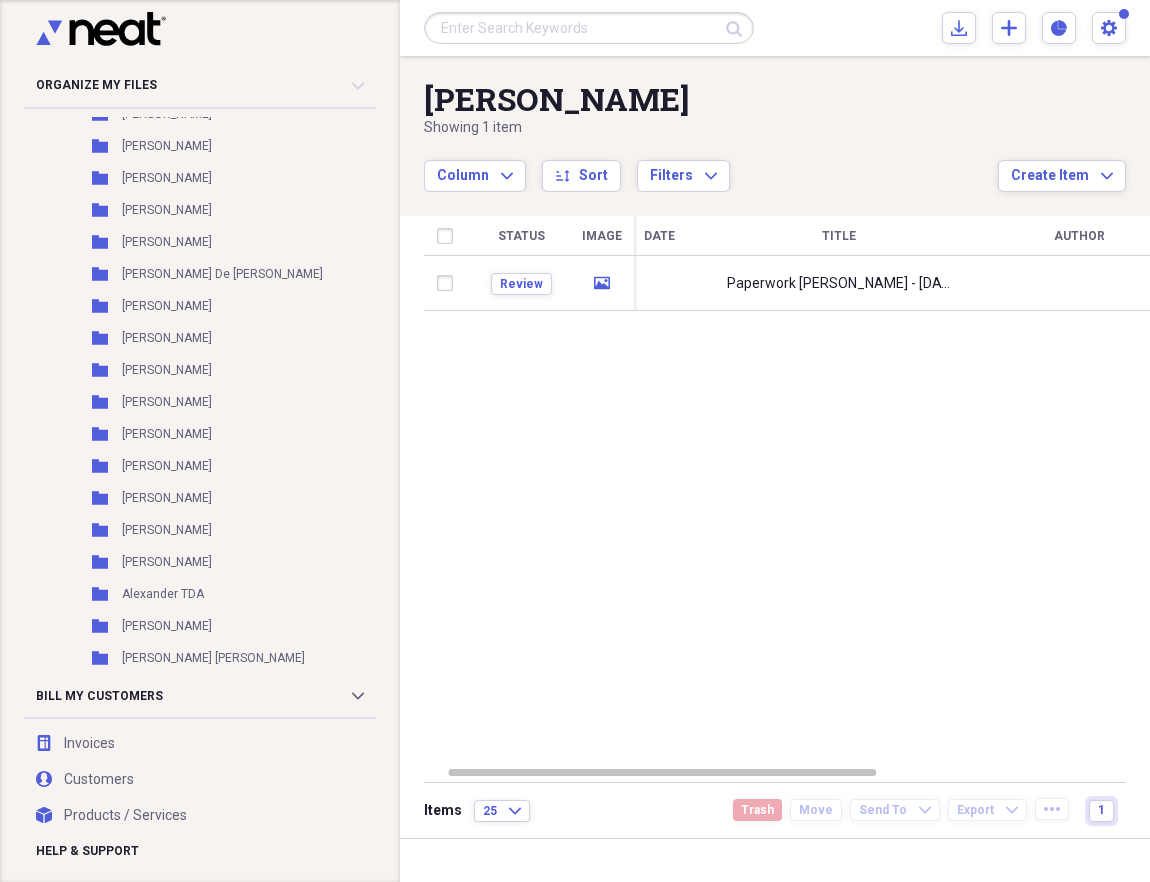 scroll, scrollTop: 0, scrollLeft: 0, axis: both 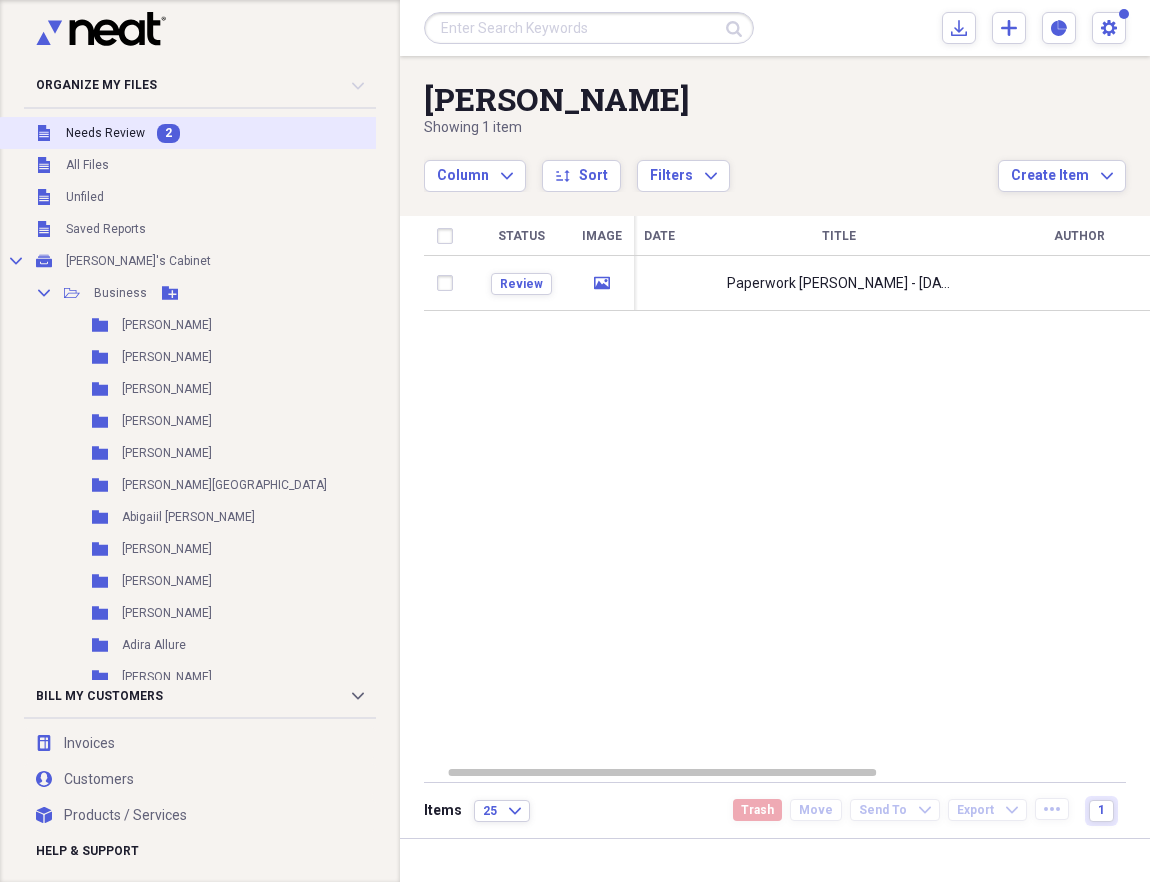 click on "Needs Review" at bounding box center (105, 133) 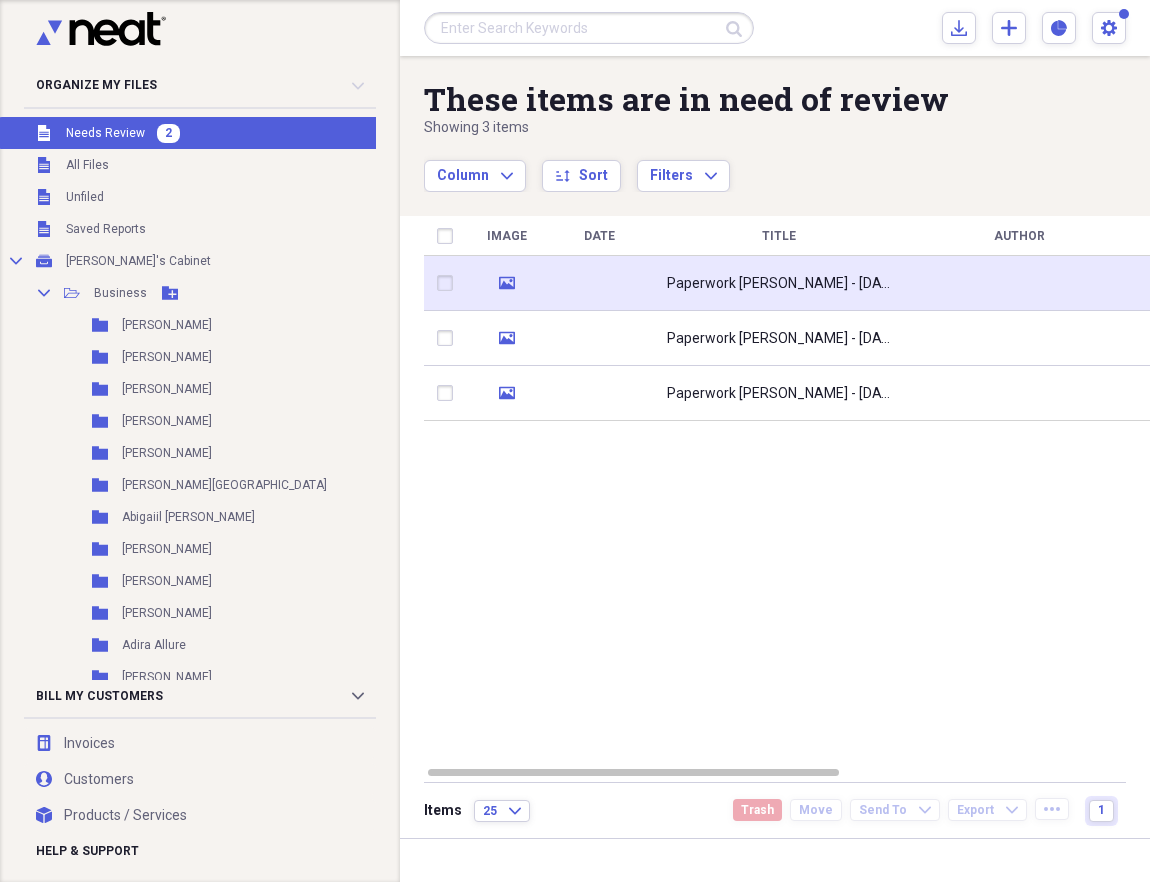click on "Paperwork Roxie Sinner - 03-30-2024" at bounding box center [779, 284] 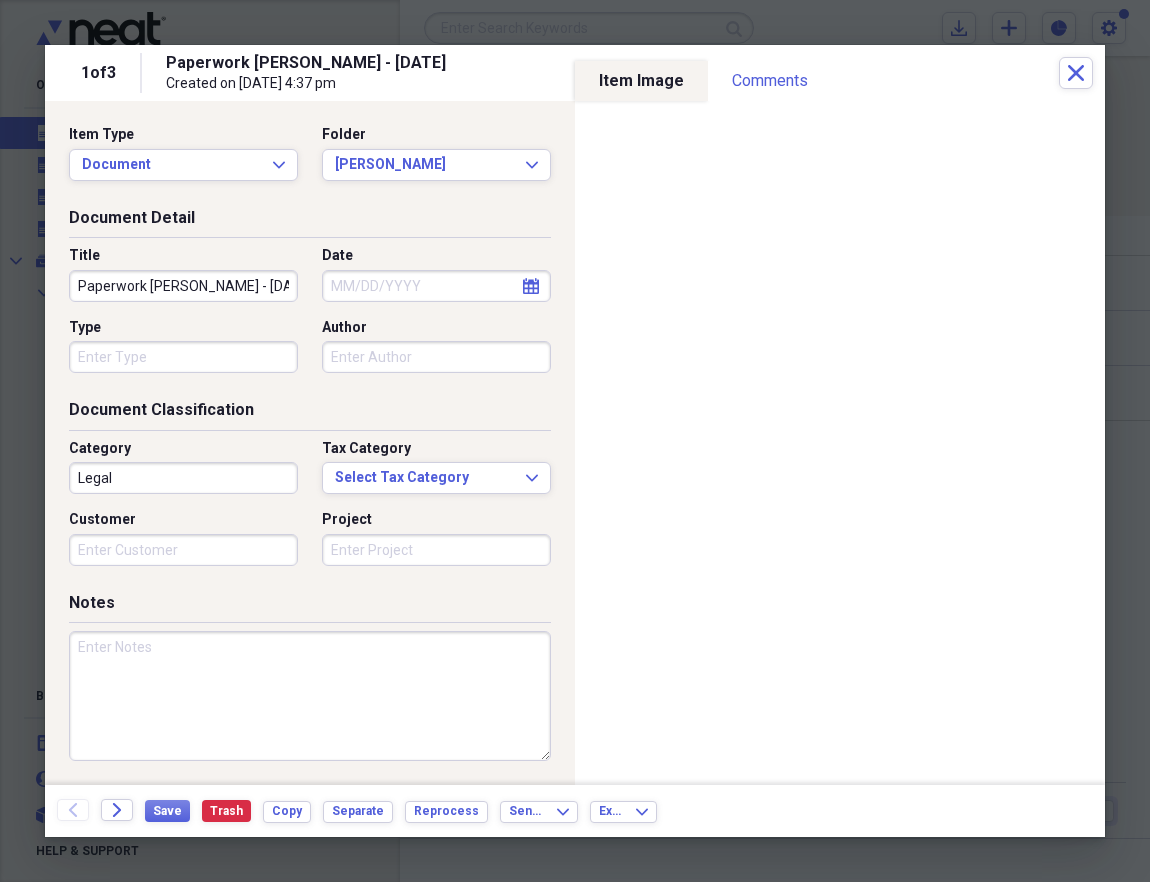 click at bounding box center (310, 696) 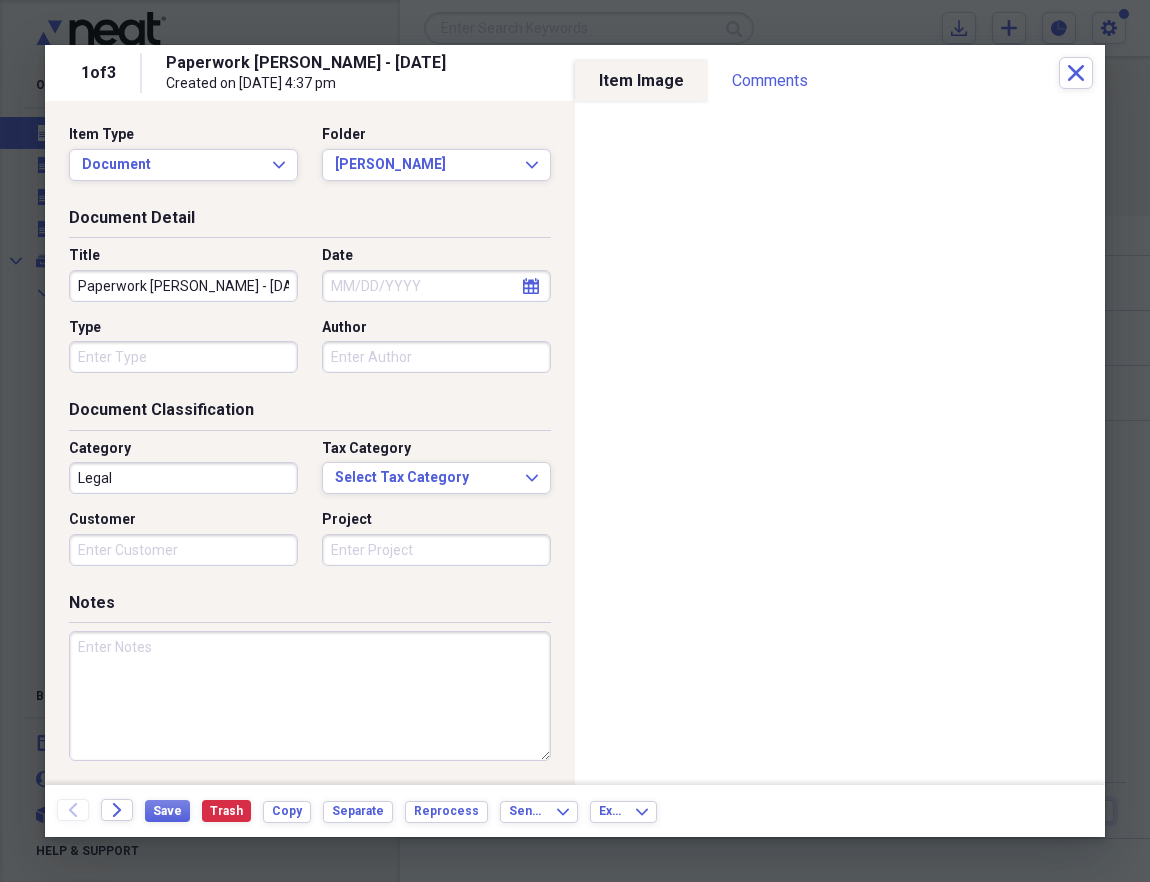 paste on "Roxie Sinner & Alex Mack" 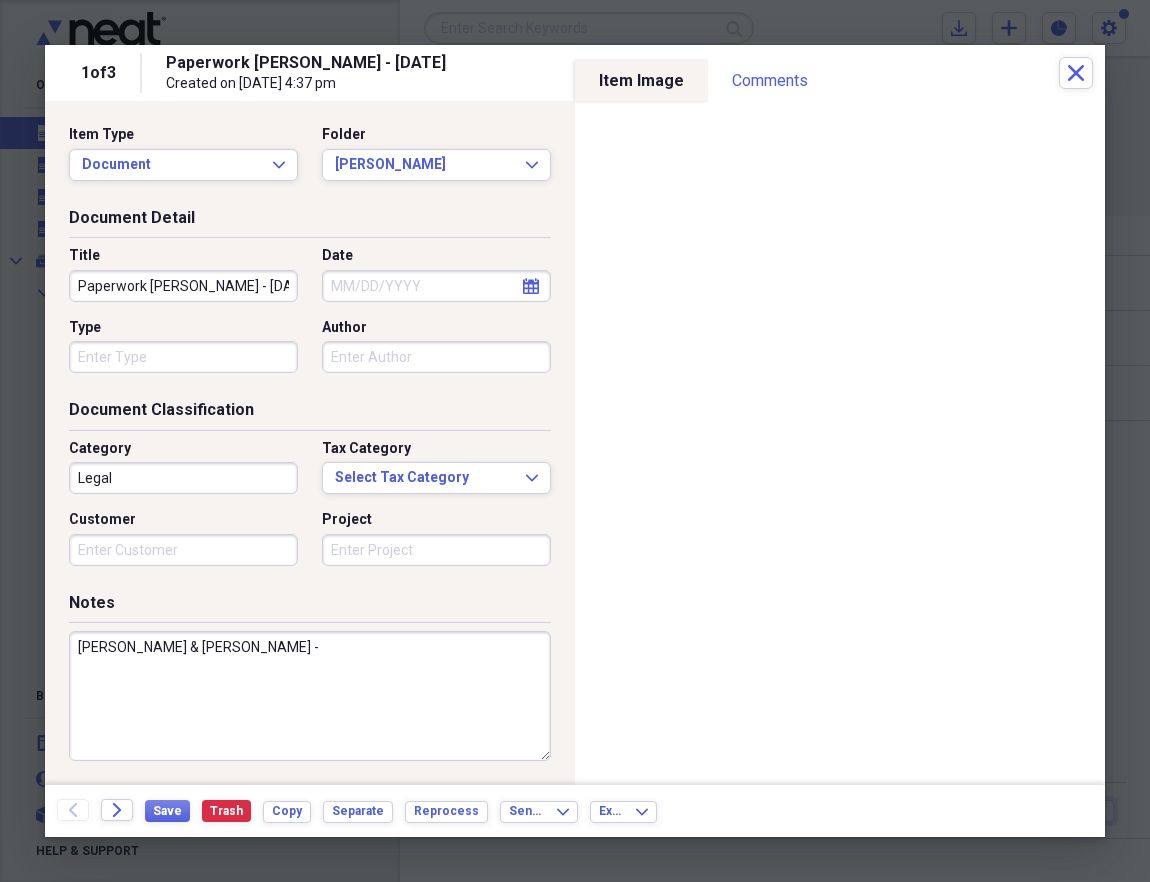 click on "Roxie Sinner & Alex Mack -" at bounding box center [310, 696] 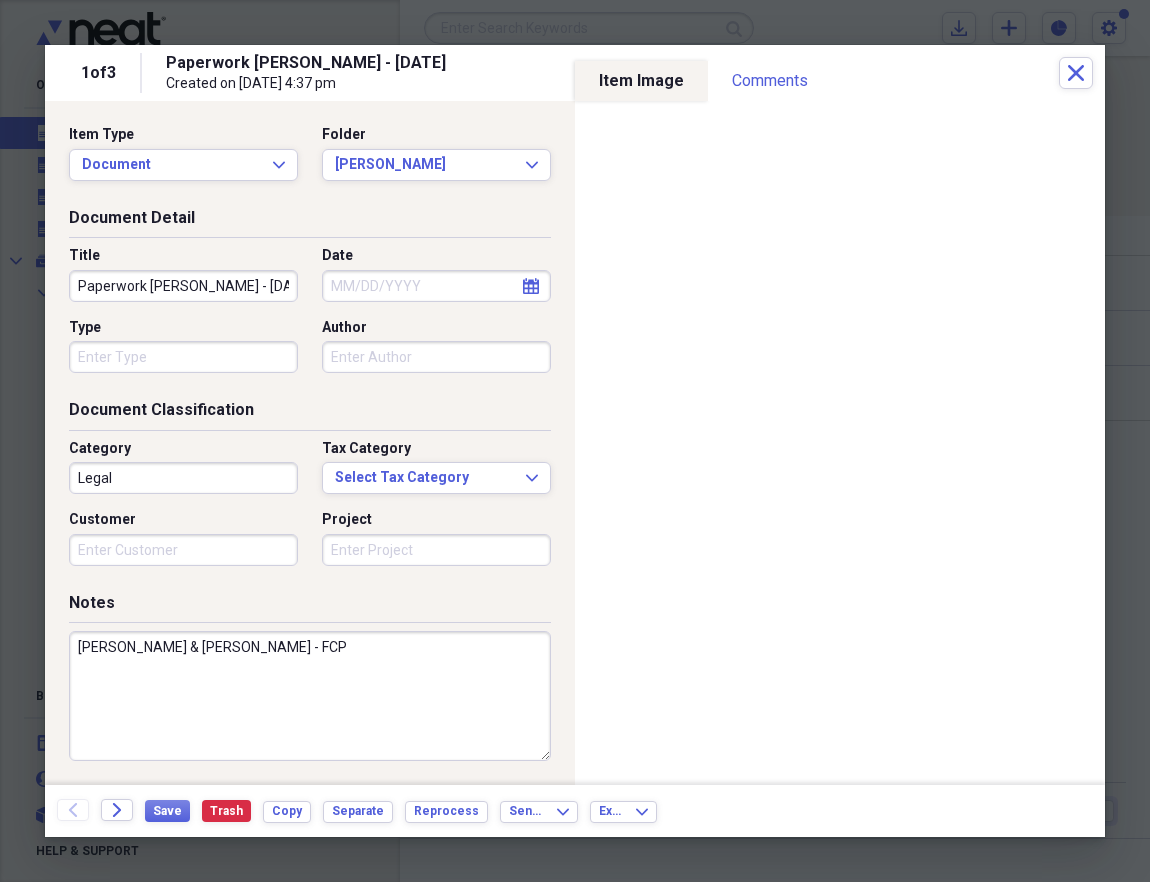type on "Roxie Sinner & Alex Mack - FCP" 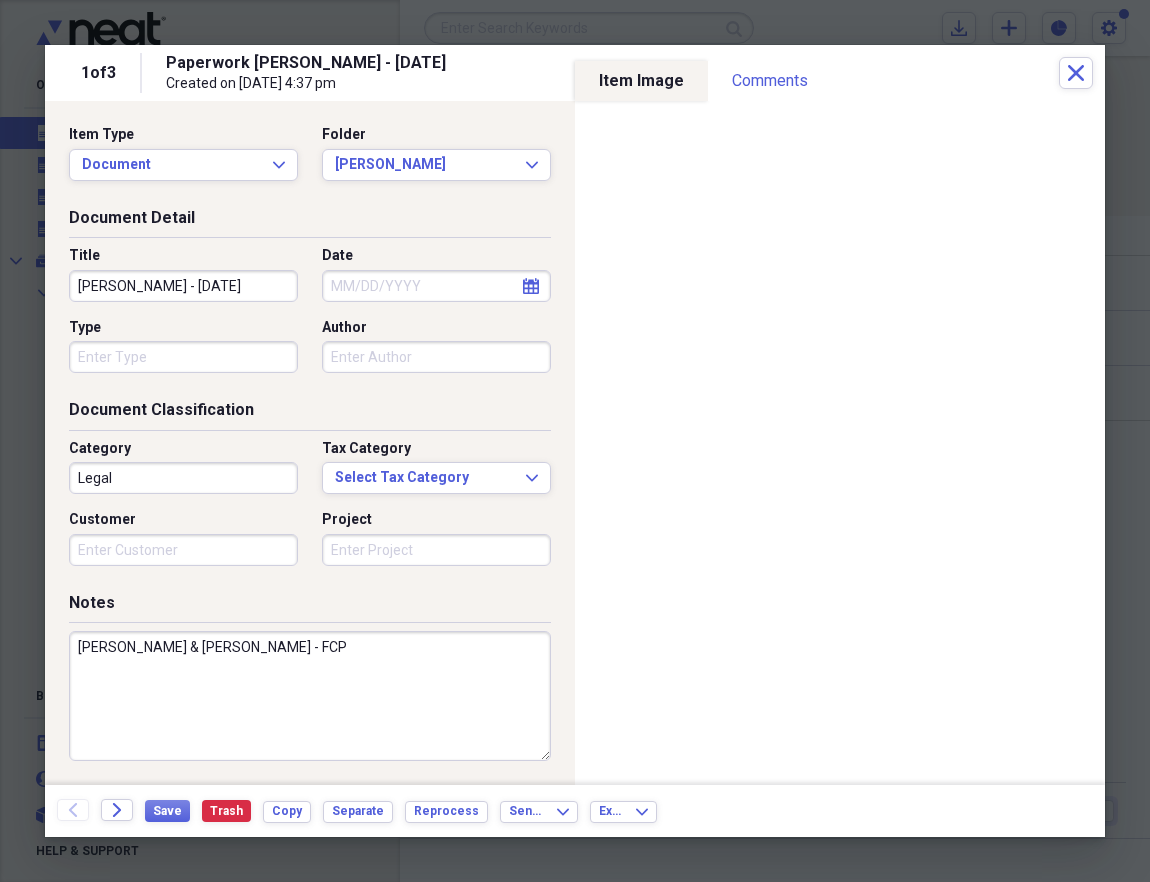 type on "Roxie Sinner - 03-30-2024" 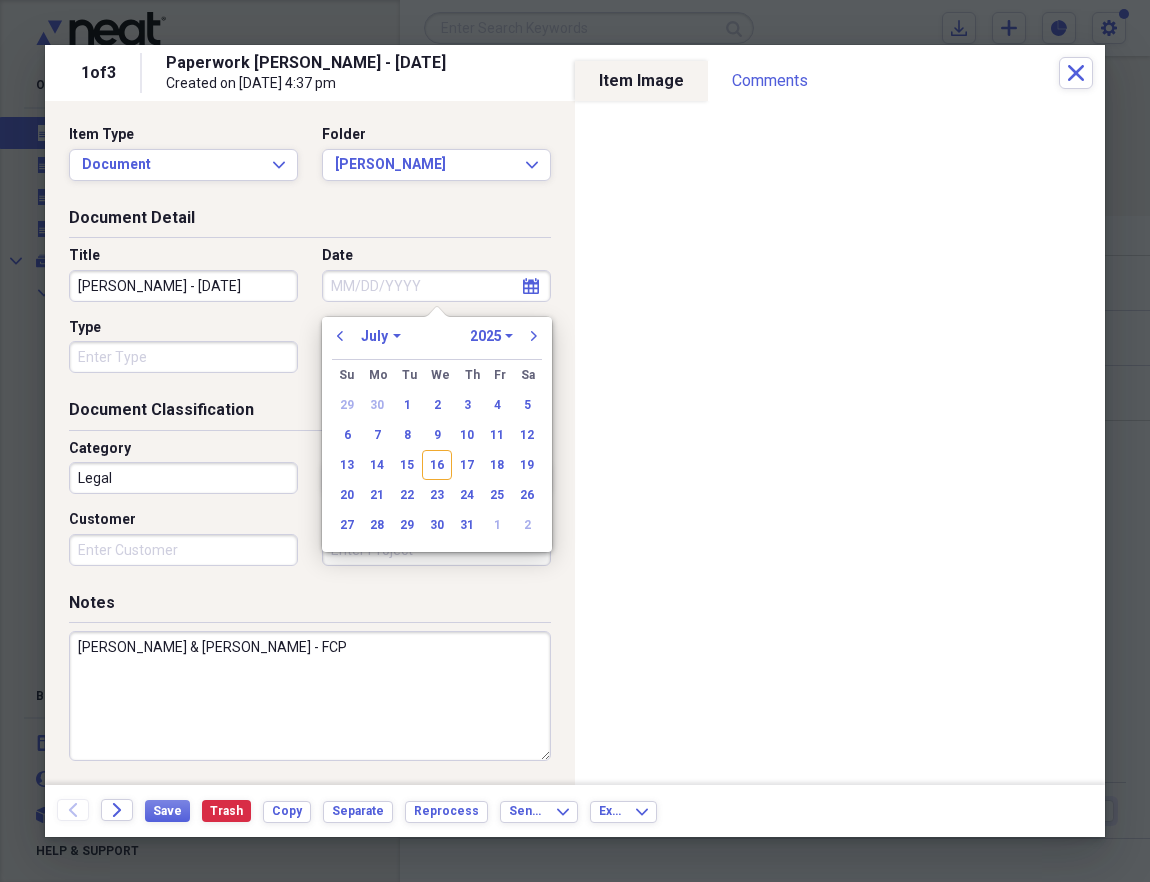 click on "January February March April May June July August September October November December" at bounding box center (381, 336) 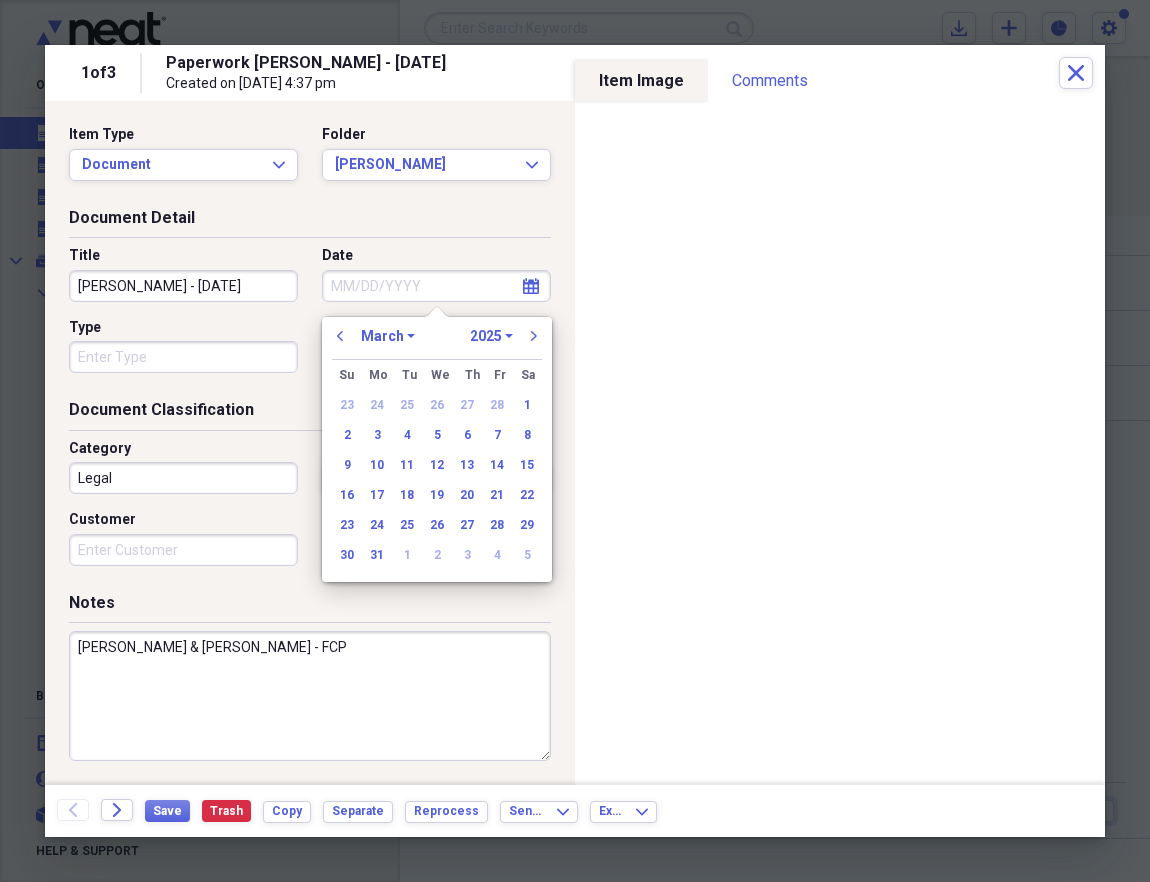 click on "1970 1971 1972 1973 1974 1975 1976 1977 1978 1979 1980 1981 1982 1983 1984 1985 1986 1987 1988 1989 1990 1991 1992 1993 1994 1995 1996 1997 1998 1999 2000 2001 2002 2003 2004 2005 2006 2007 2008 2009 2010 2011 2012 2013 2014 2015 2016 2017 2018 2019 2020 2021 2022 2023 2024 2025 2026 2027 2028 2029 2030 2031 2032 2033 2034 2035" at bounding box center (491, 336) 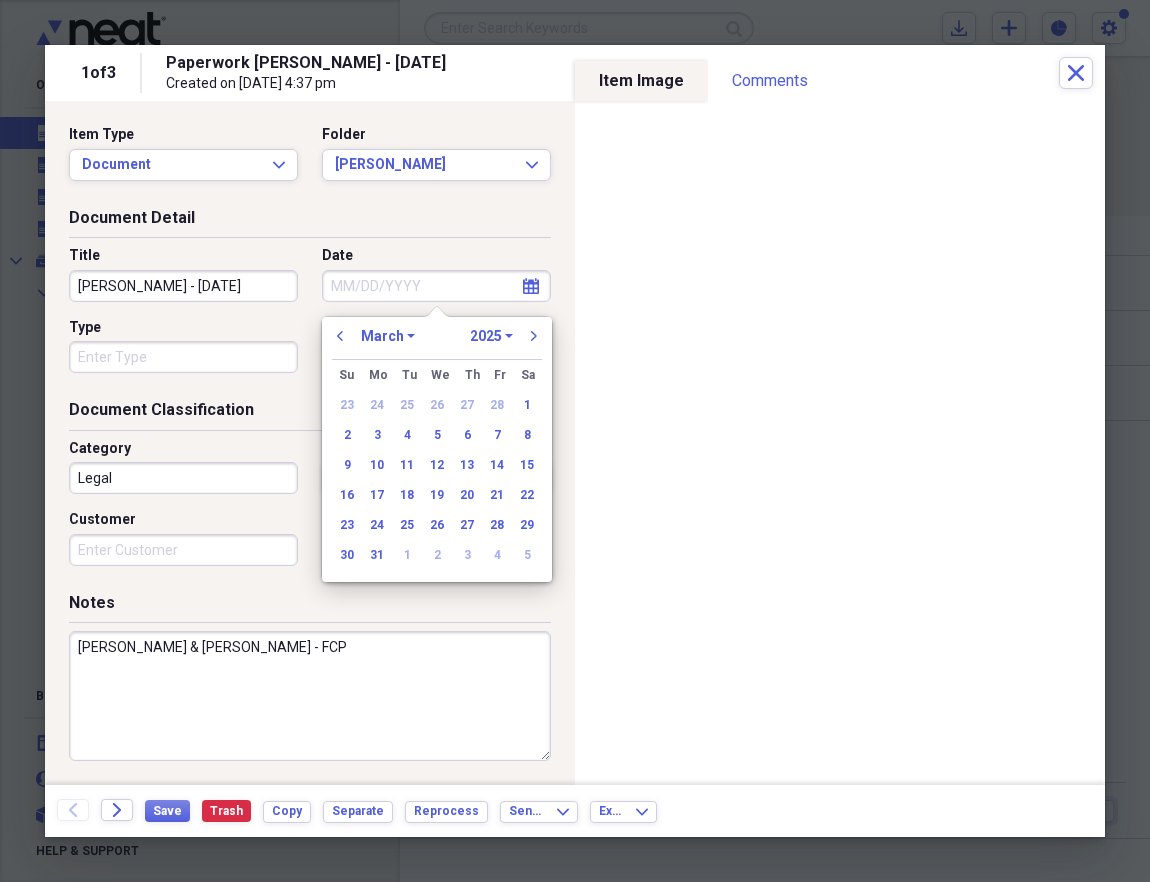 select on "2024" 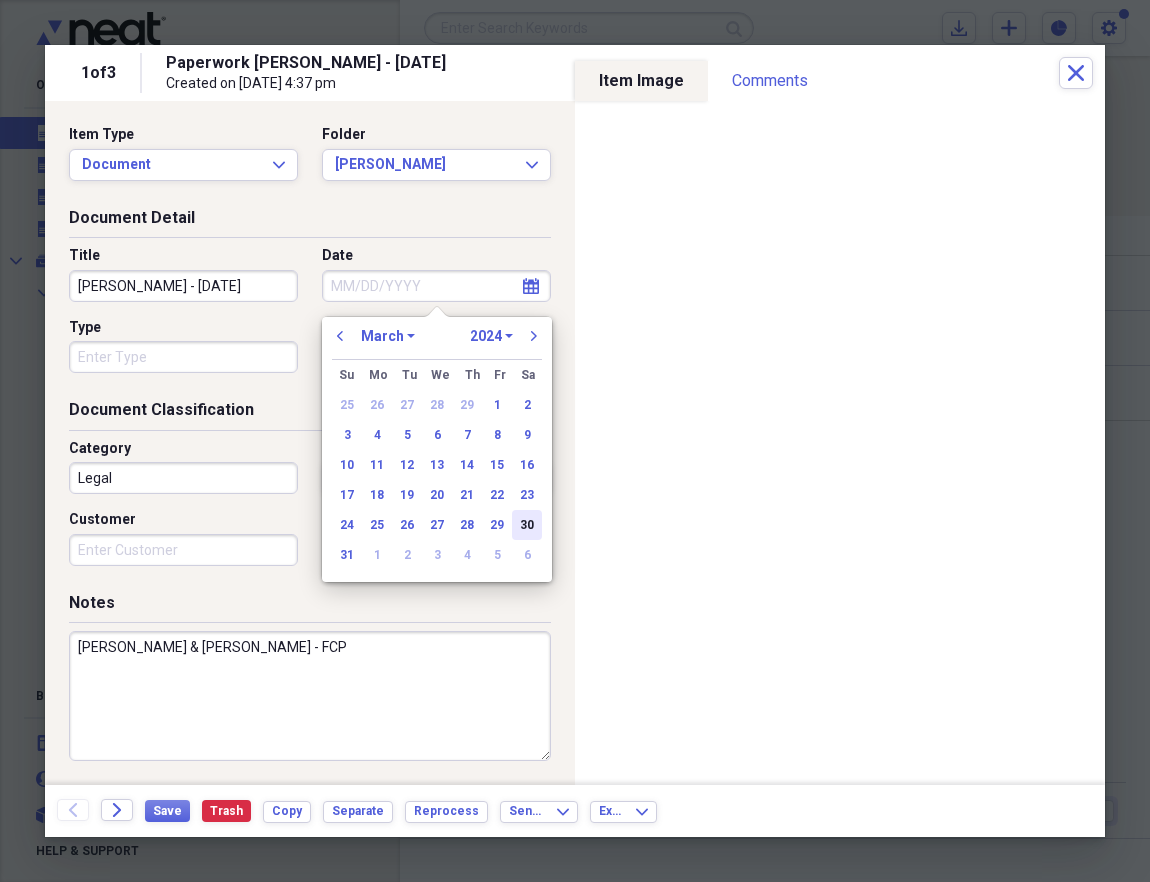 click on "30" at bounding box center [527, 525] 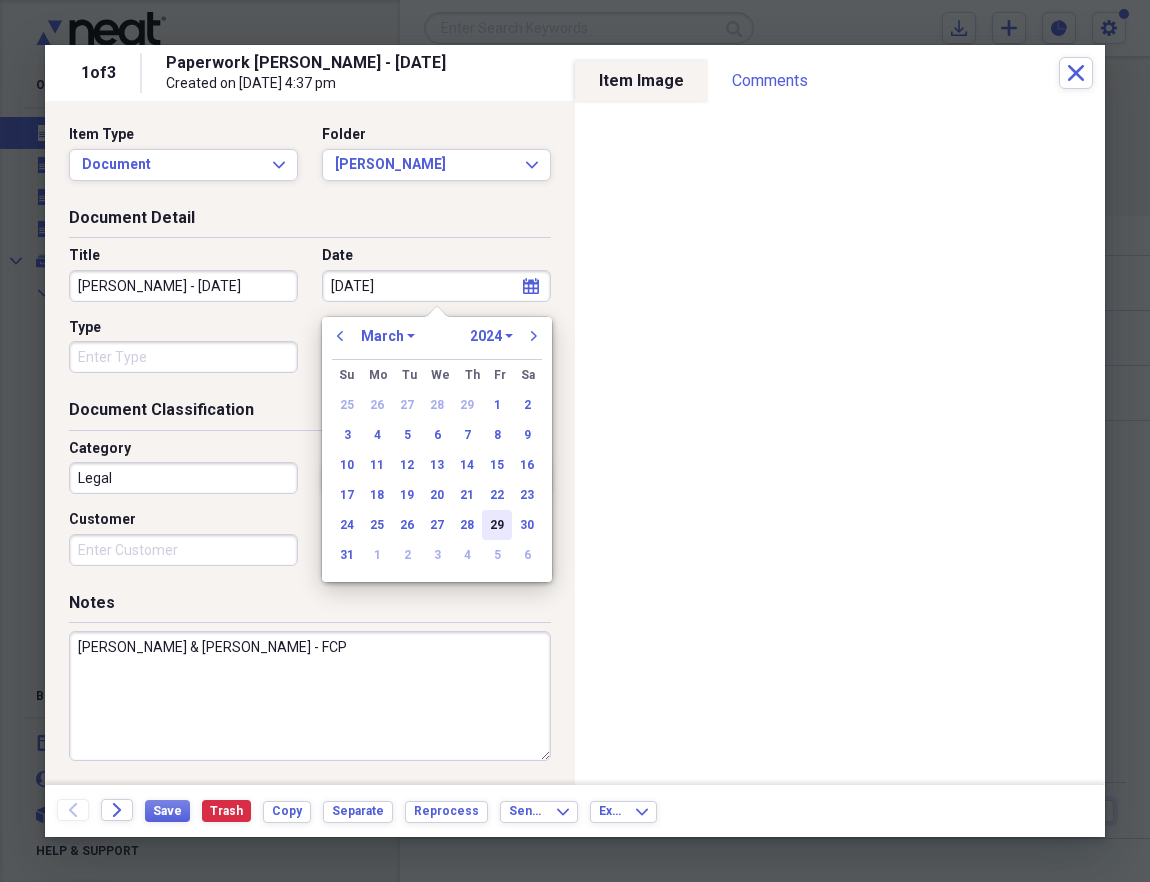 type on "03/30/2024" 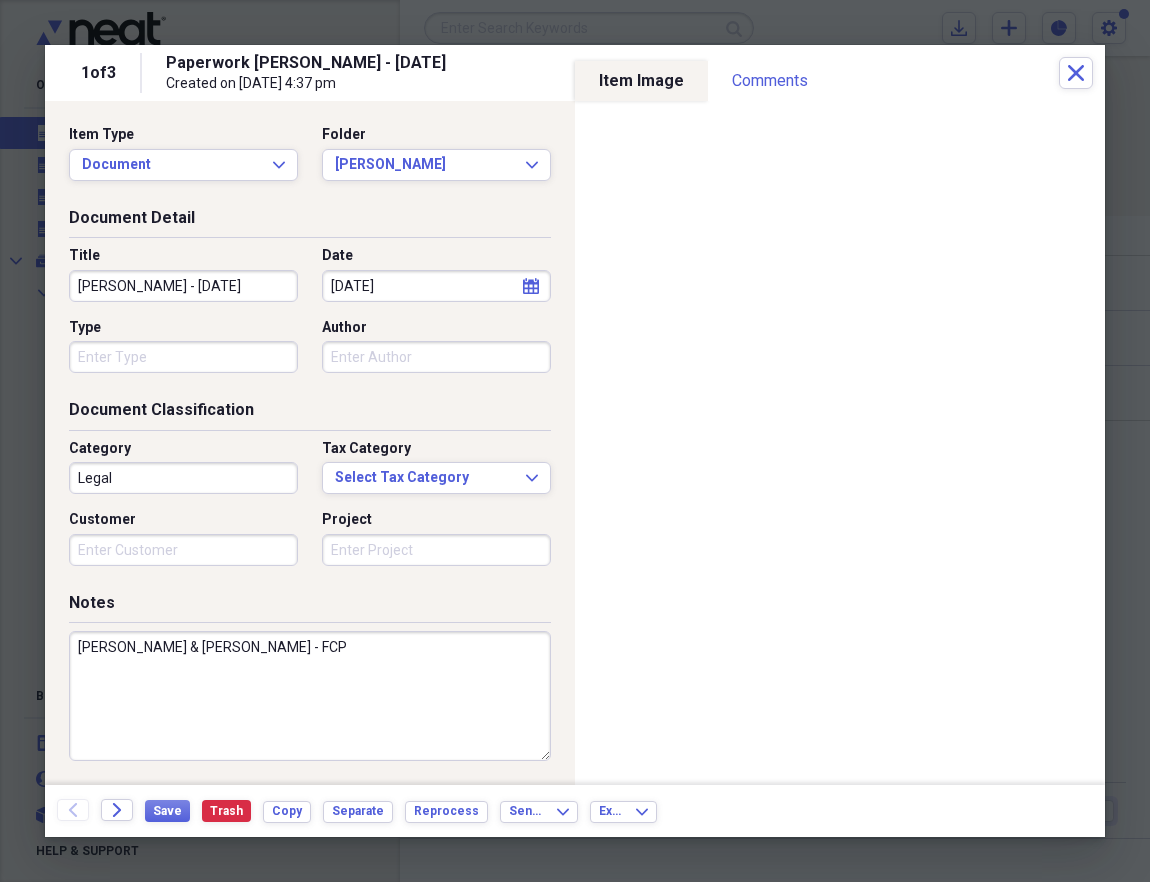 drag, startPoint x: 160, startPoint y: 286, endPoint x: 312, endPoint y: 288, distance: 152.01315 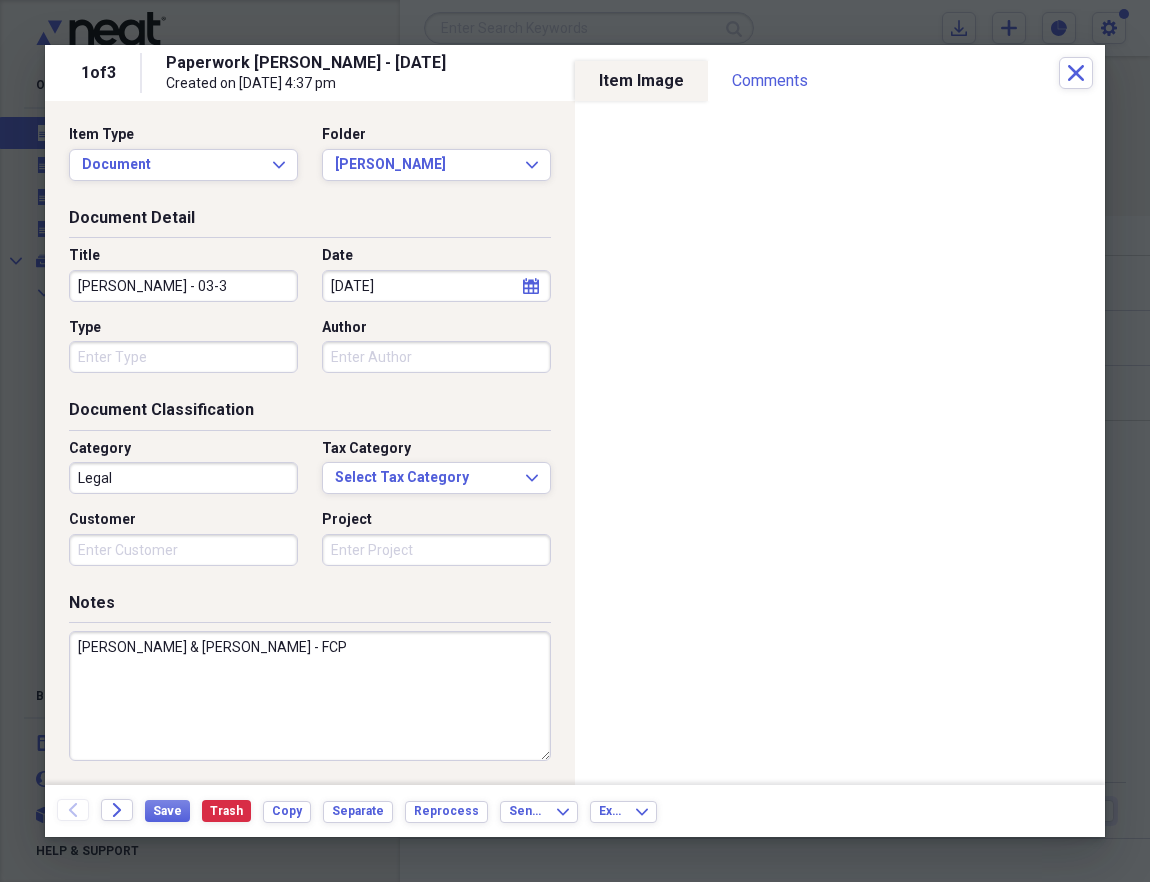 drag, startPoint x: 161, startPoint y: 286, endPoint x: 233, endPoint y: 289, distance: 72.06247 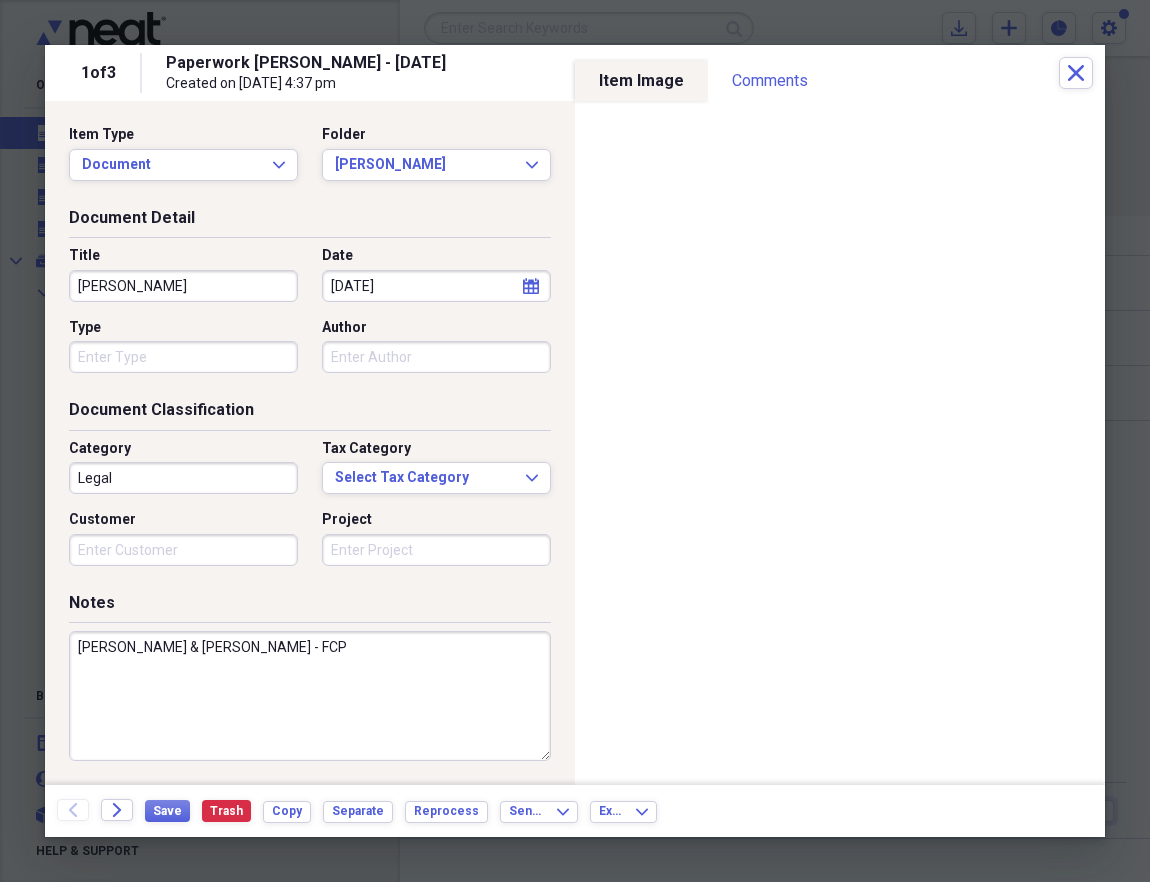 type on "[PERSON_NAME]" 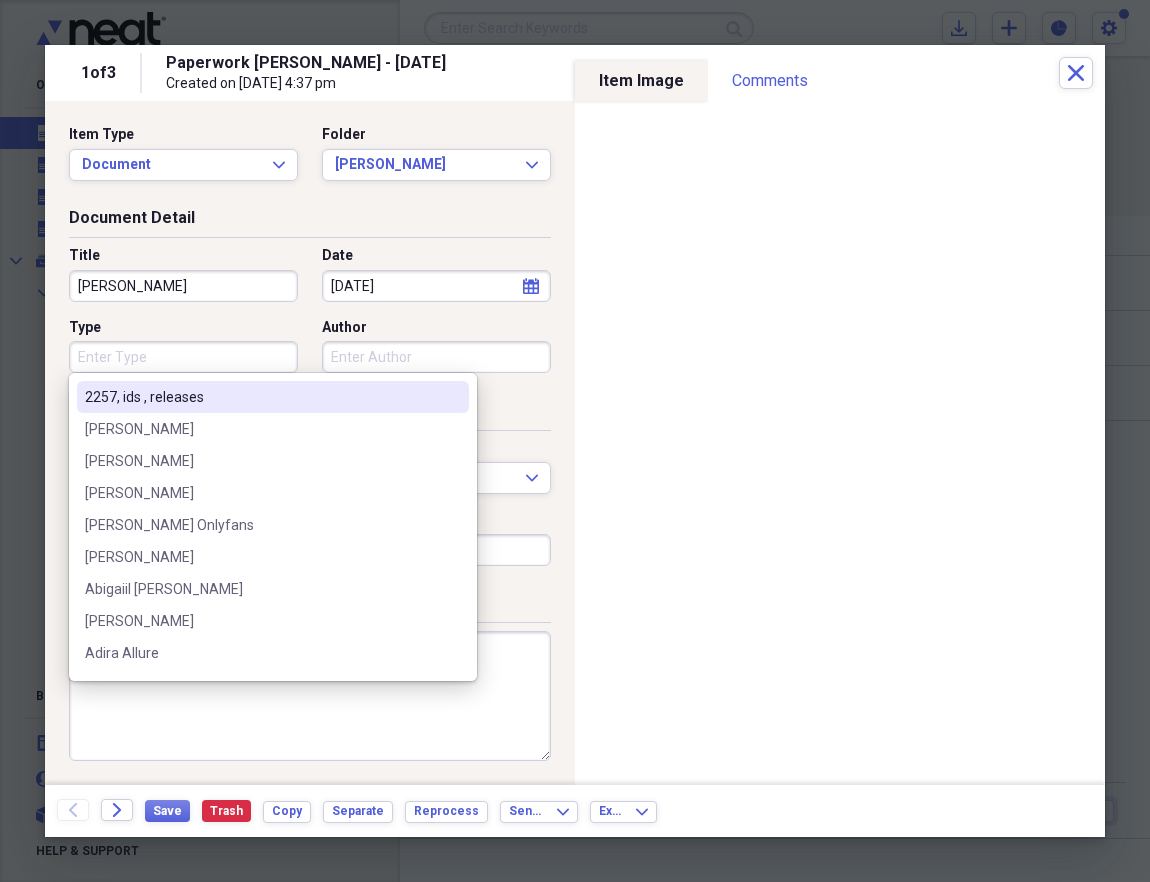 click on "Roxie Sinner & Alex Mack - FCP" at bounding box center [310, 696] 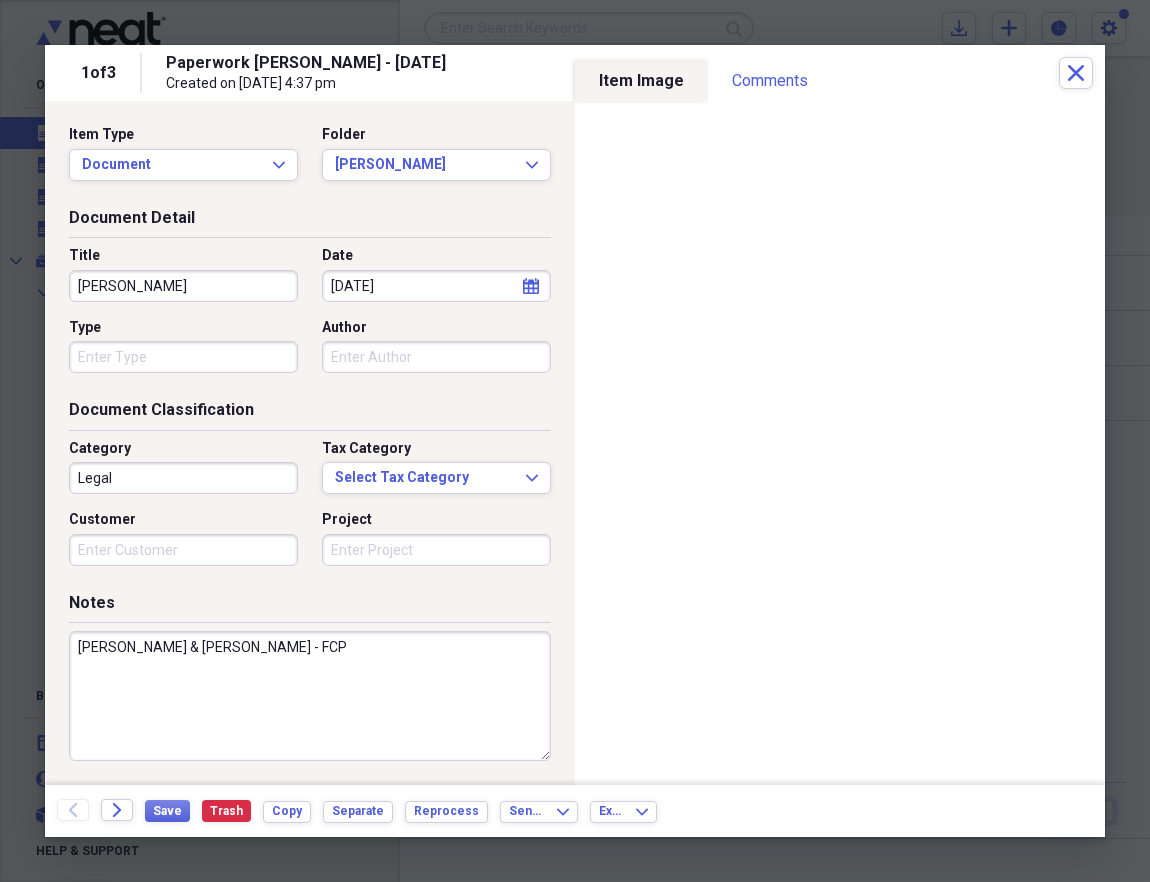 click on "Roxie Sinner & Alex Mack - FCP" at bounding box center [310, 696] 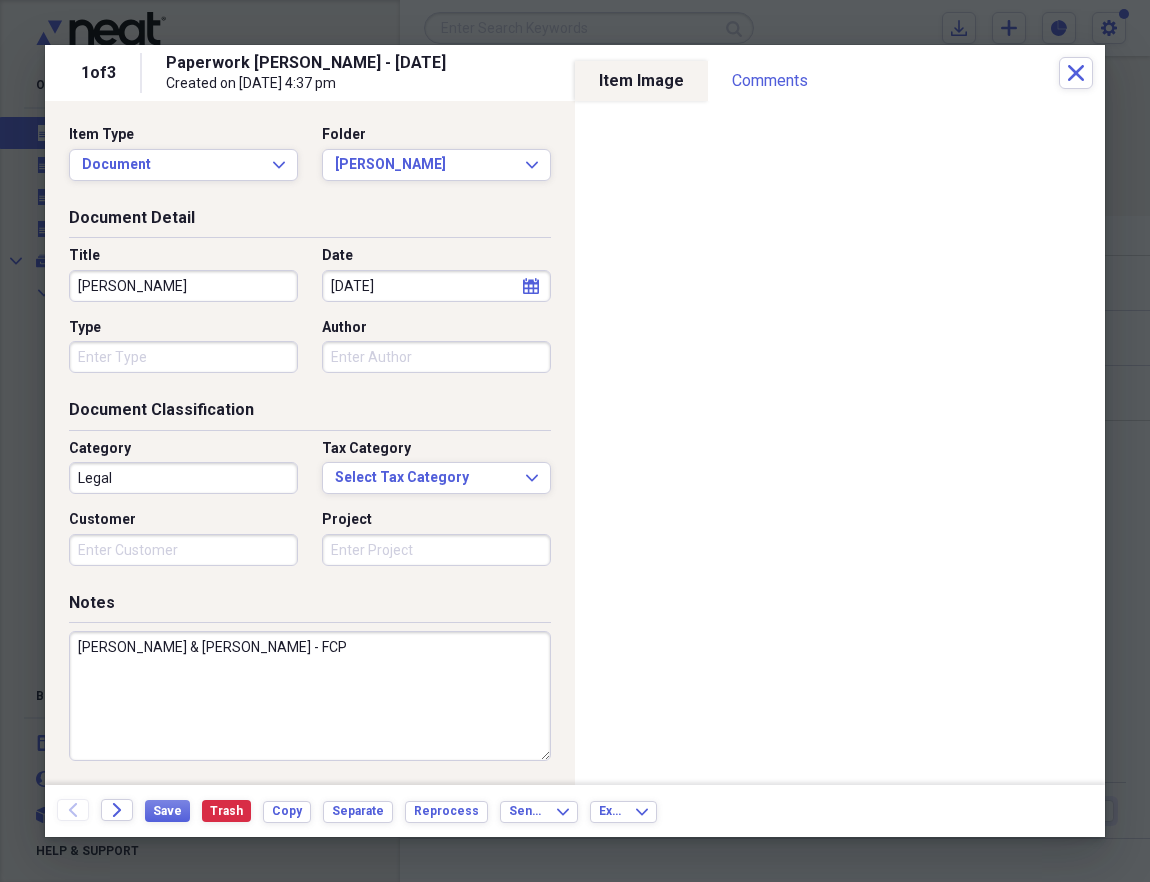 drag, startPoint x: 231, startPoint y: 647, endPoint x: 197, endPoint y: 646, distance: 34.0147 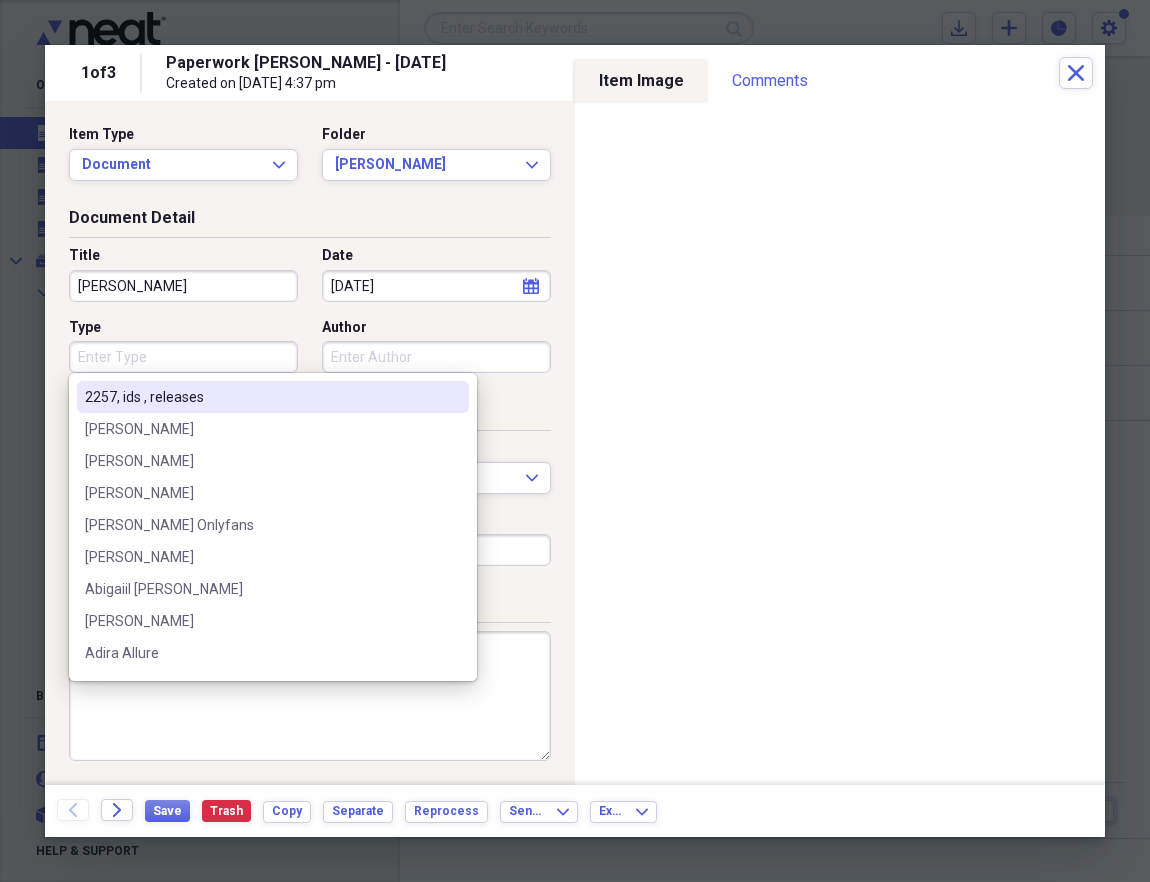 paste on "[PERSON_NAME]" 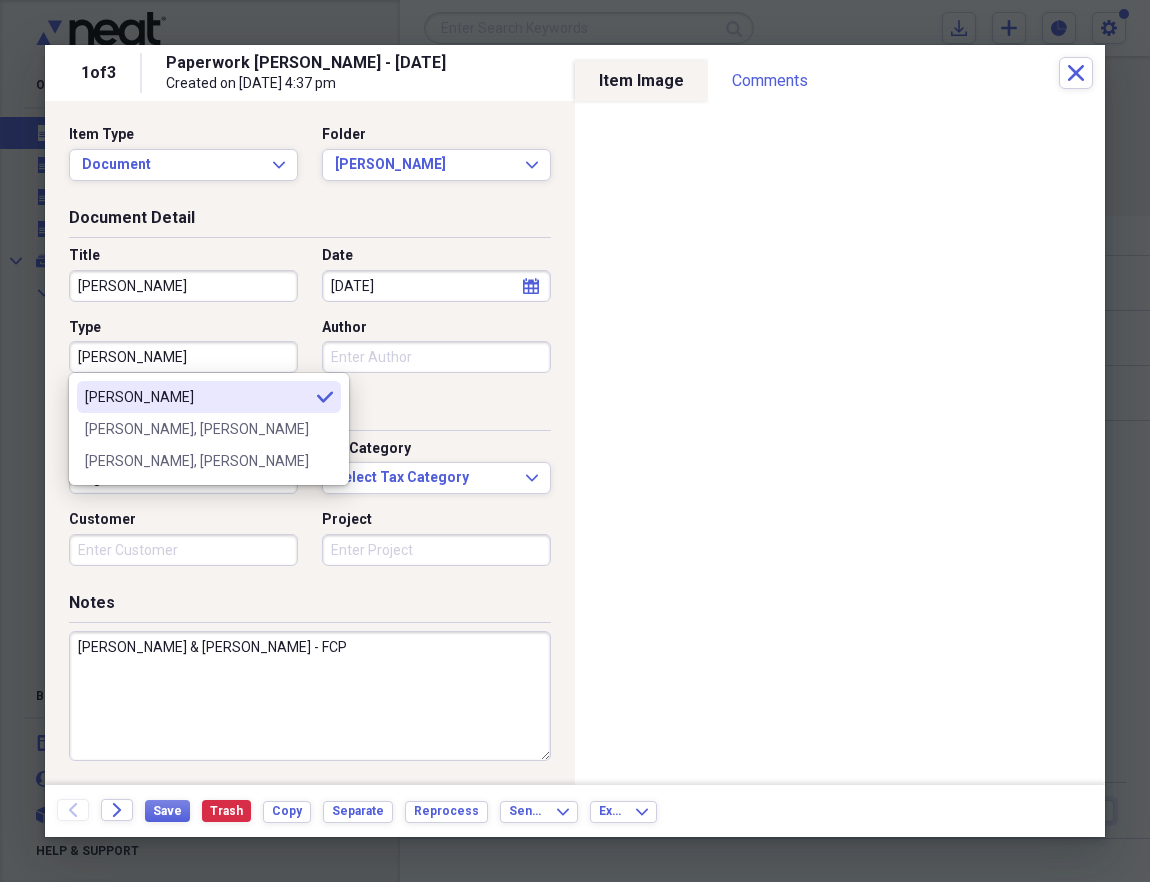 type on "[PERSON_NAME]" 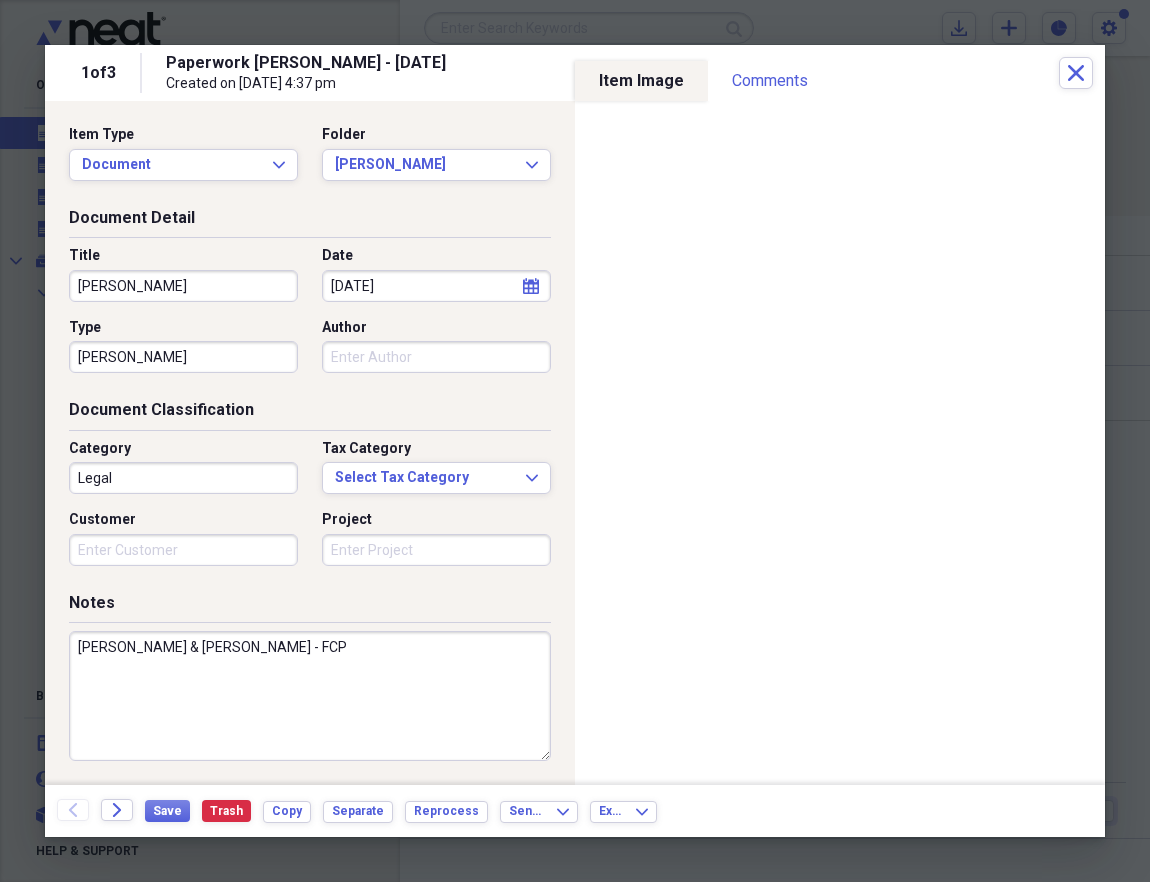 click on "Roxie Sinner & Alex Mack - FCP" at bounding box center (310, 696) 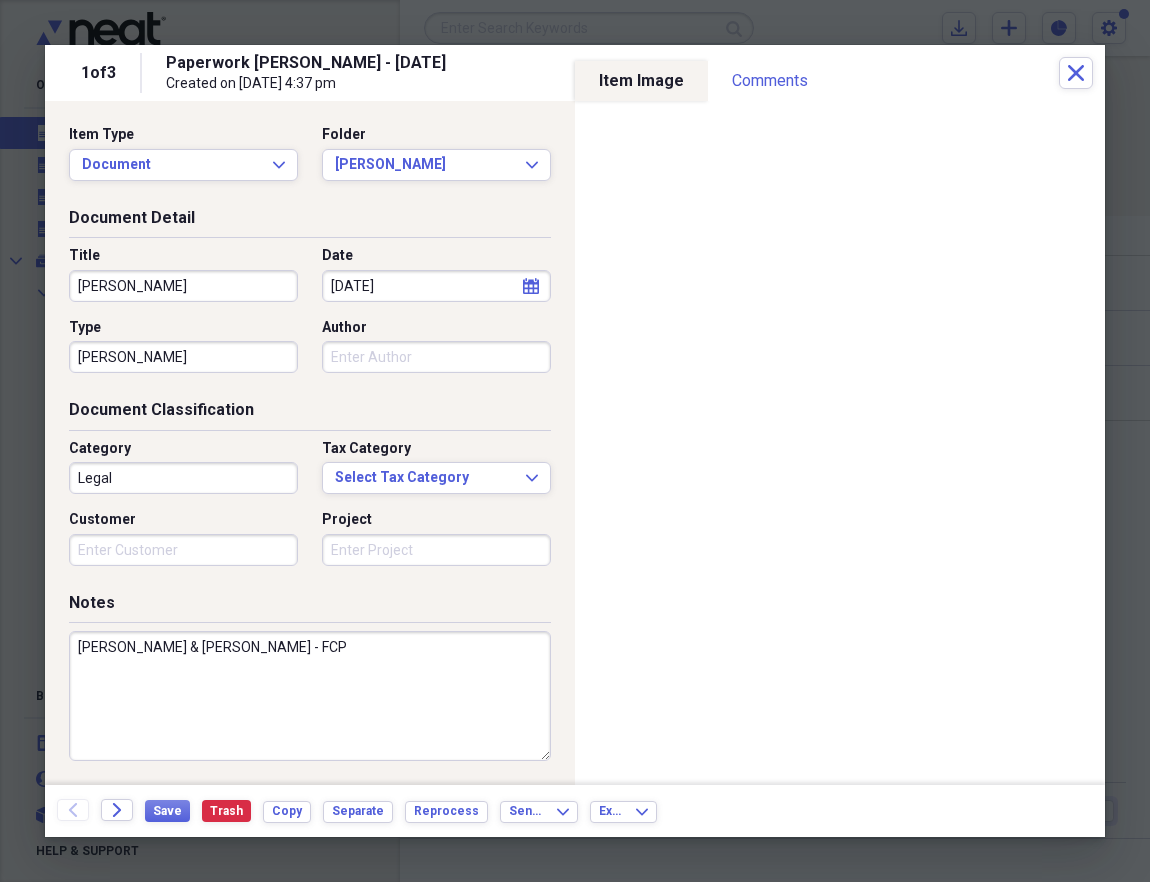 drag, startPoint x: 273, startPoint y: 652, endPoint x: 64, endPoint y: 649, distance: 209.02153 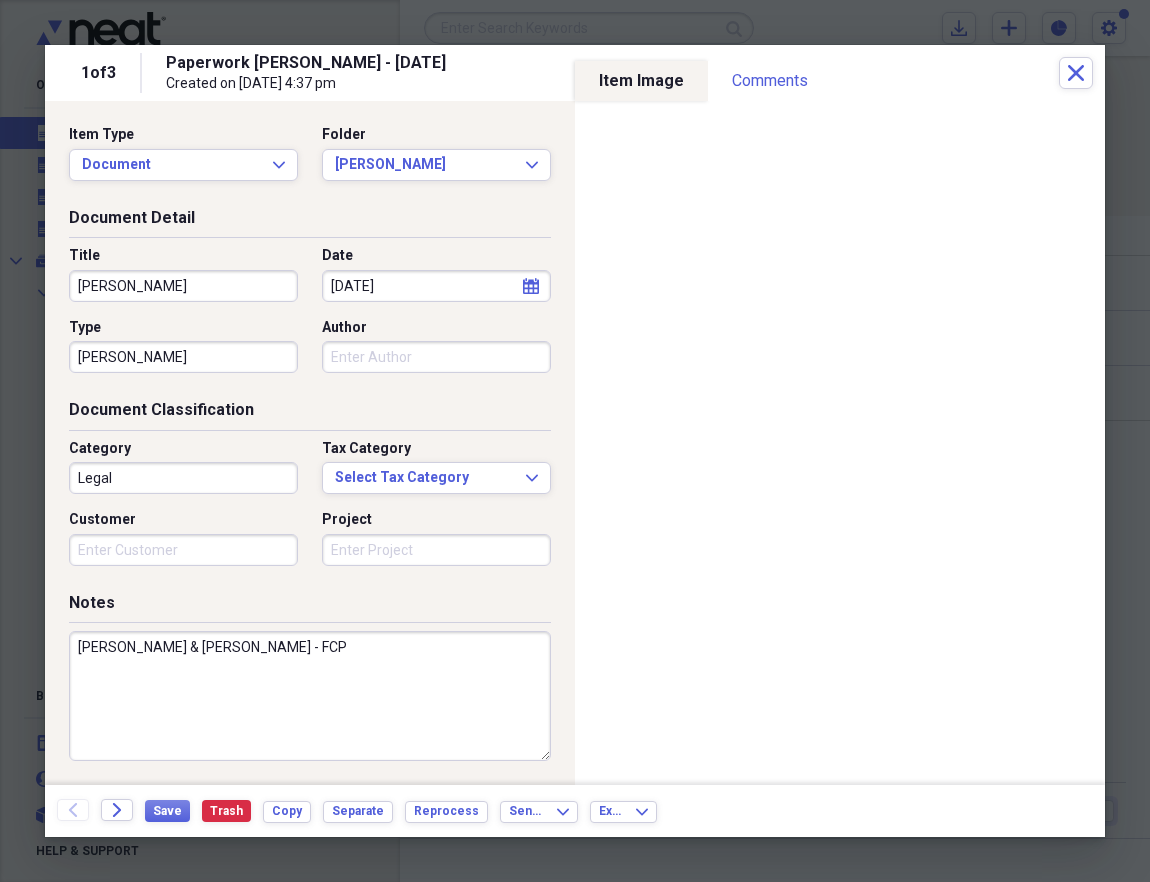 click on "Notes Roxie Sinner & Alex Mack - FCP" at bounding box center [310, 689] 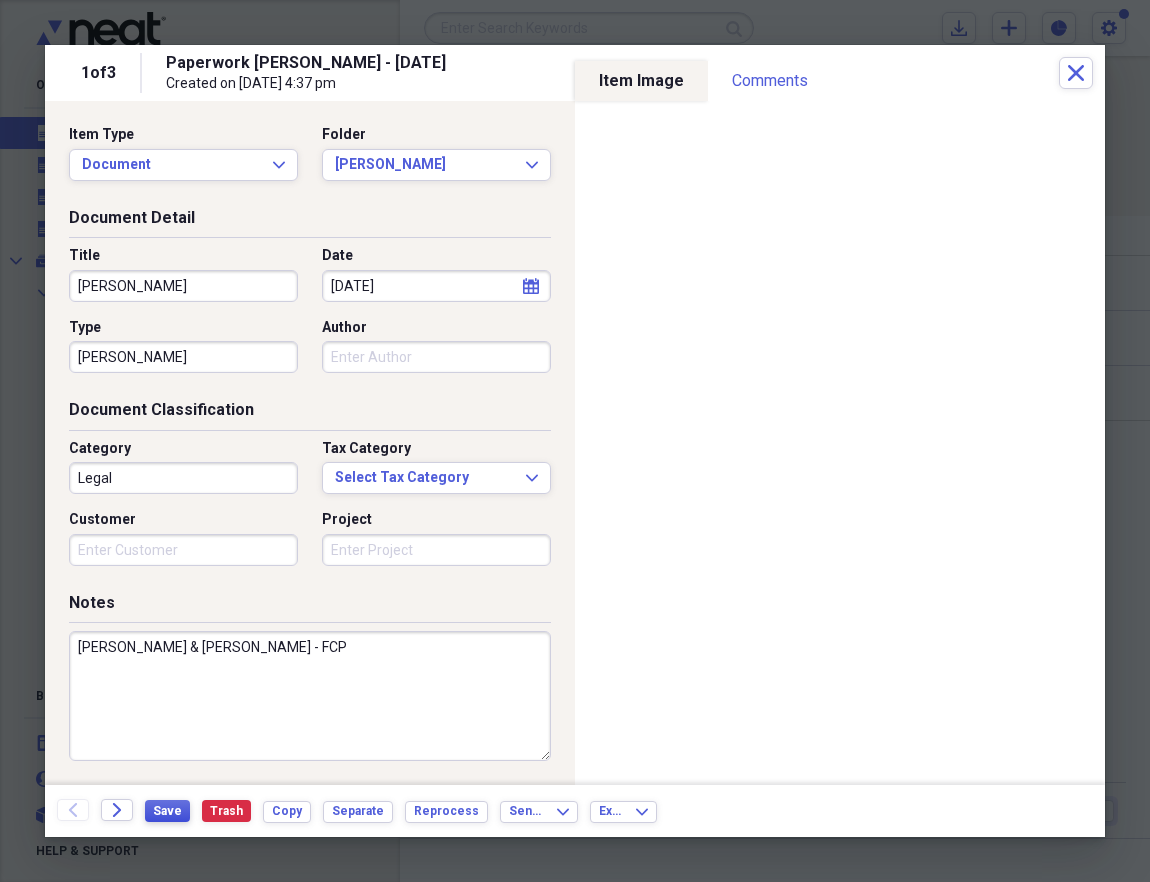 click on "Save" at bounding box center (167, 811) 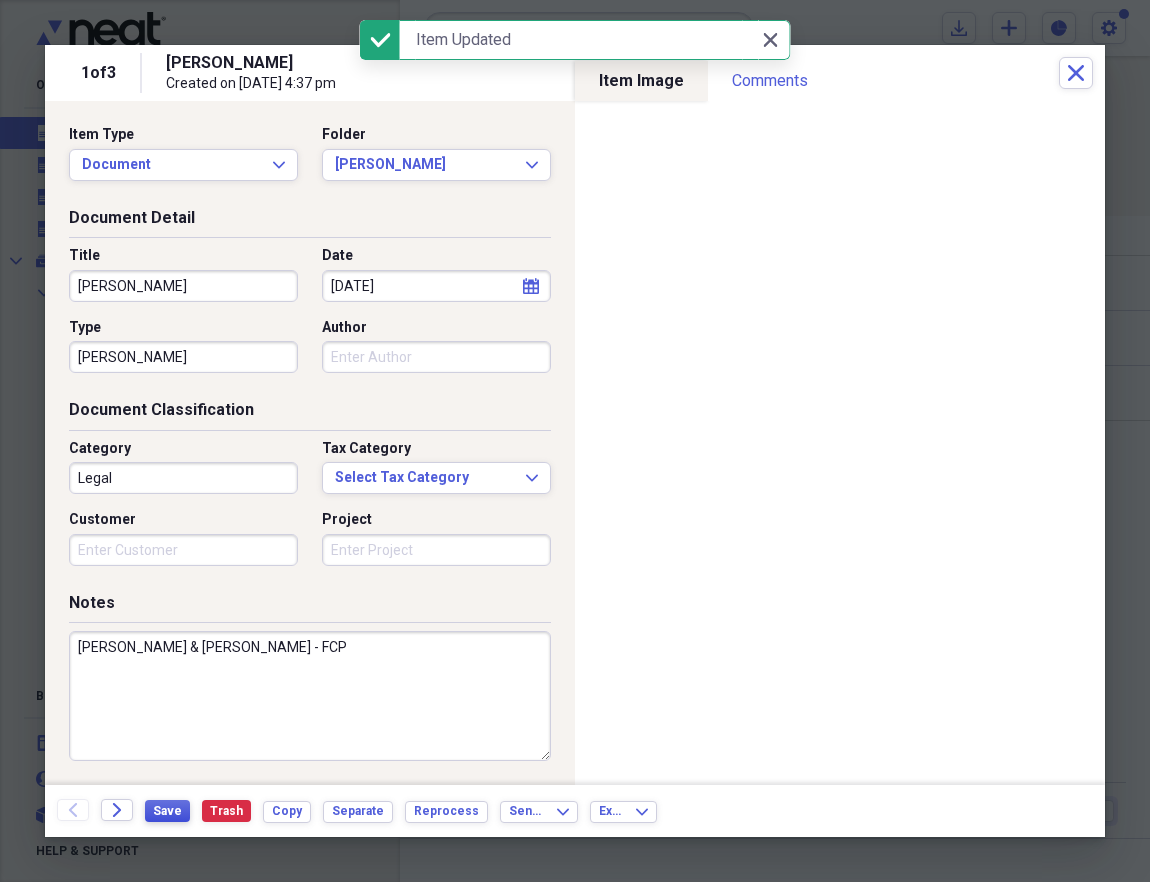 type on "[PERSON_NAME]" 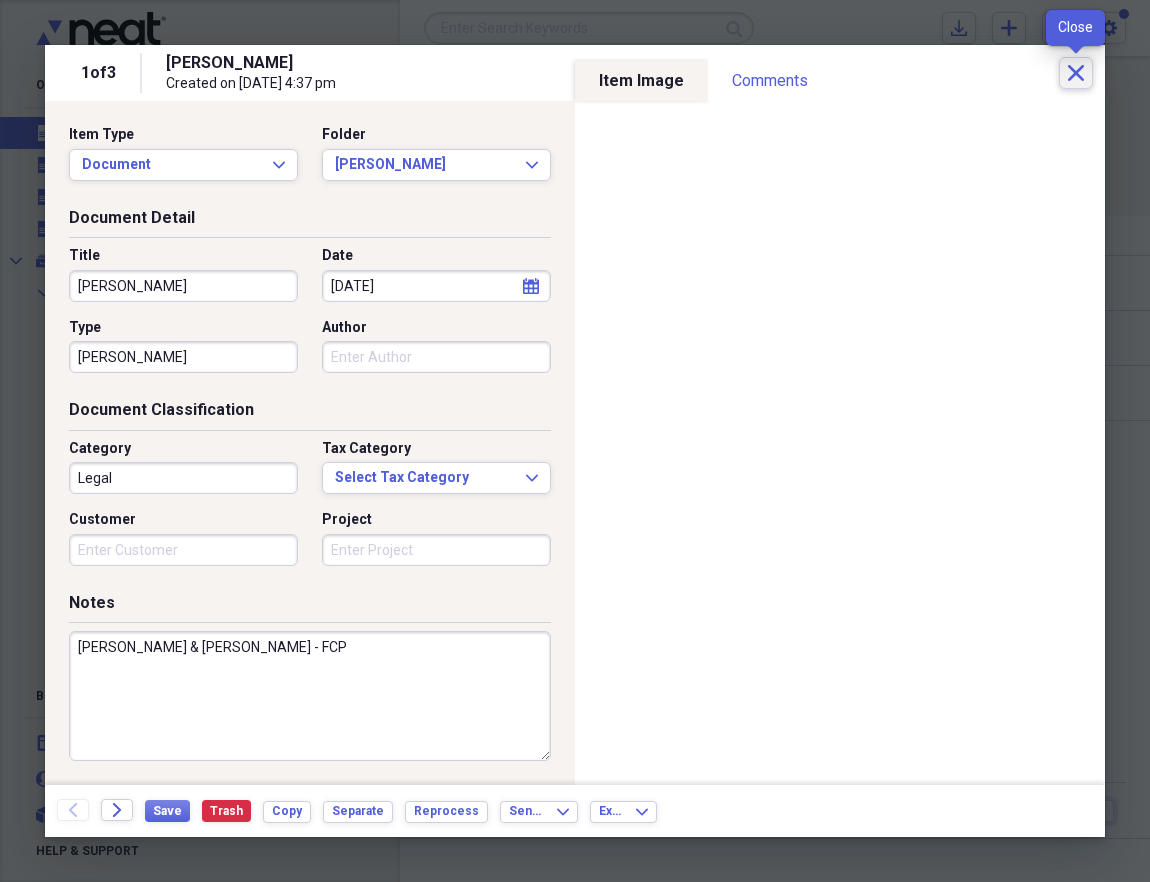 click on "Close" 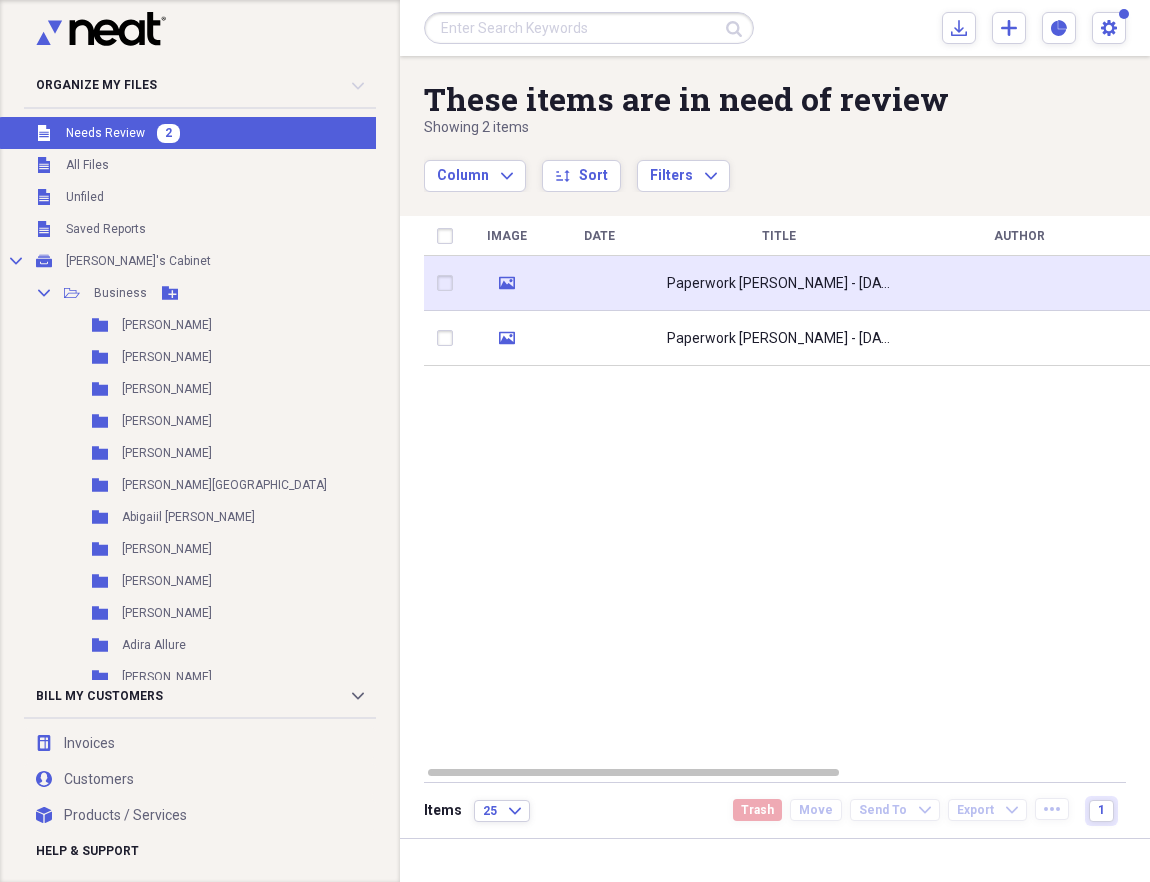 click on "Paperwork Alex Mack - 03-30-2024" at bounding box center (779, 284) 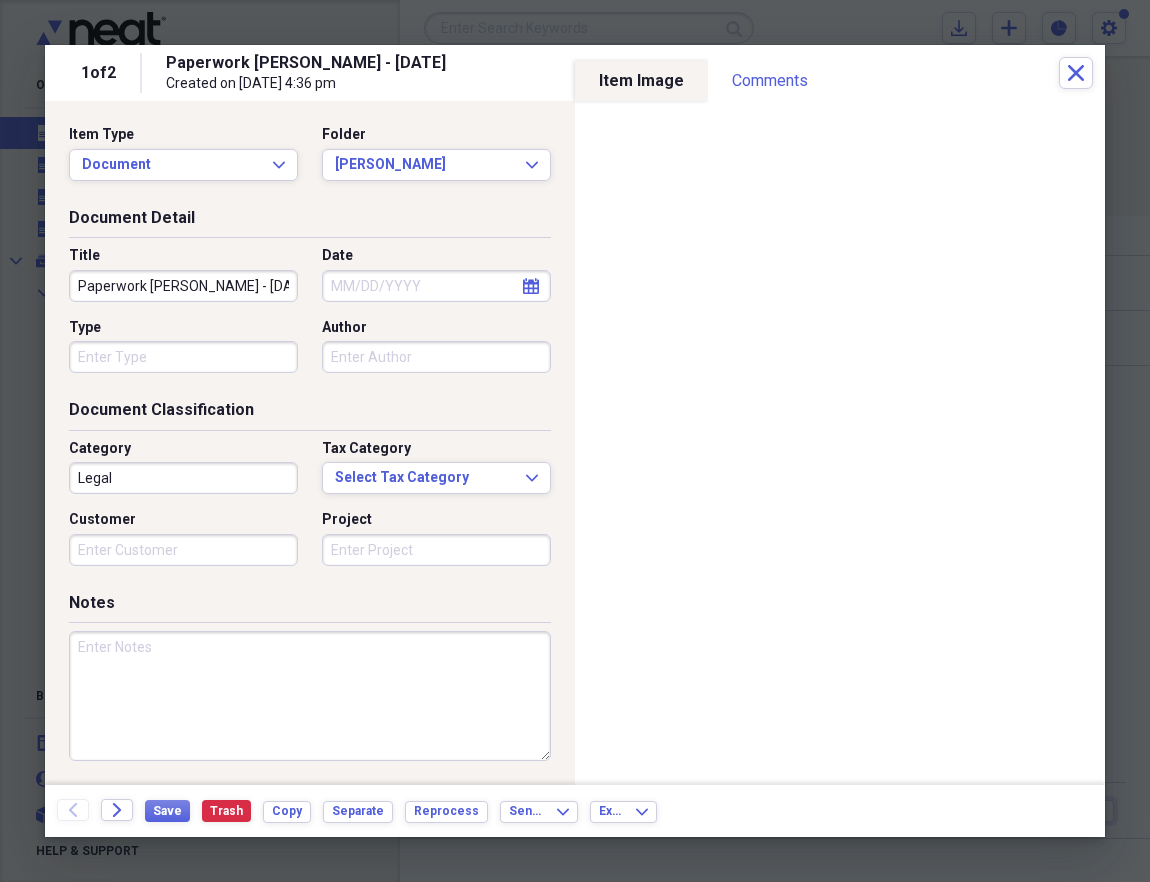 click on "Paperwork Alex Mack - 03-30-2024" at bounding box center (183, 286) 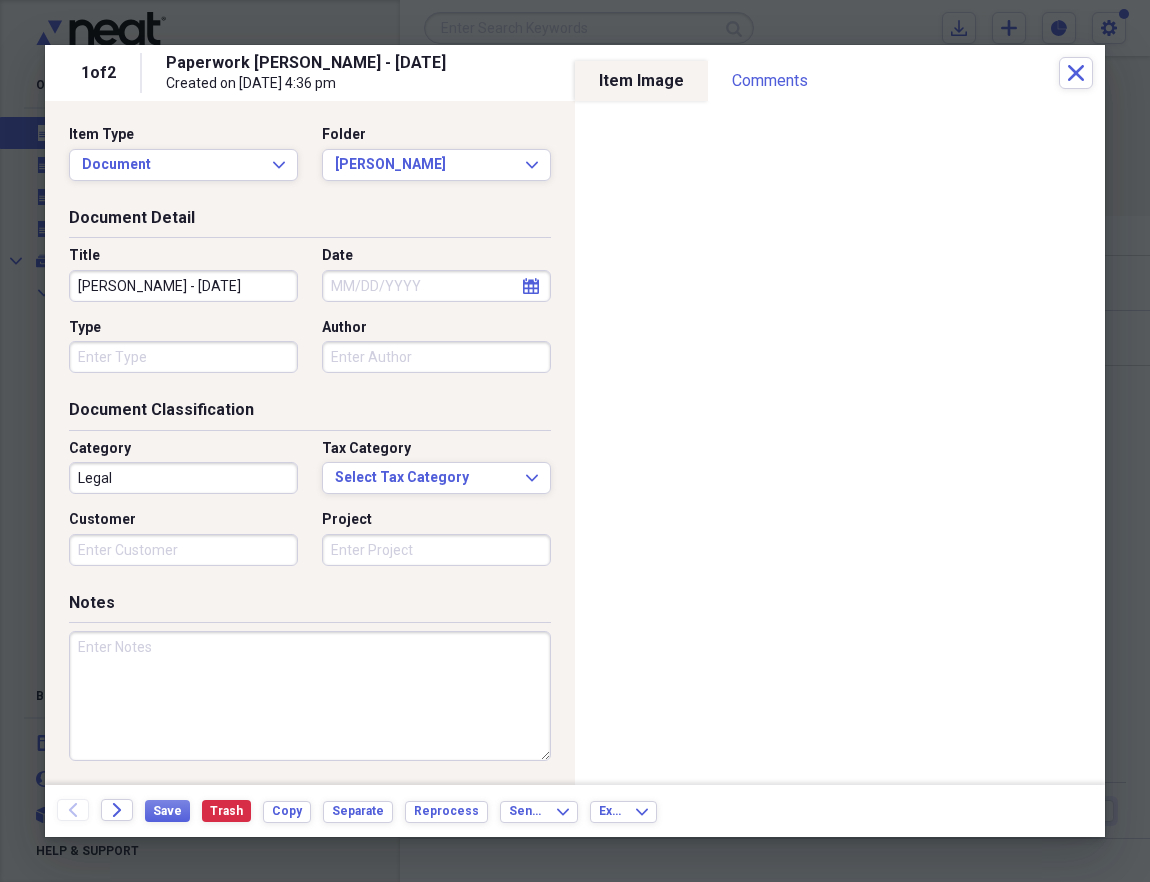 type on "Alex Mack - 03-30-2024" 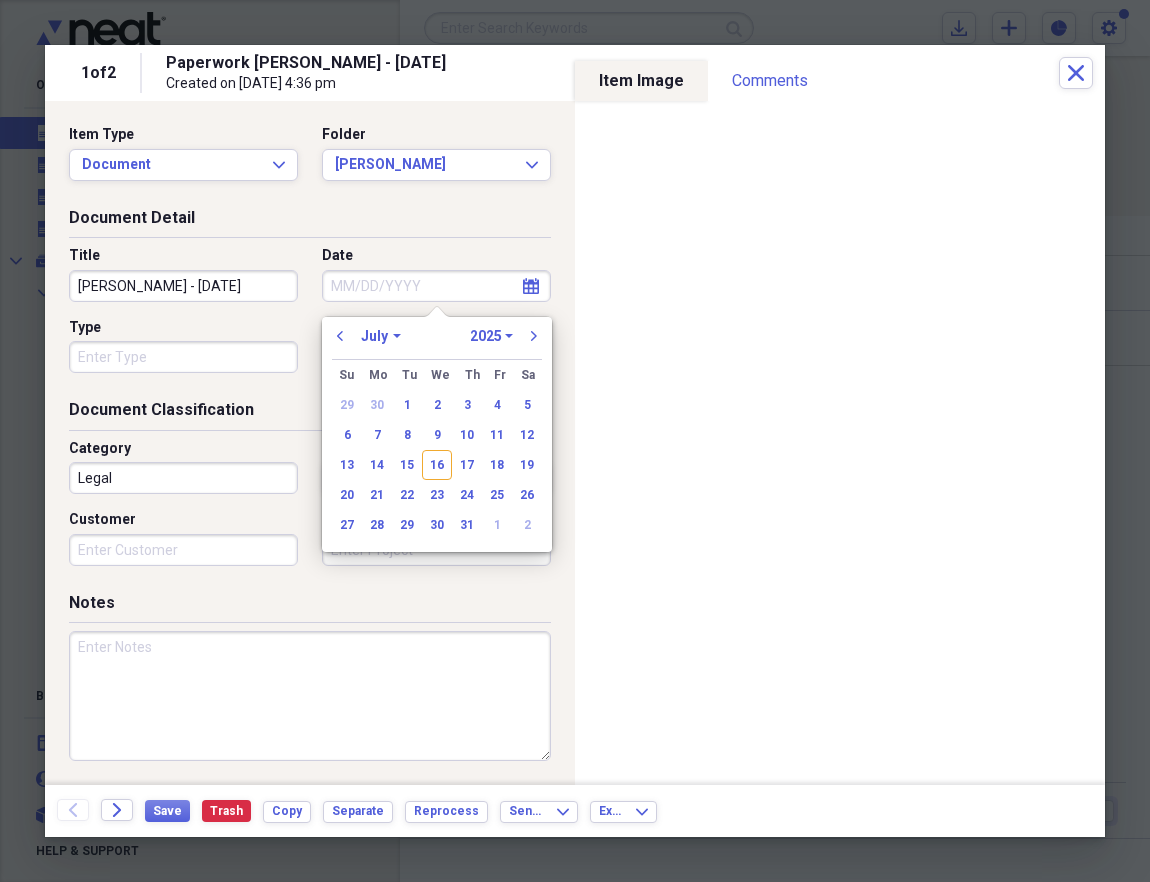 click on "January February March April May June July August September October November December" at bounding box center [381, 336] 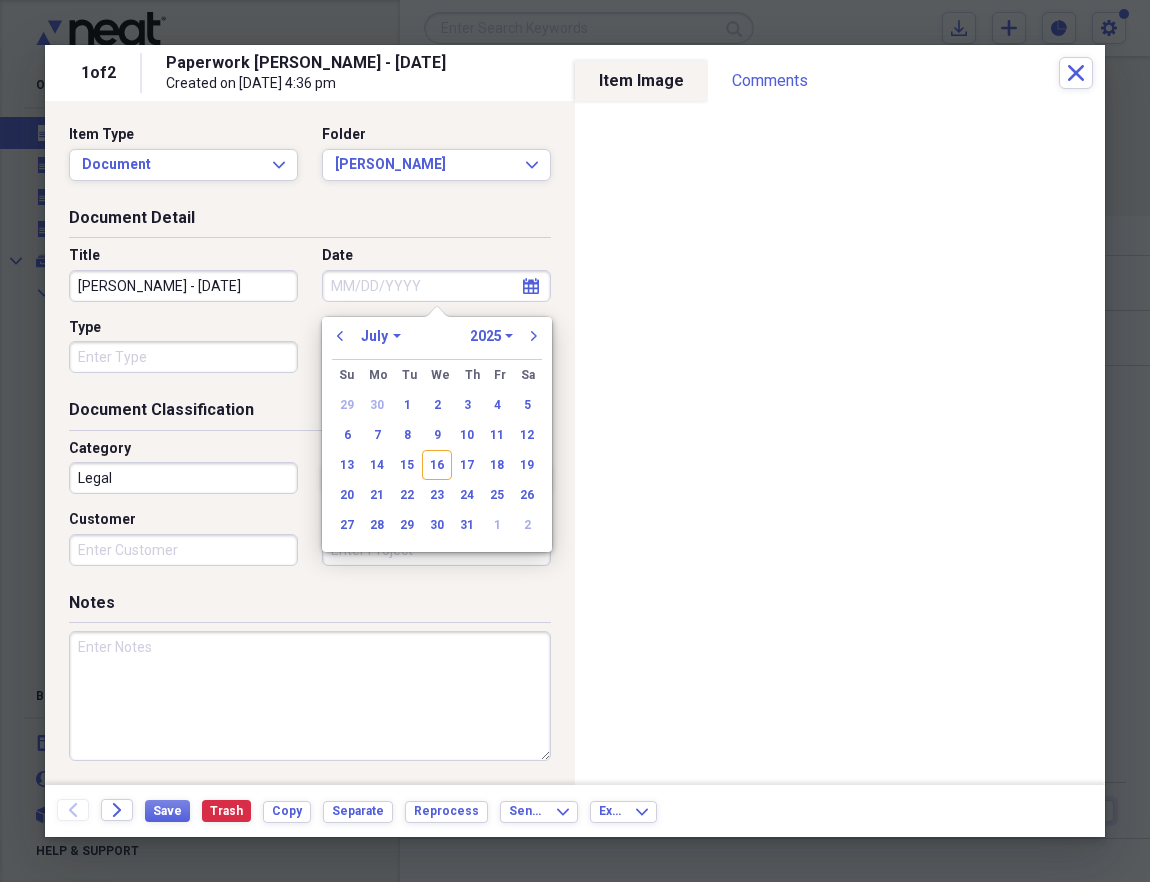 select on "2" 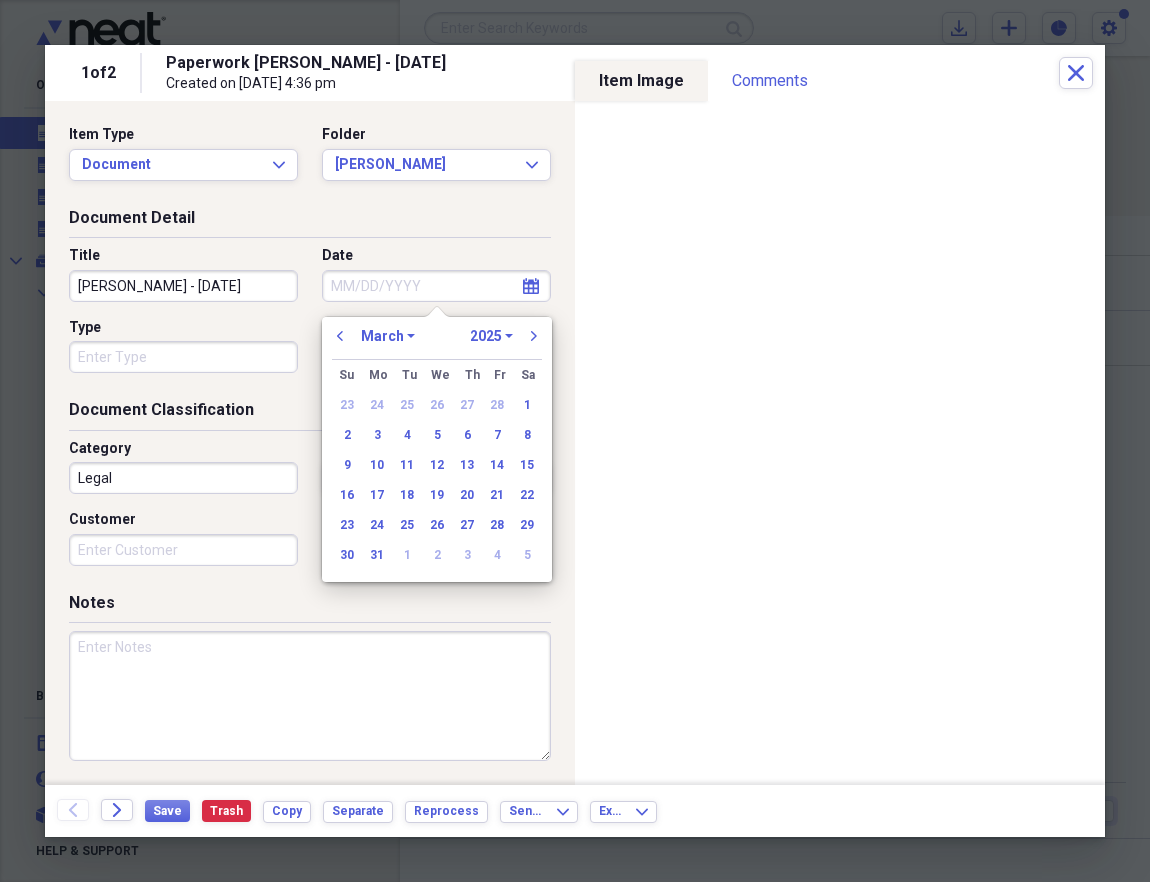 click on "1970 1971 1972 1973 1974 1975 1976 1977 1978 1979 1980 1981 1982 1983 1984 1985 1986 1987 1988 1989 1990 1991 1992 1993 1994 1995 1996 1997 1998 1999 2000 2001 2002 2003 2004 2005 2006 2007 2008 2009 2010 2011 2012 2013 2014 2015 2016 2017 2018 2019 2020 2021 2022 2023 2024 2025 2026 2027 2028 2029 2030 2031 2032 2033 2034 2035" at bounding box center (491, 336) 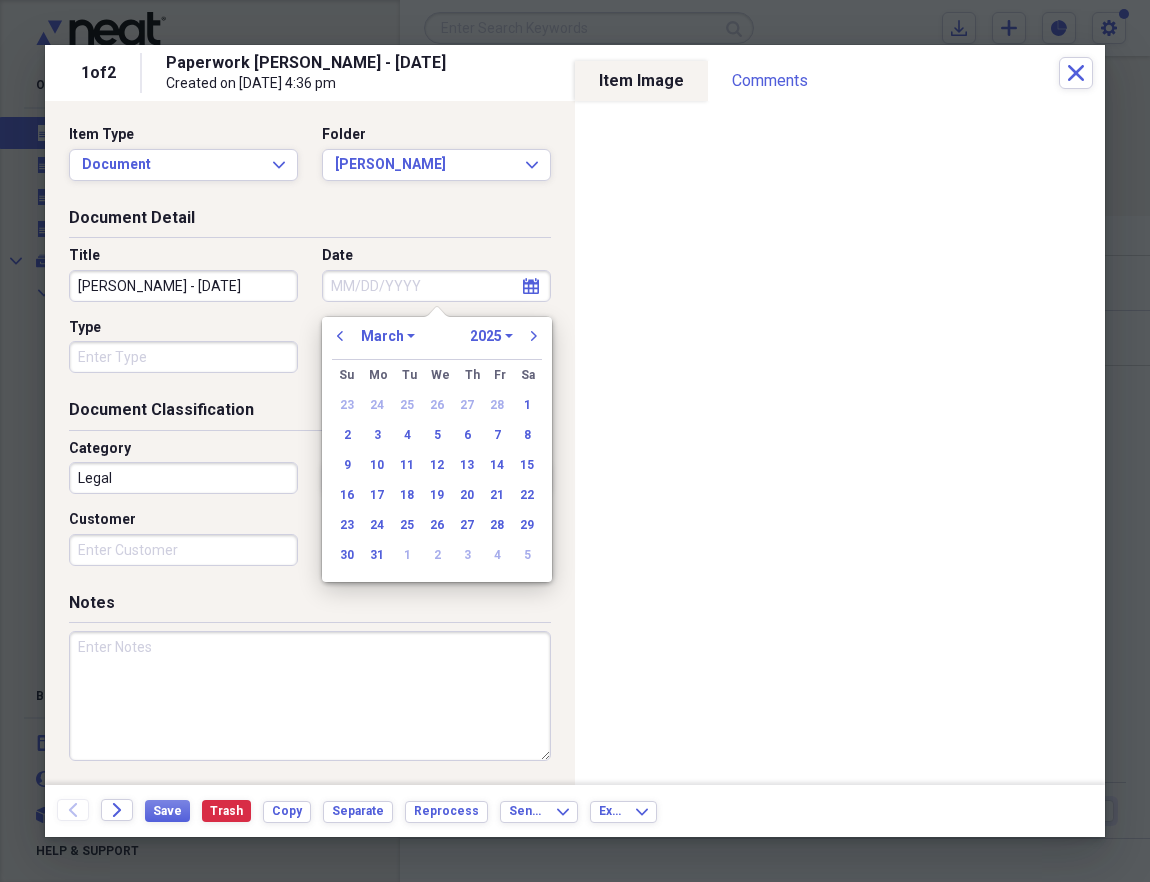 select on "2024" 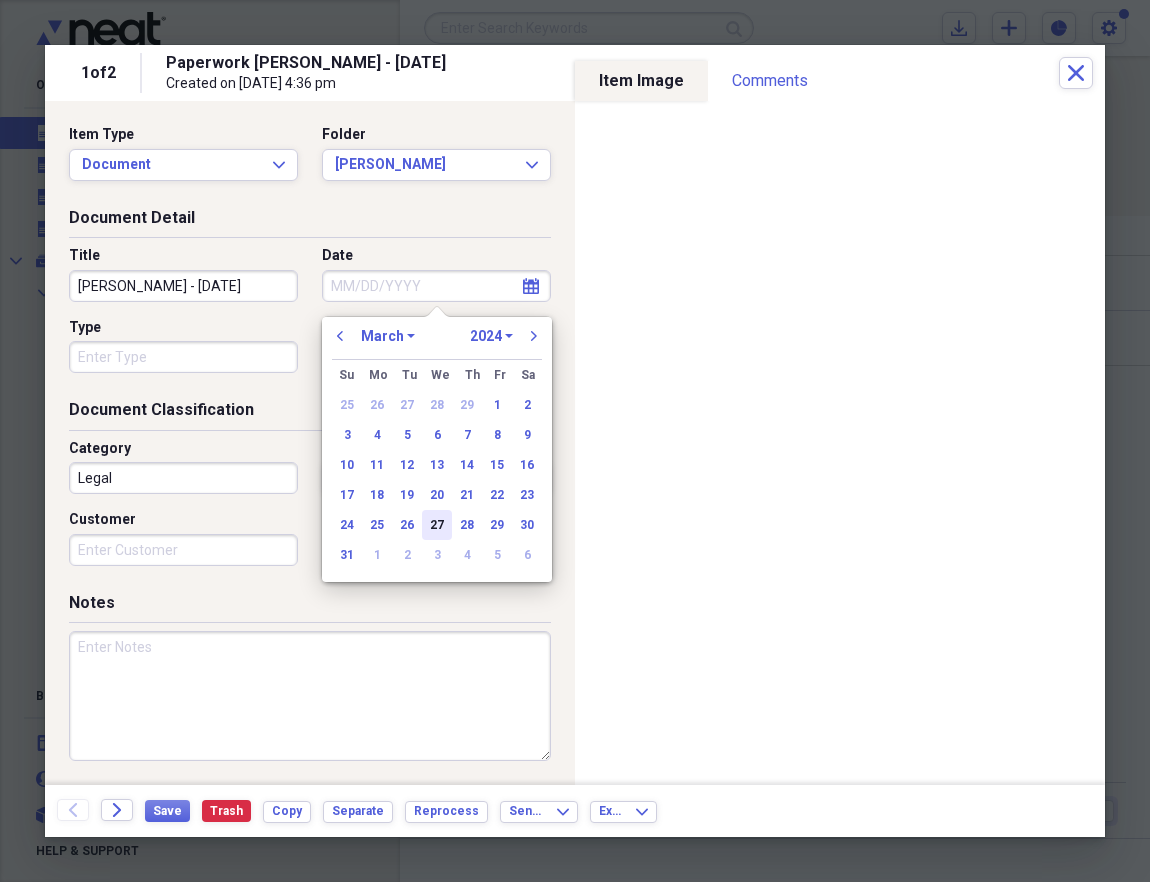 click on "30" at bounding box center [527, 525] 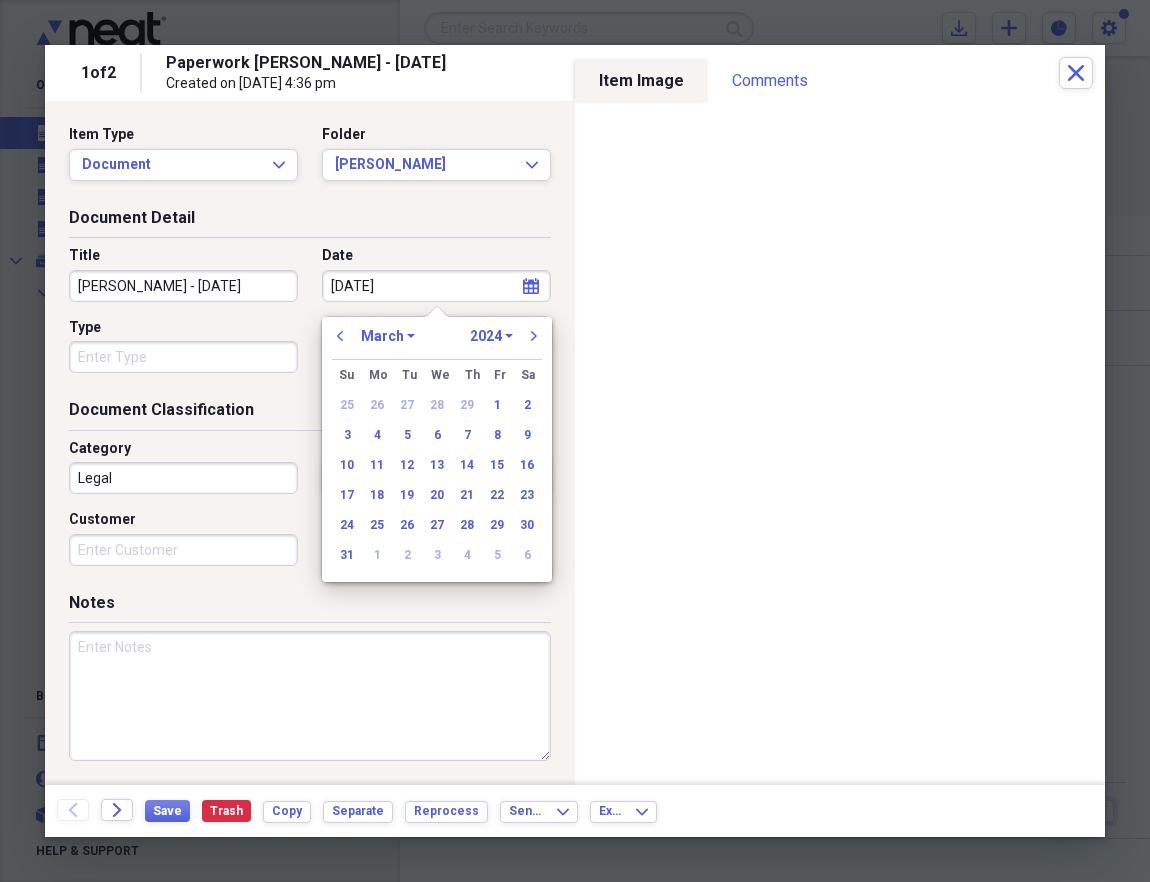 type on "03/30/2024" 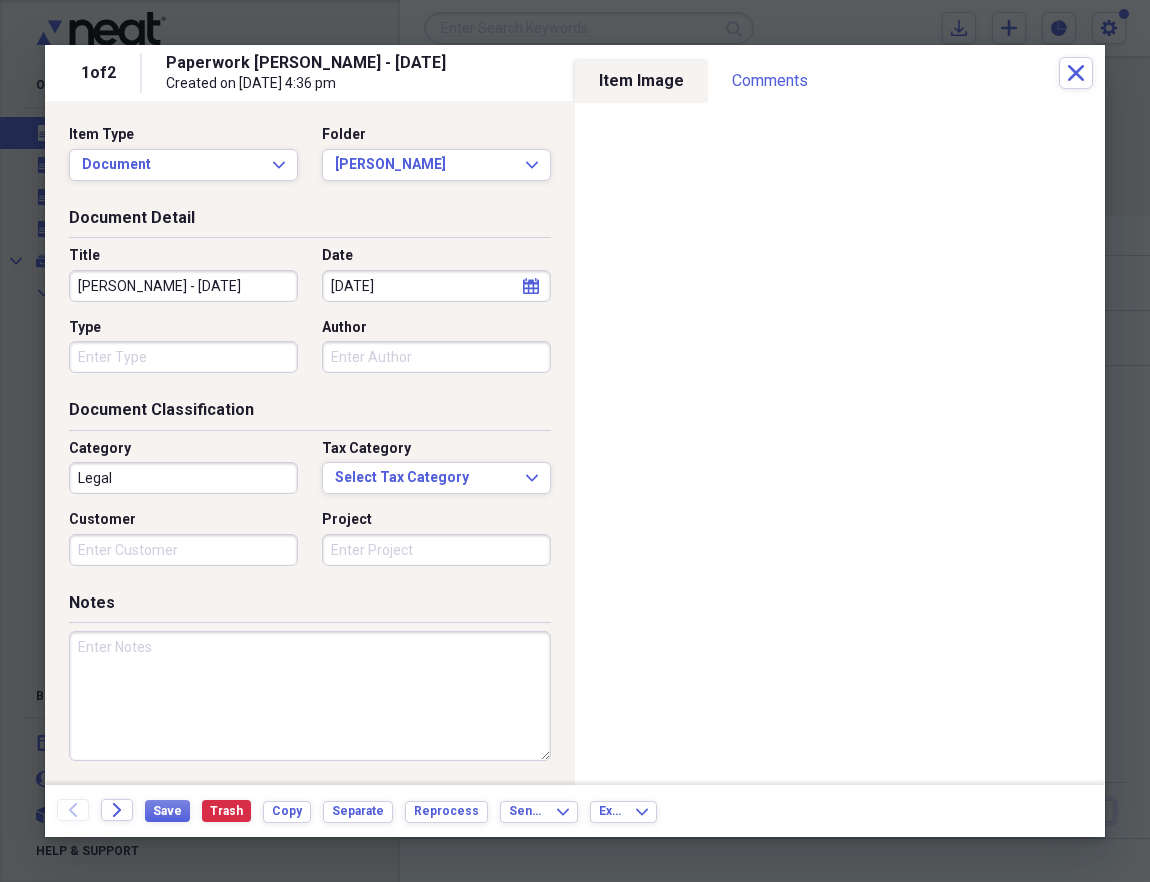 drag, startPoint x: 175, startPoint y: 287, endPoint x: 144, endPoint y: 285, distance: 31.06445 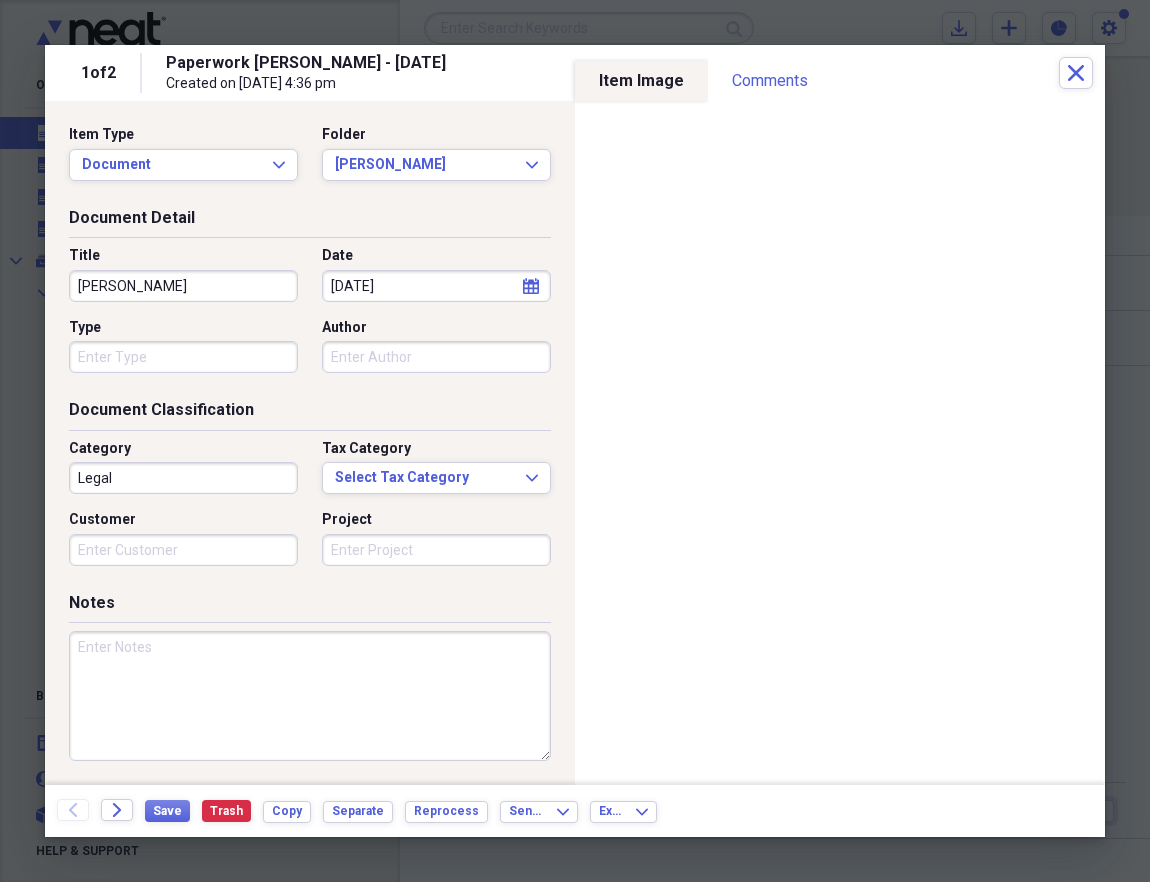 scroll, scrollTop: 1, scrollLeft: 0, axis: vertical 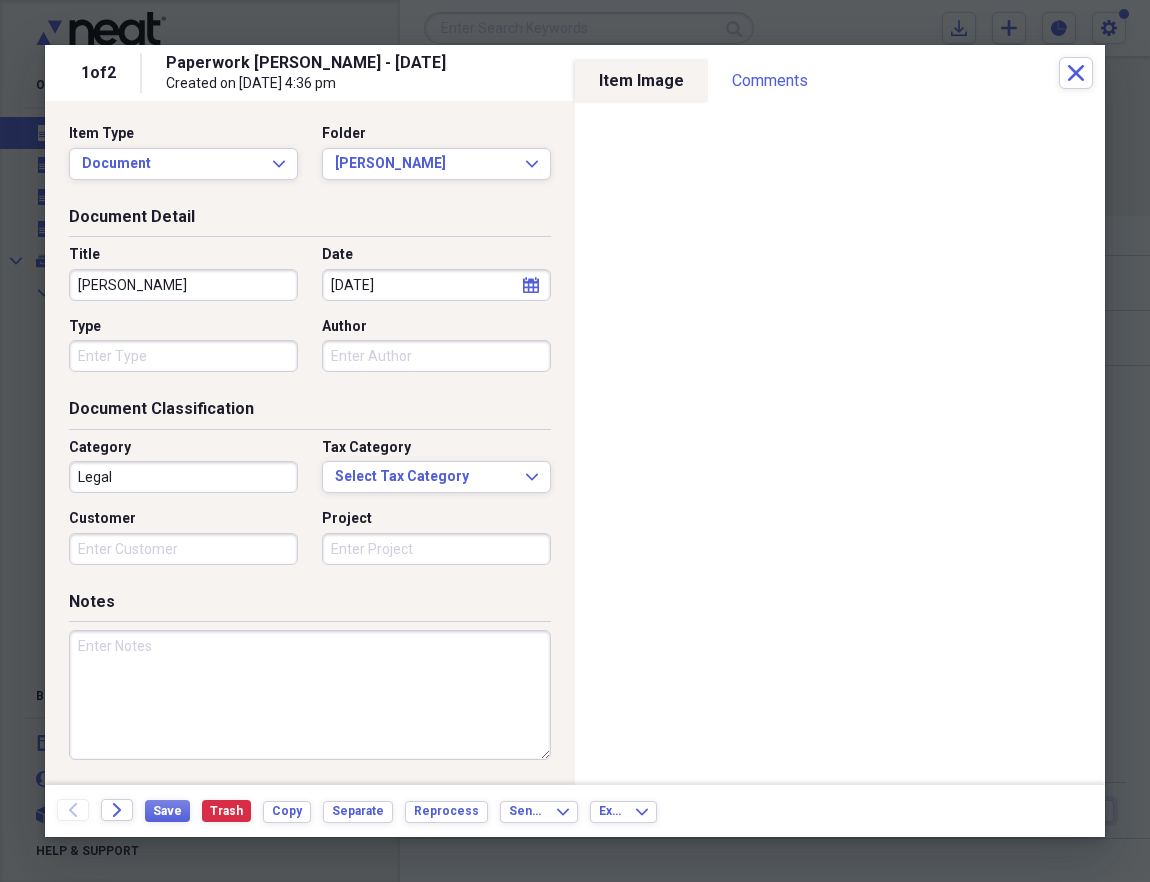 type on "[PERSON_NAME]" 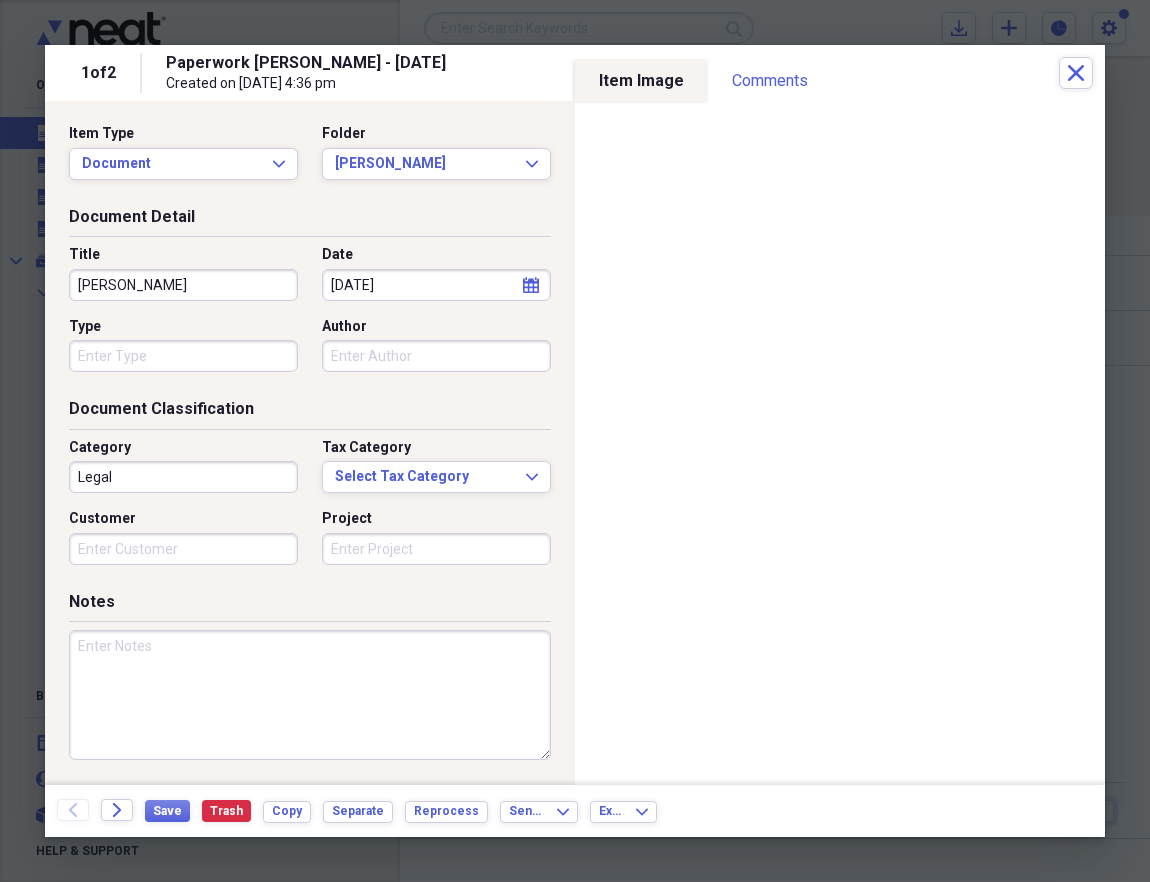 paste on "Roxie Sinner & Alex Mack - FCP" 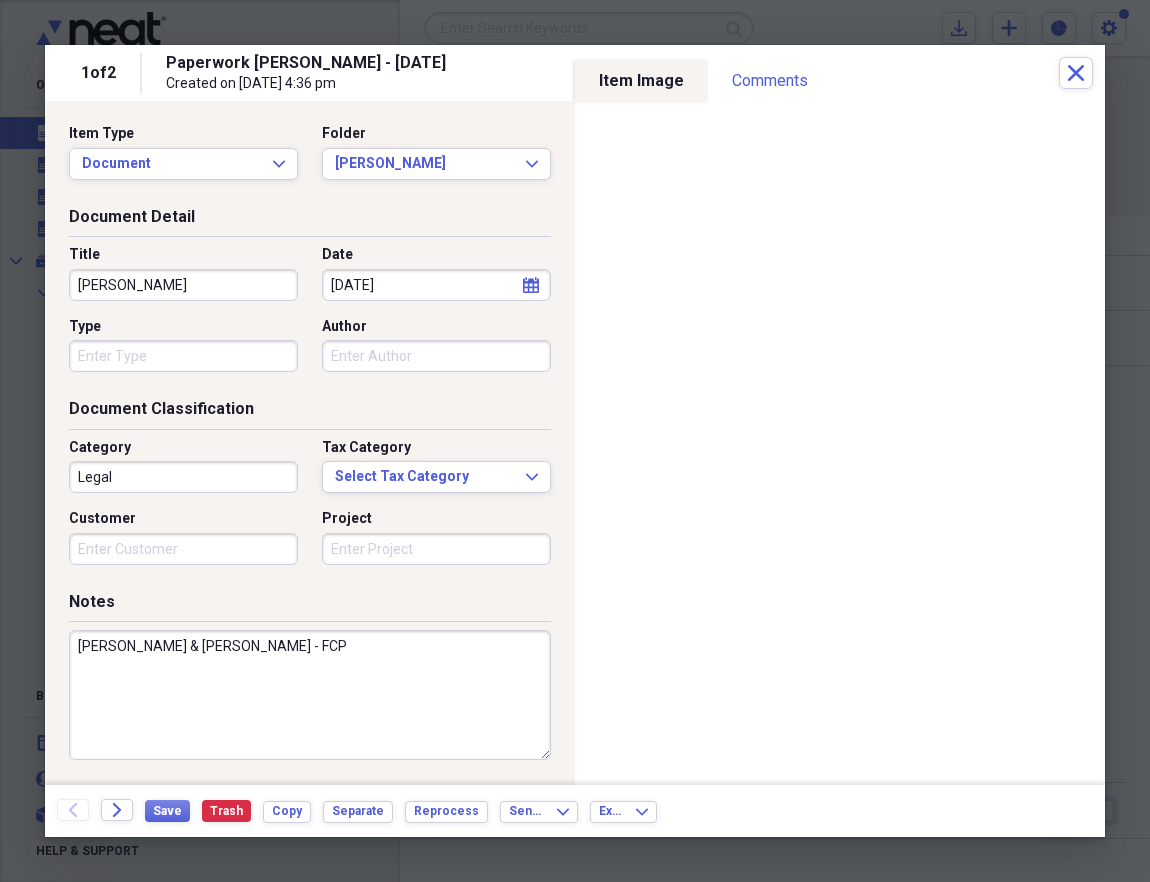 drag, startPoint x: 154, startPoint y: 646, endPoint x: 24, endPoint y: 645, distance: 130.00385 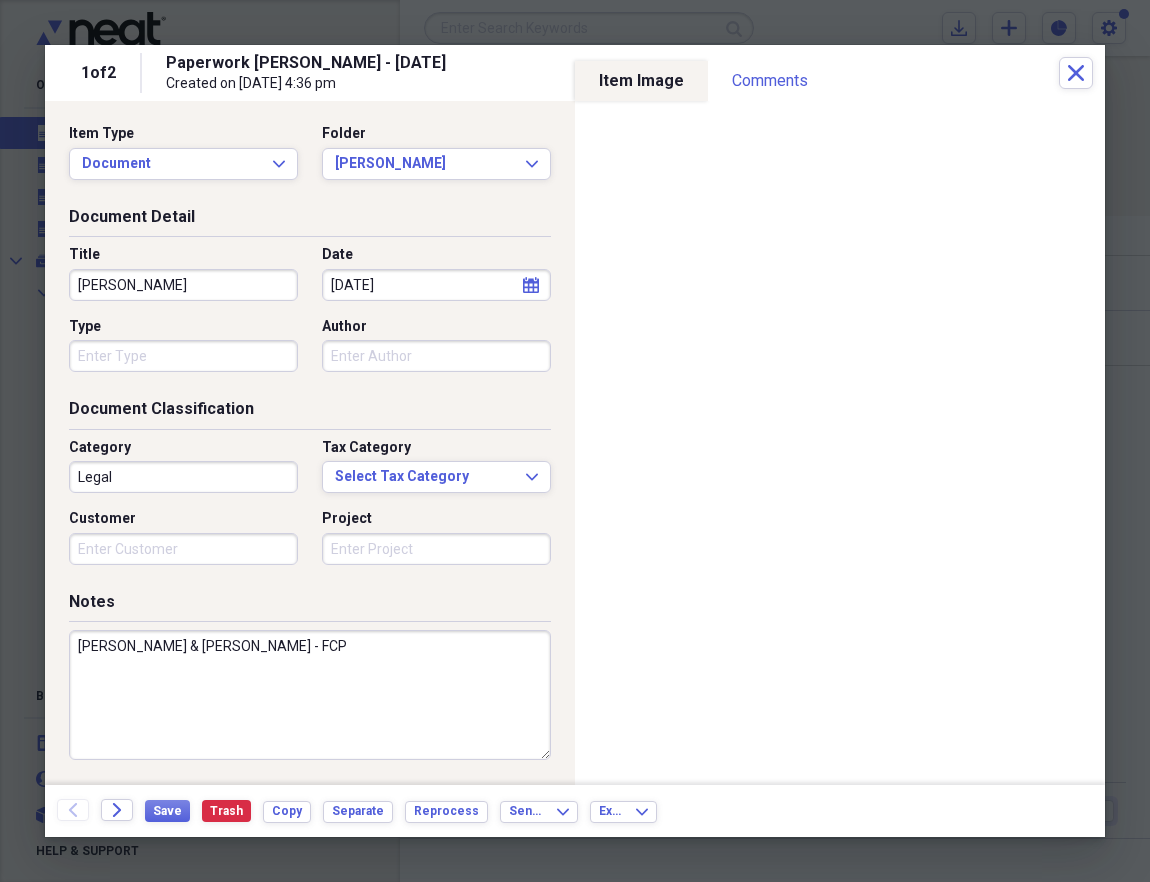click on "1  of  2 Paperwork Alex Mack - 03-30-2024 Created on 07/16/2025 at 4:36 pm Close Item Type Document Expand Folder Alex Mack Expand Document Detail Title Alex Mack Date 03/30/2024 calendar Calendar Type Author Document Classification Category Legal Tax Category Select Tax Category Expand Customer Project Notes Roxie Sinner & Alex Mack - FCP Additional Information Subject Topic Action Type Application Received calendar Calendar Date Sent calendar Calendar From To Date Due calendar Calendar Item Image Comments There are no comments for this item yet Share your comments Back Forward Save Trash Copy Separate Reprocess Send To Expand Export Expand" at bounding box center (575, 0) 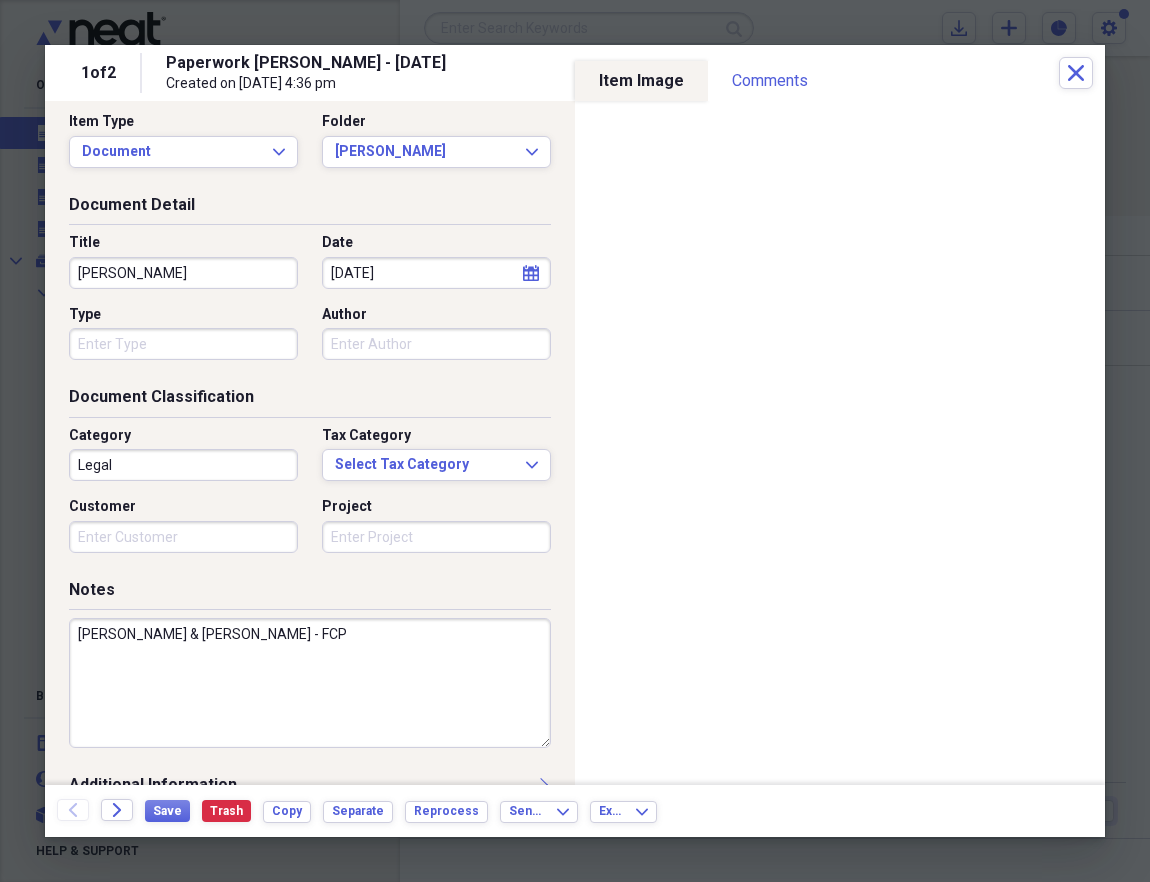 scroll, scrollTop: 16, scrollLeft: 0, axis: vertical 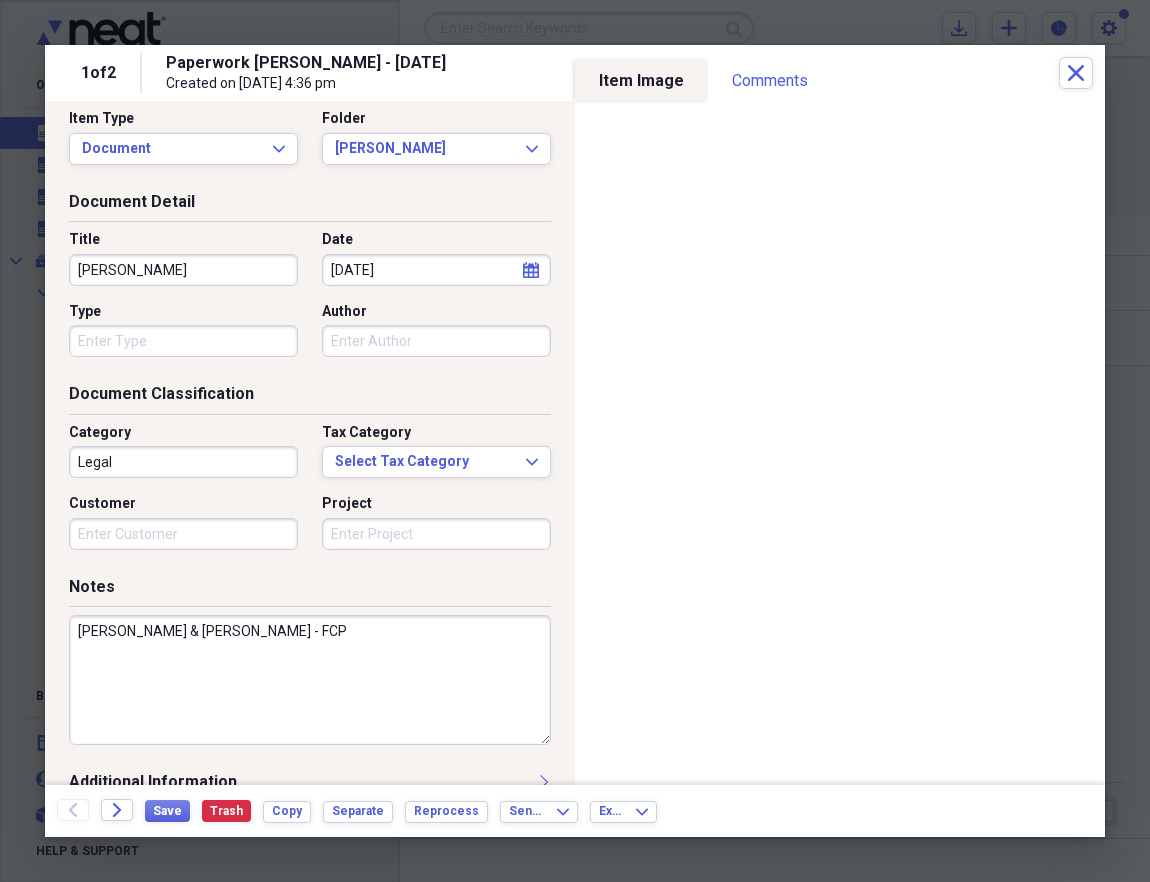 click on "Roxie Sinner & Alex Mack - FCP" at bounding box center (310, 680) 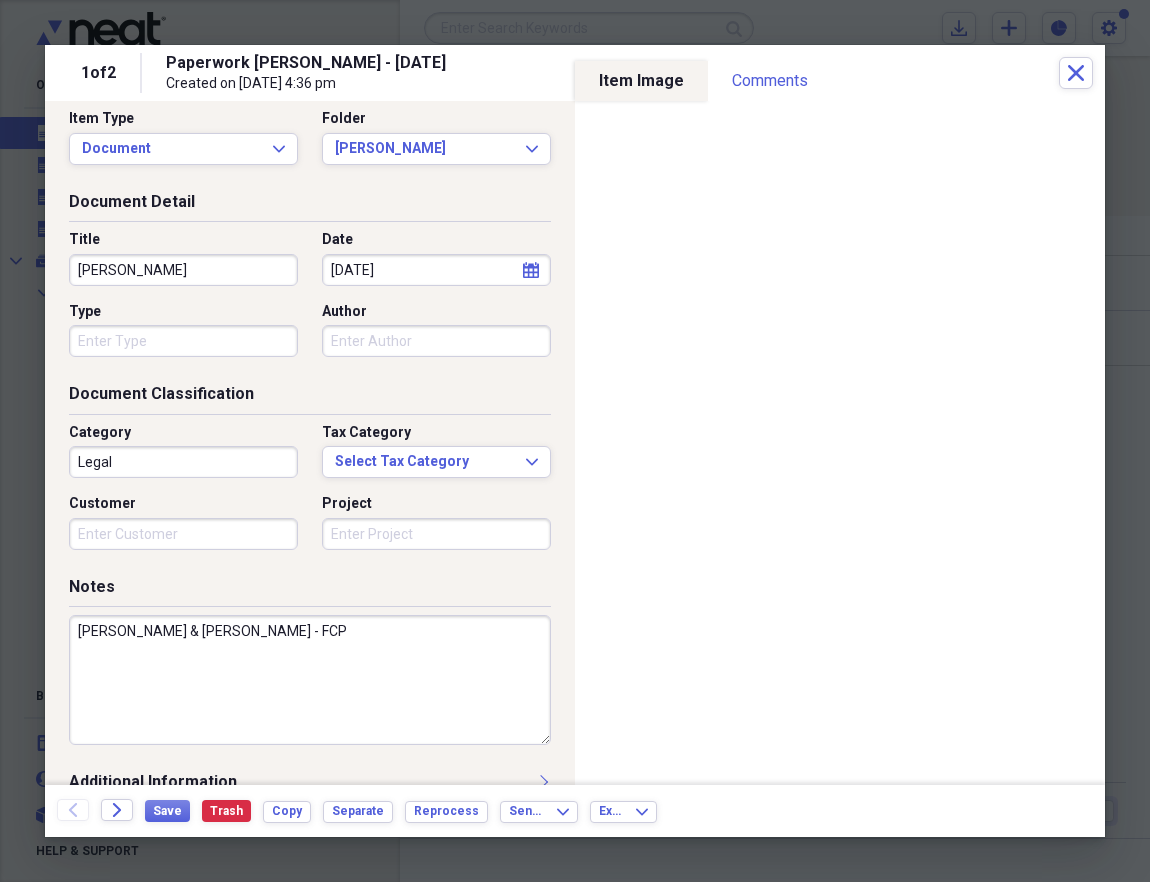 click on "Notes Roxie Sinner & Alex Mack - FCP" at bounding box center [310, 673] 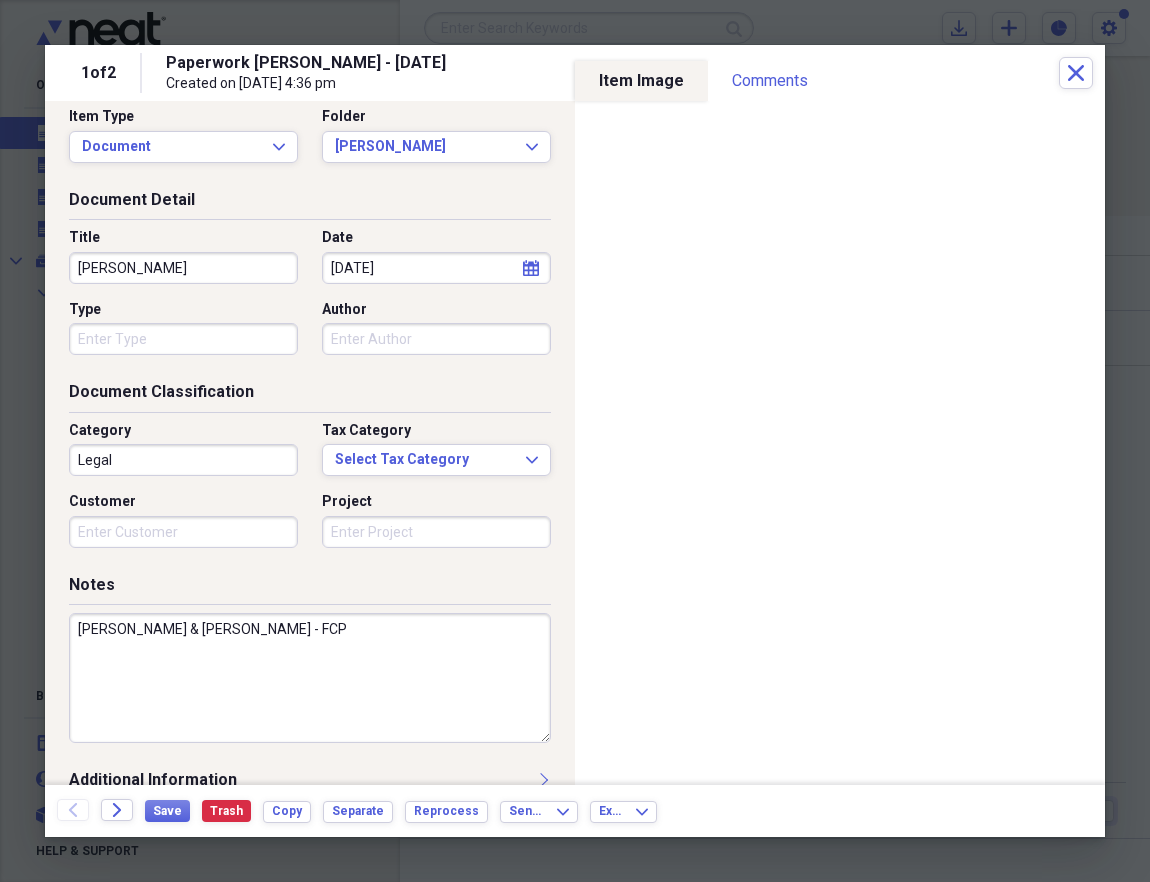 type on "Roxie Sinner & Alex Mack - FCP" 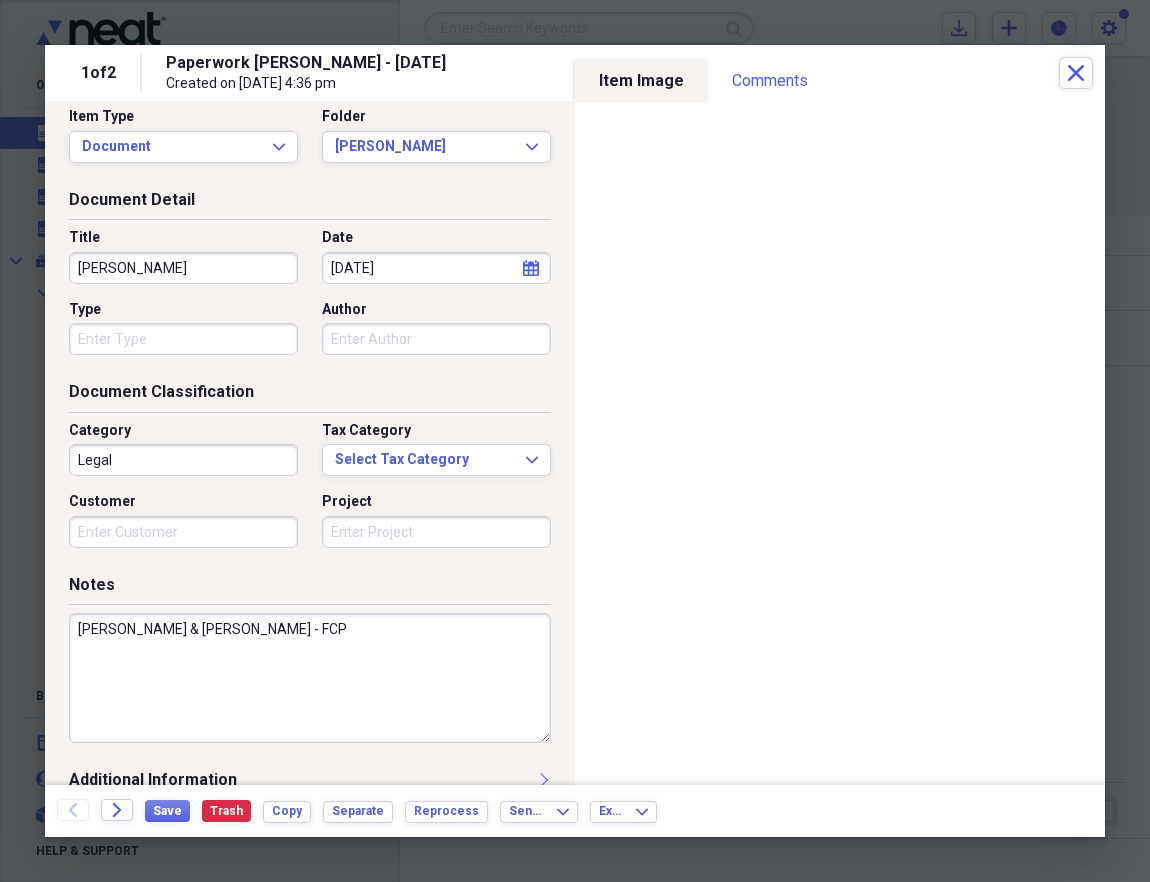 click on "Type" at bounding box center (183, 339) 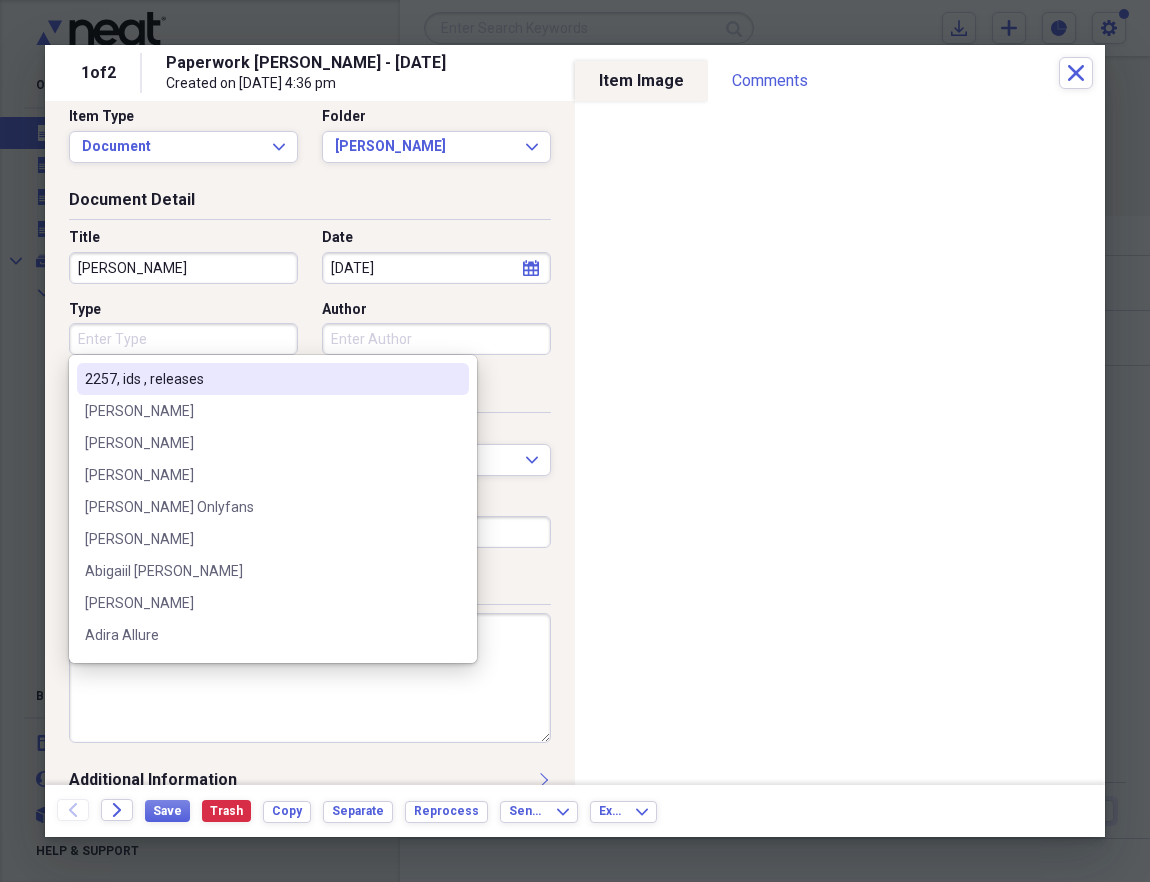 paste on "[PERSON_NAME]" 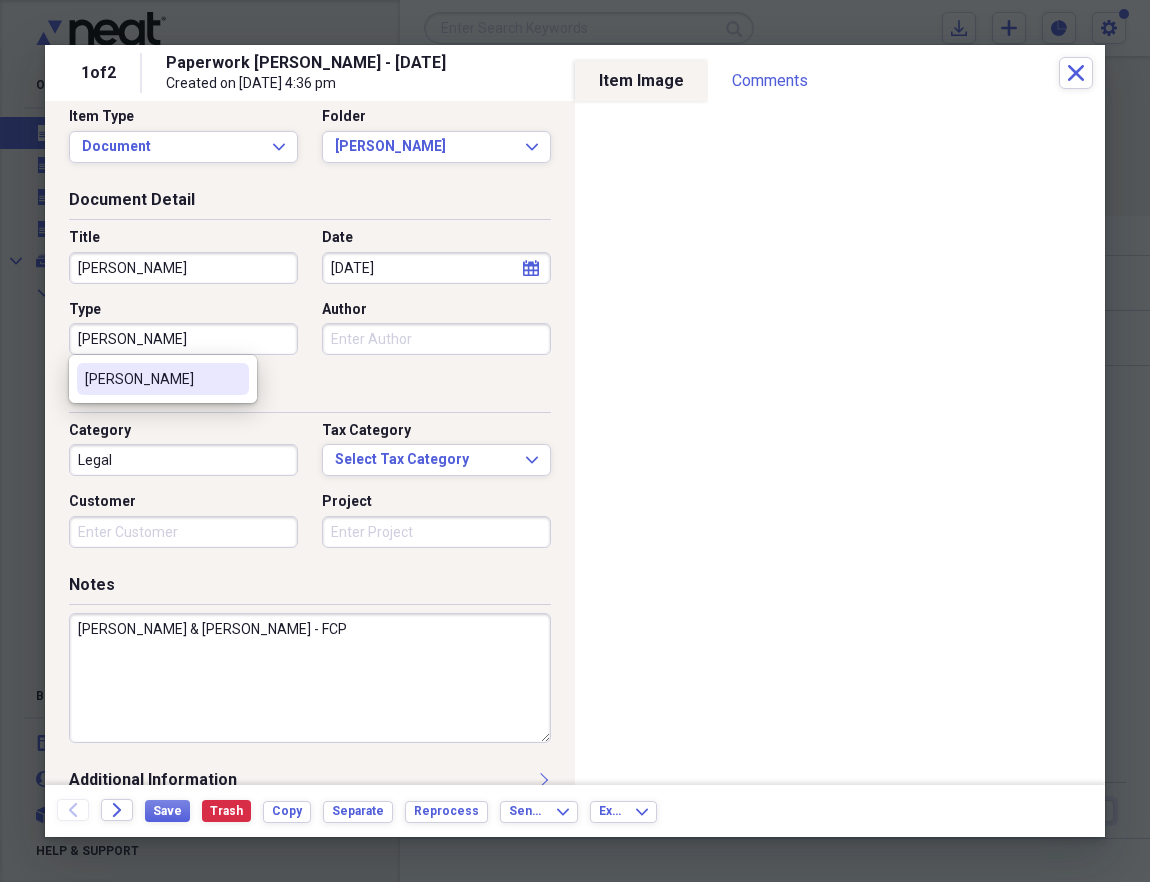 click on "[PERSON_NAME]" at bounding box center [163, 379] 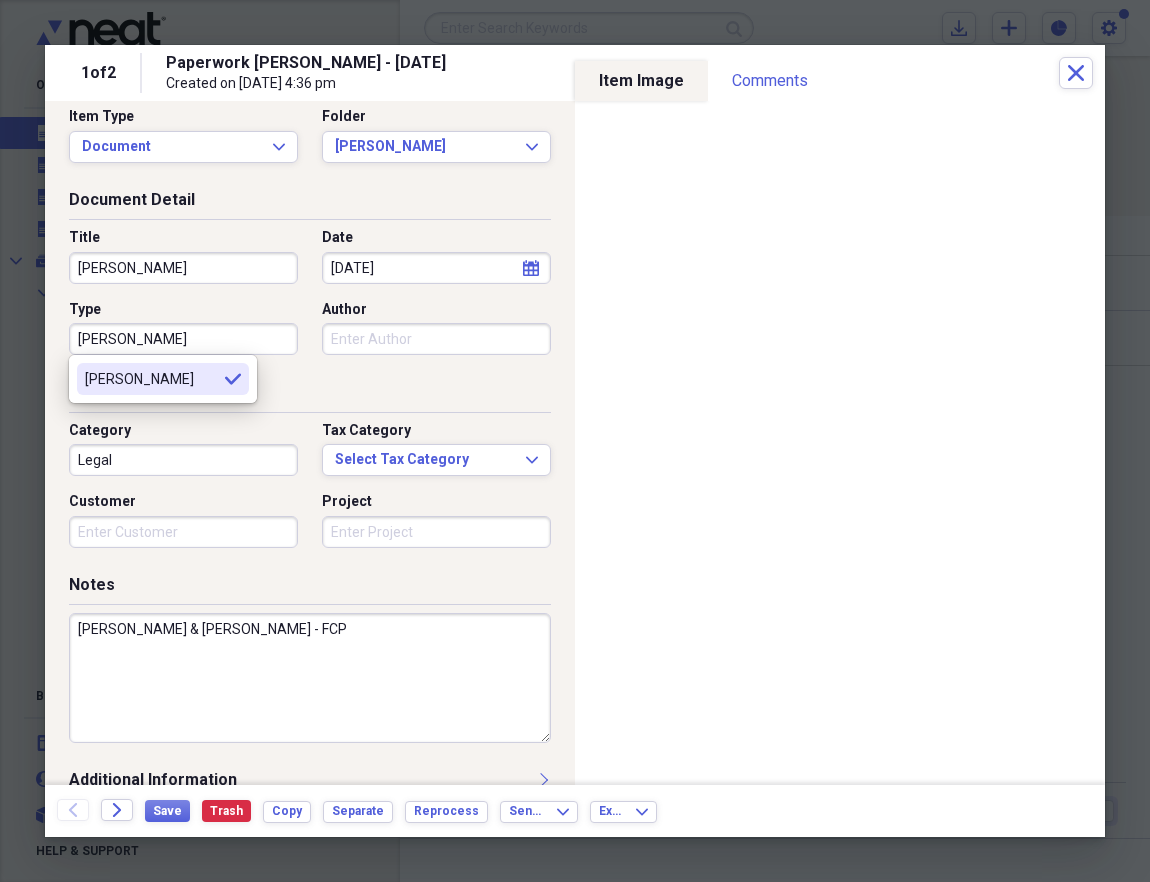type on "[PERSON_NAME]" 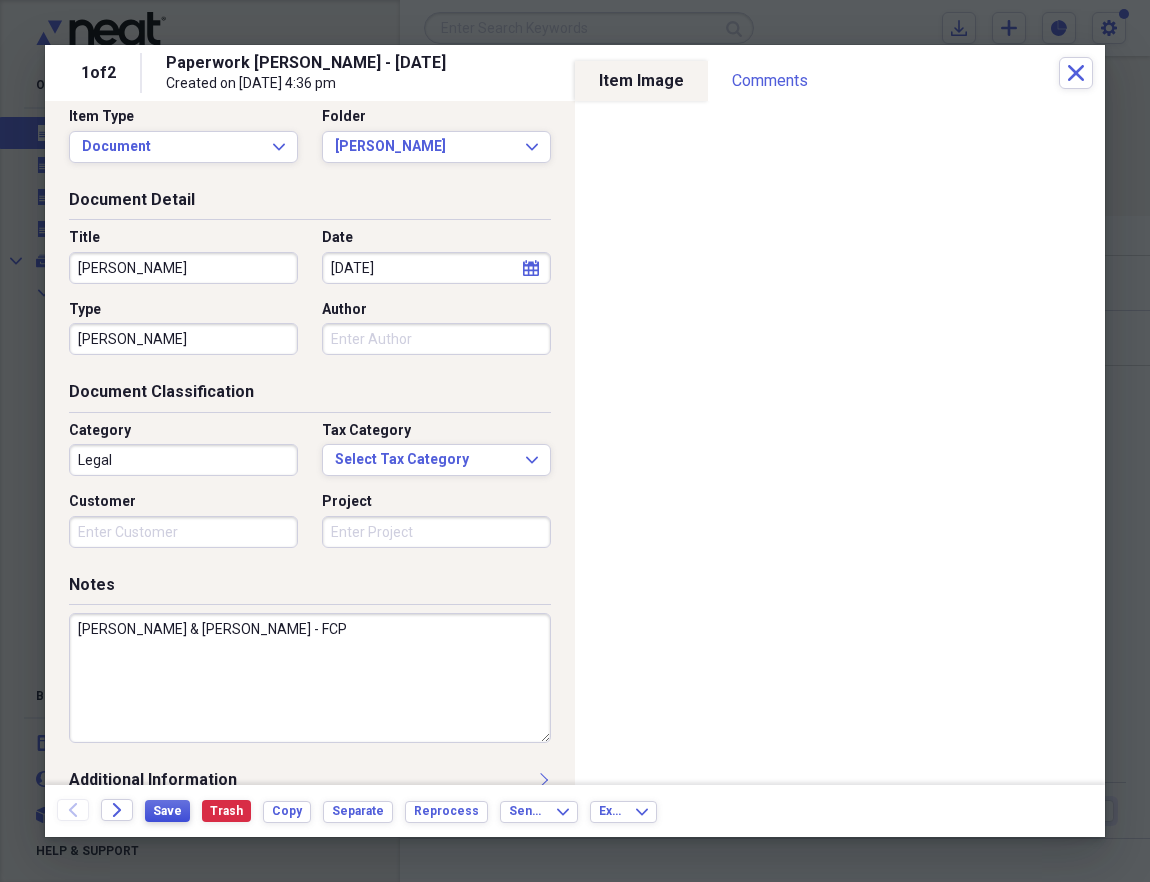 click on "Save" at bounding box center (167, 811) 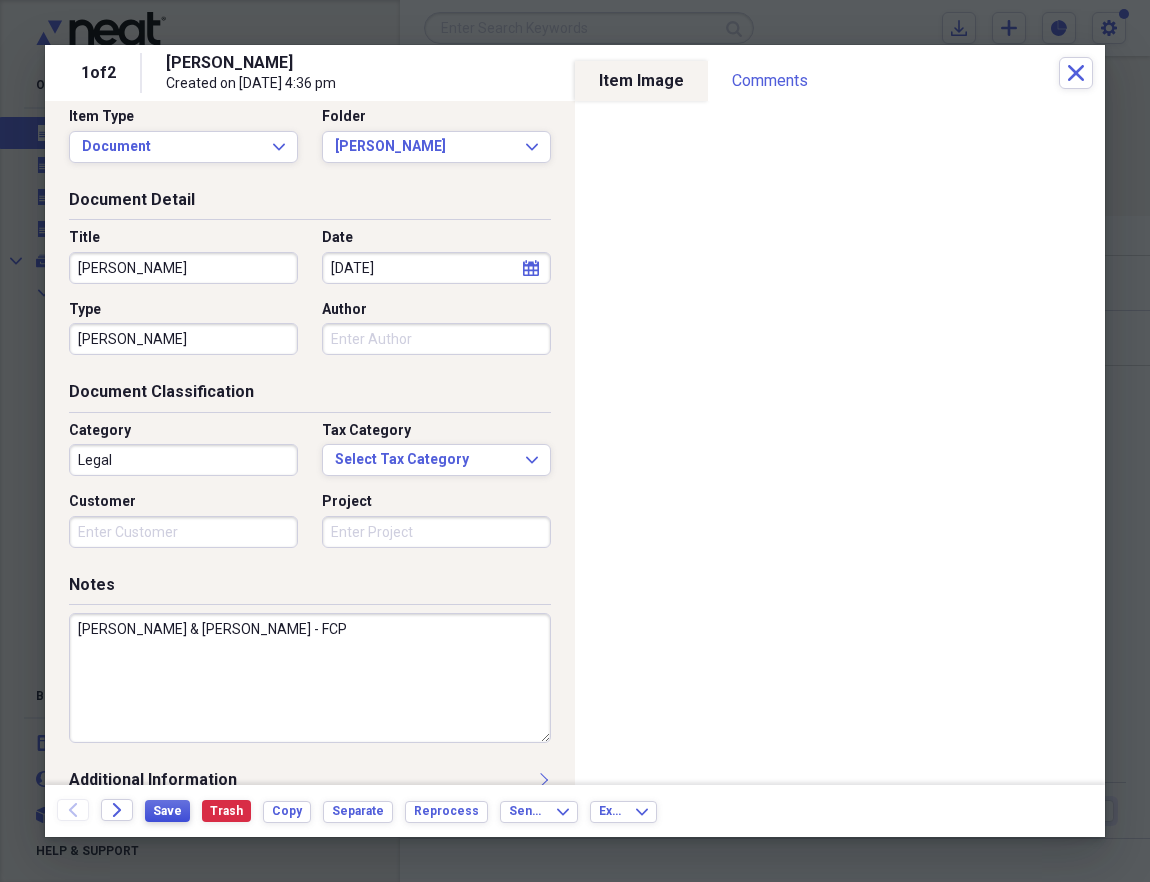 scroll, scrollTop: 38, scrollLeft: 0, axis: vertical 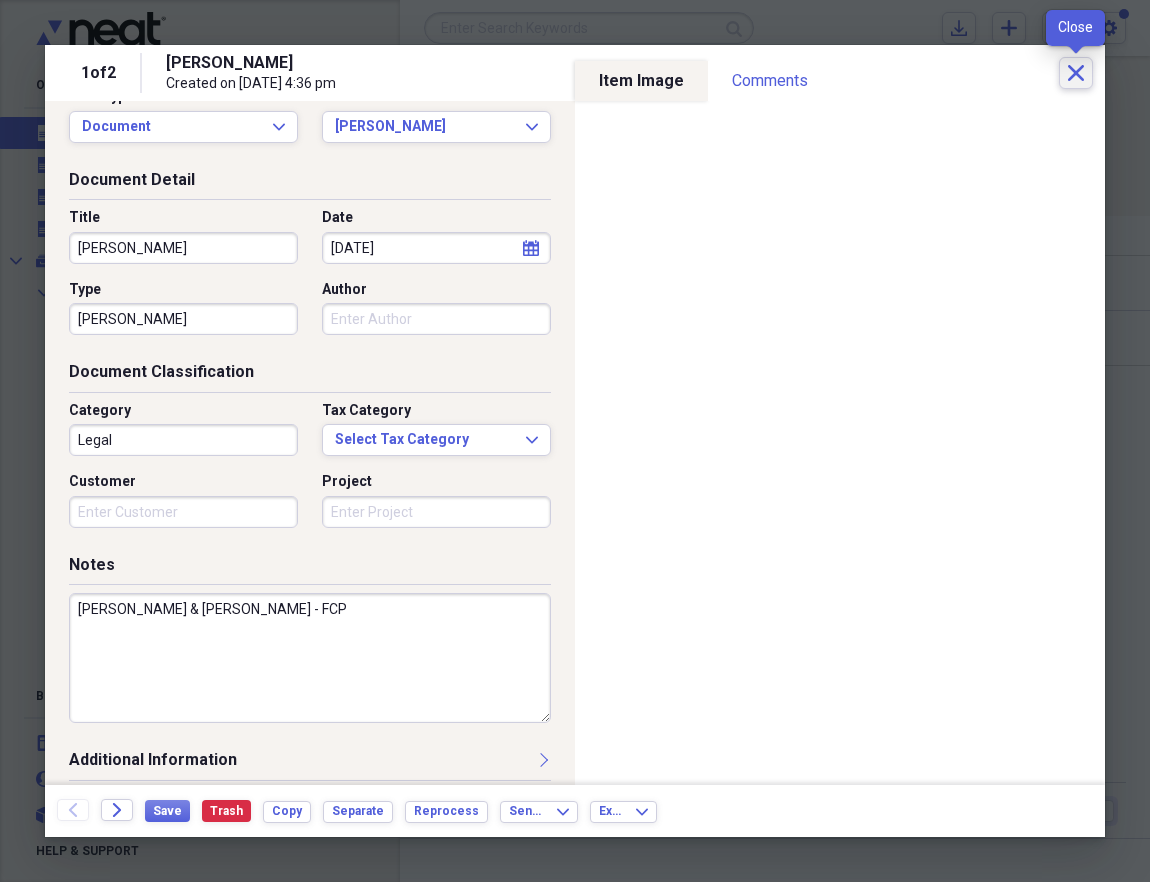 click on "Close" 